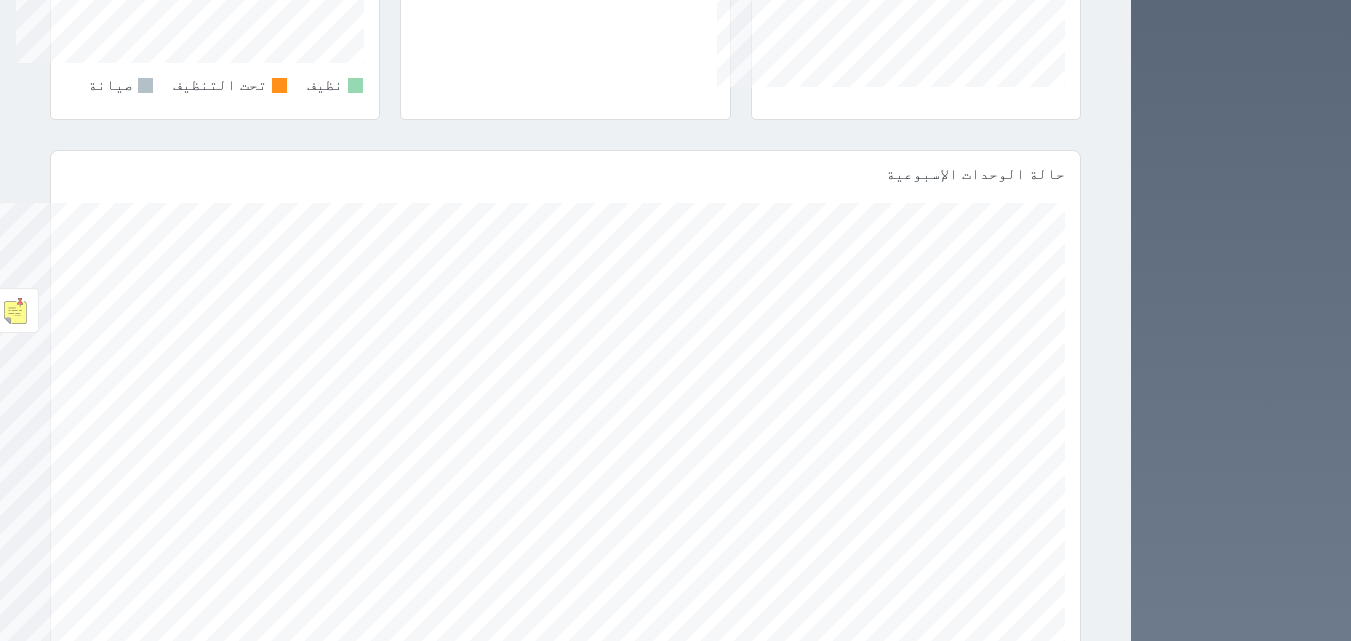 scroll, scrollTop: 1120, scrollLeft: 0, axis: vertical 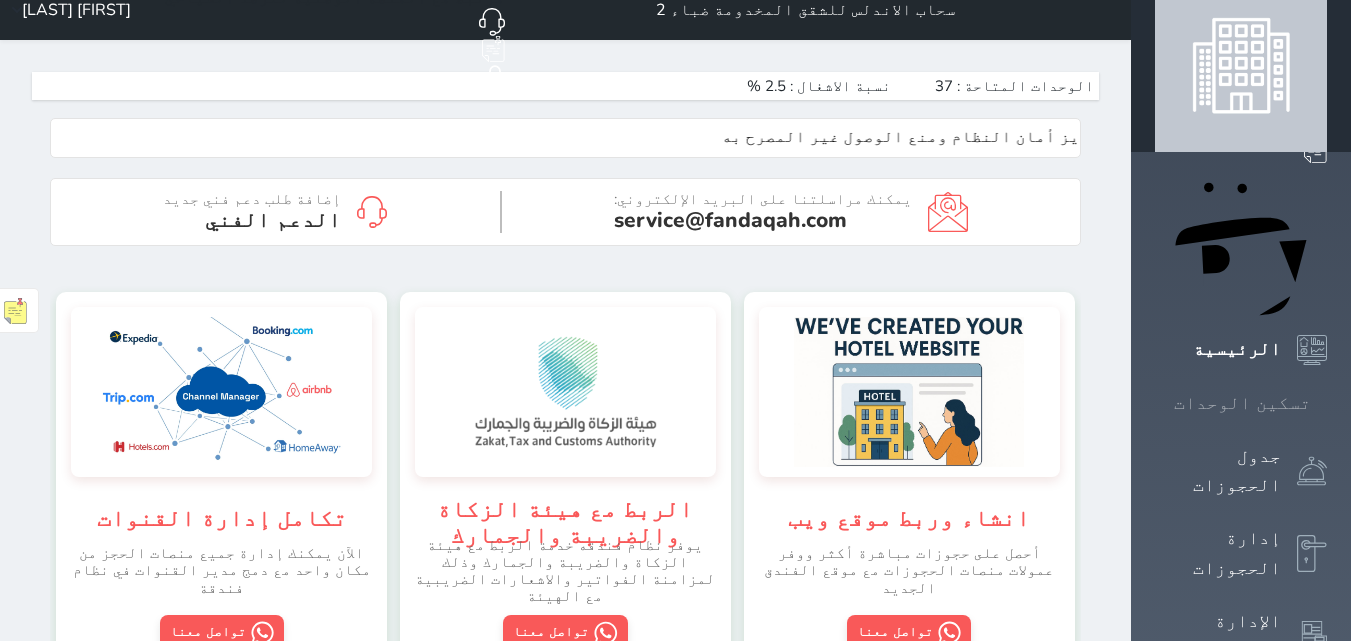click on "الرئيسية" at bounding box center [1237, 349] 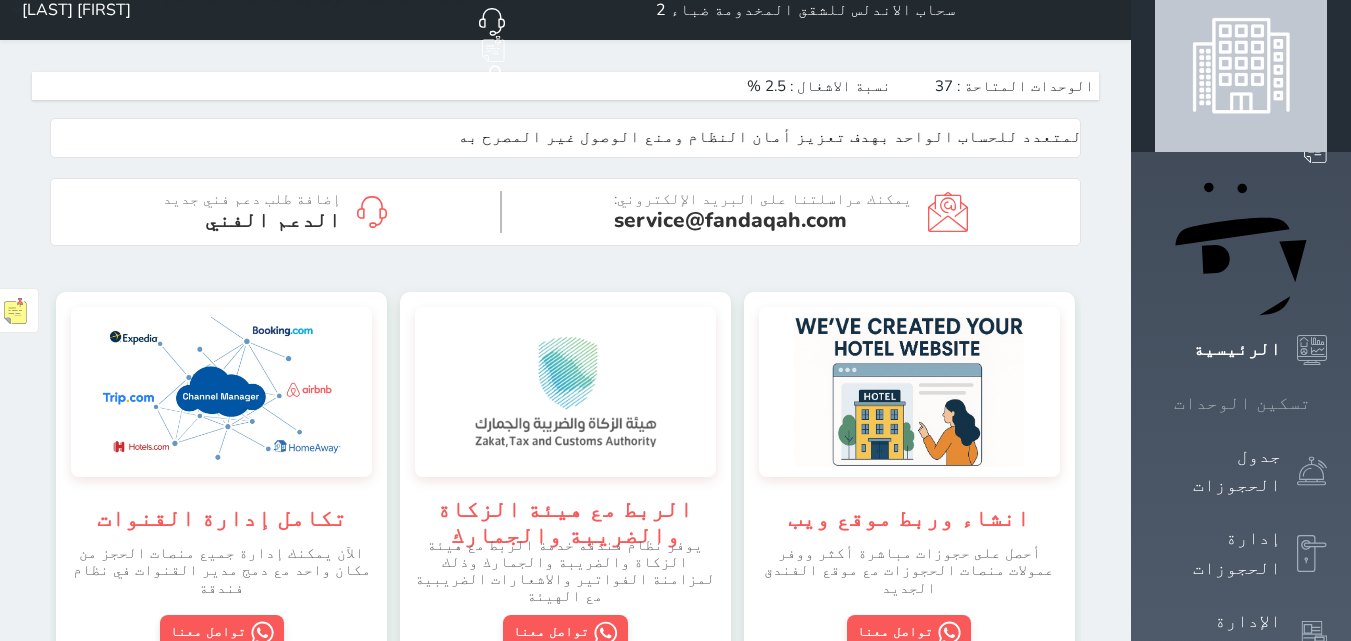 click on "تسكين الوحدات" at bounding box center [1242, 403] 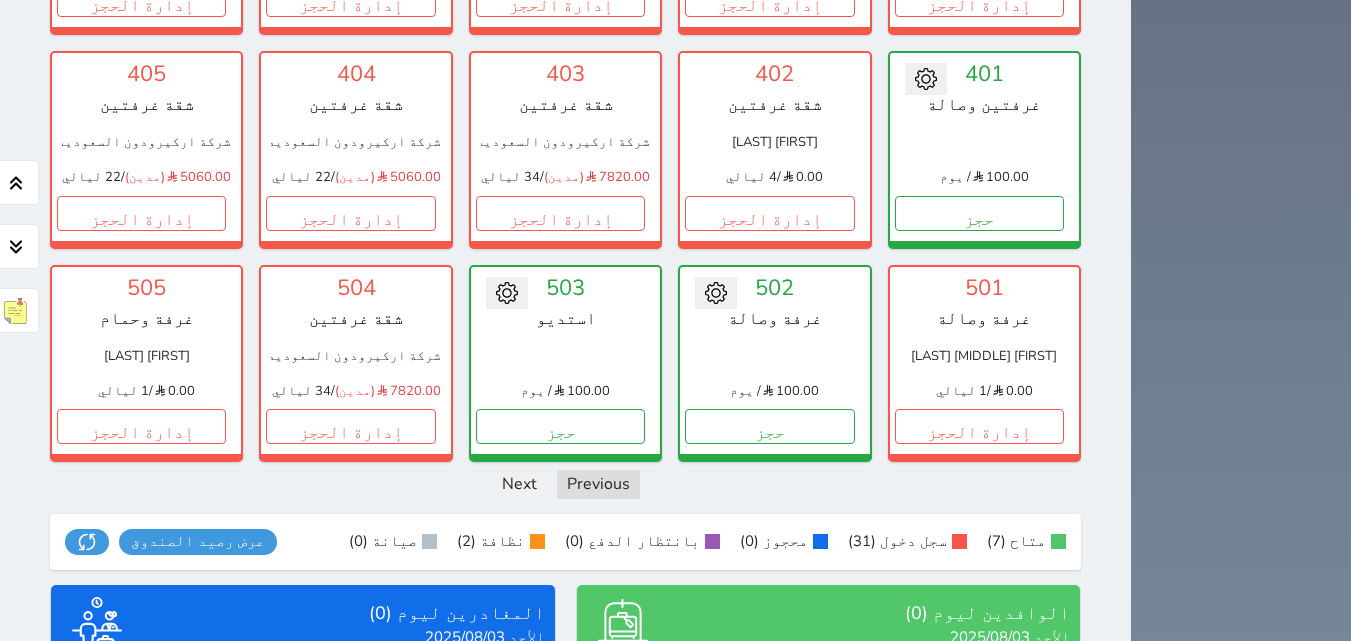 scroll, scrollTop: 1553, scrollLeft: 0, axis: vertical 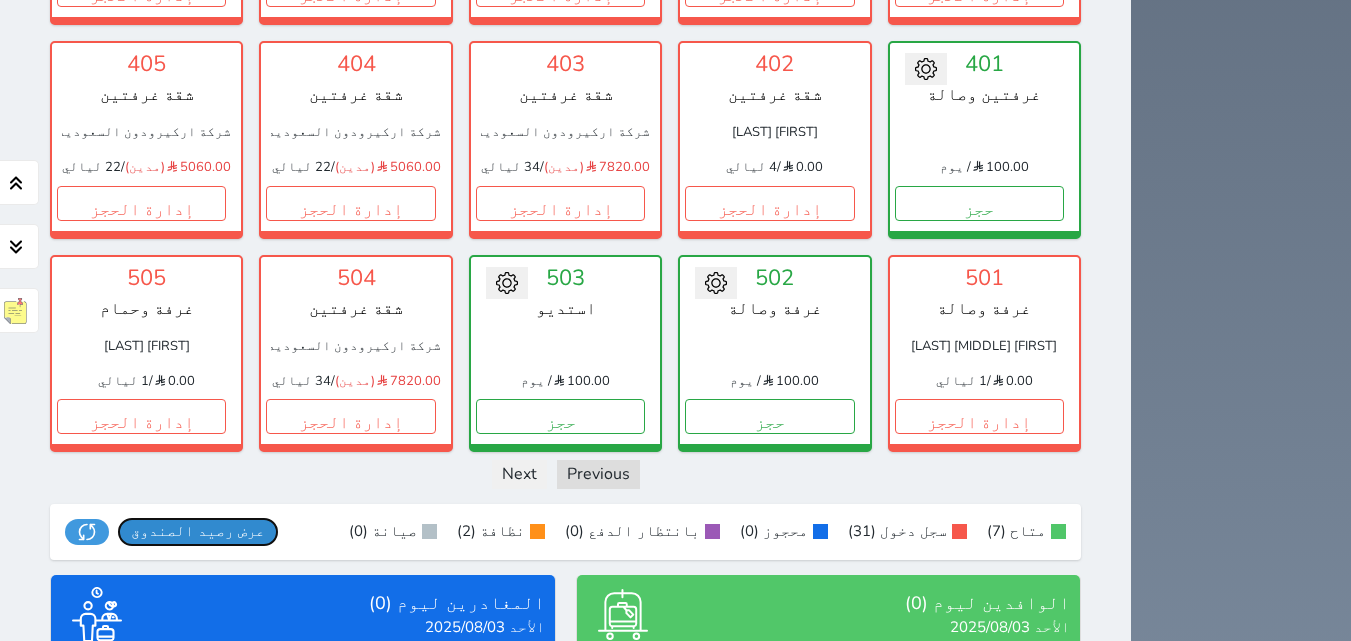 click on "عرض رصيد الصندوق" at bounding box center (198, 531) 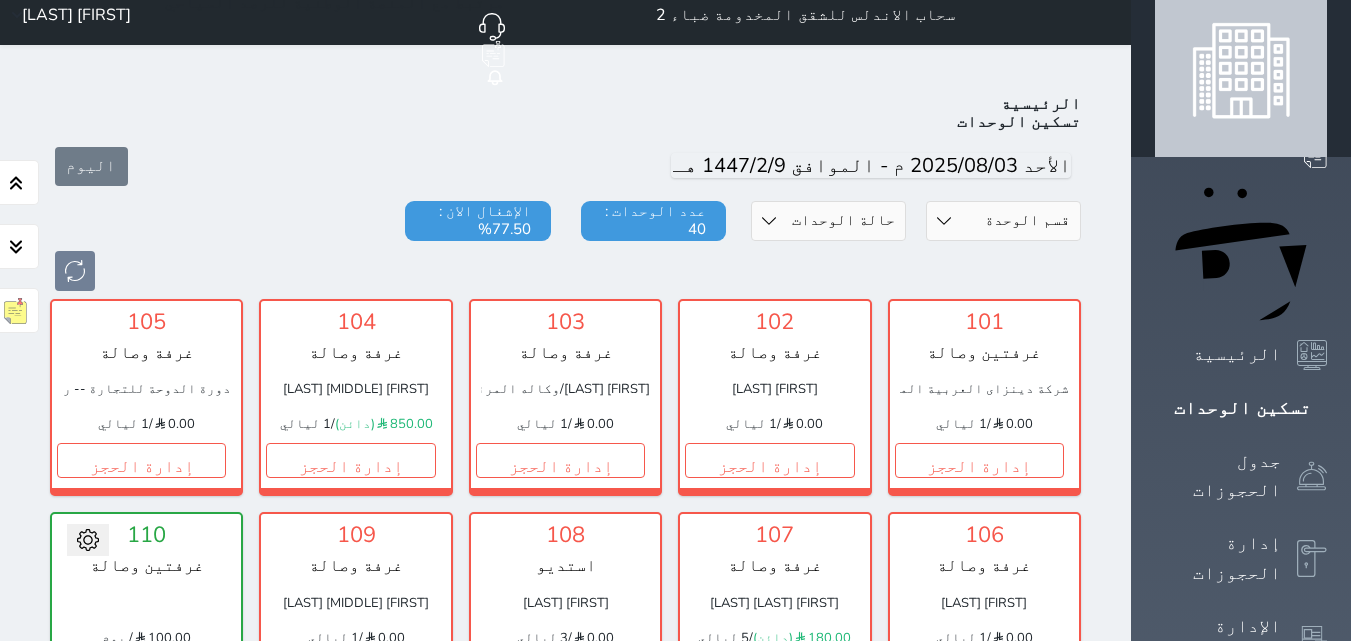 scroll, scrollTop: 0, scrollLeft: 0, axis: both 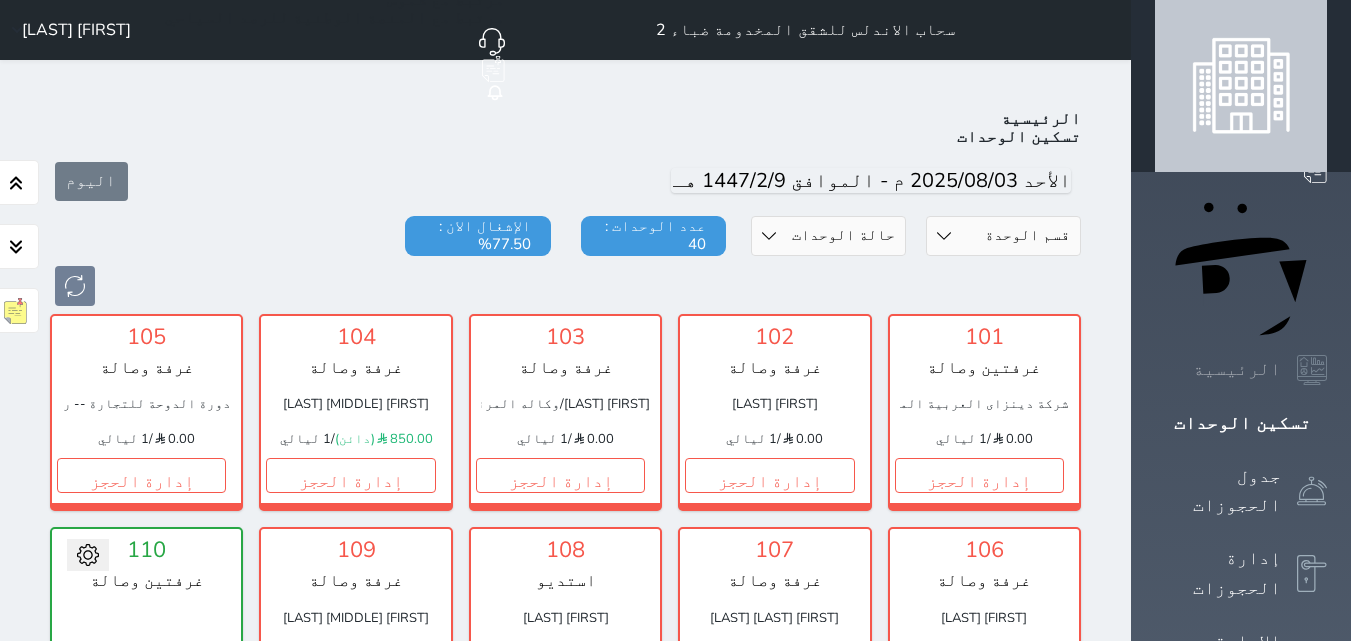 click on "الرئيسية" at bounding box center (1237, 369) 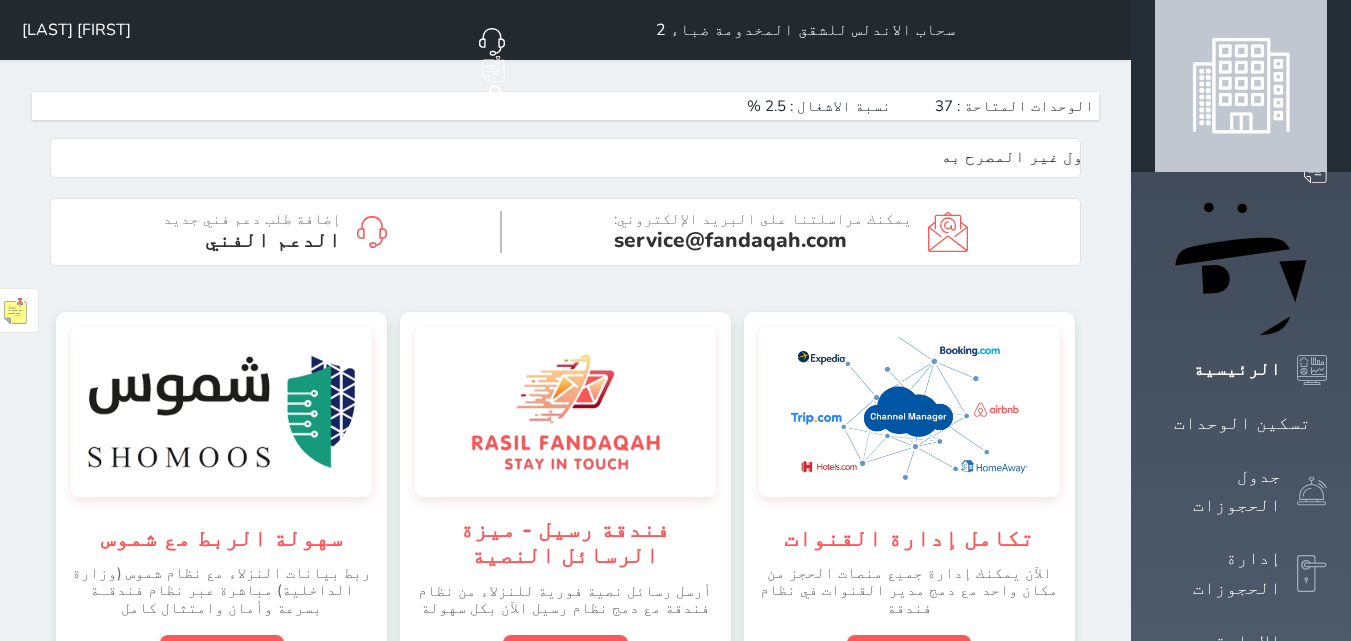 scroll, scrollTop: 999652, scrollLeft: 999652, axis: both 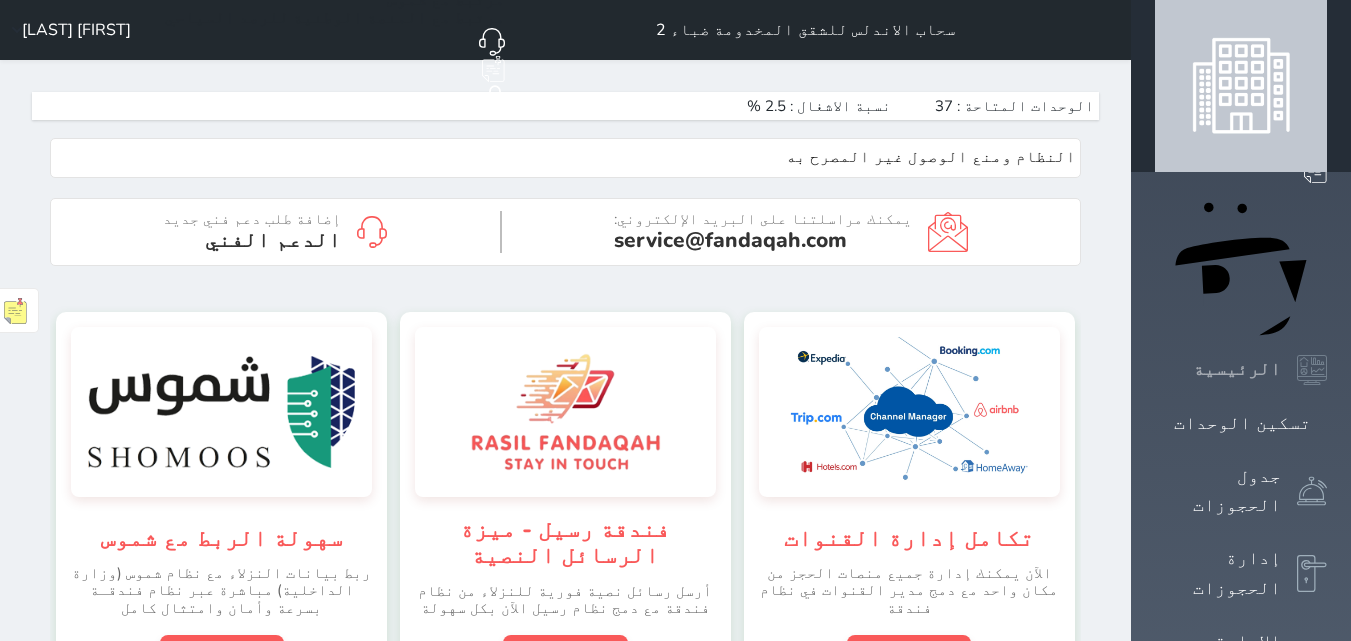 click on "الرئيسية" at bounding box center [1237, 369] 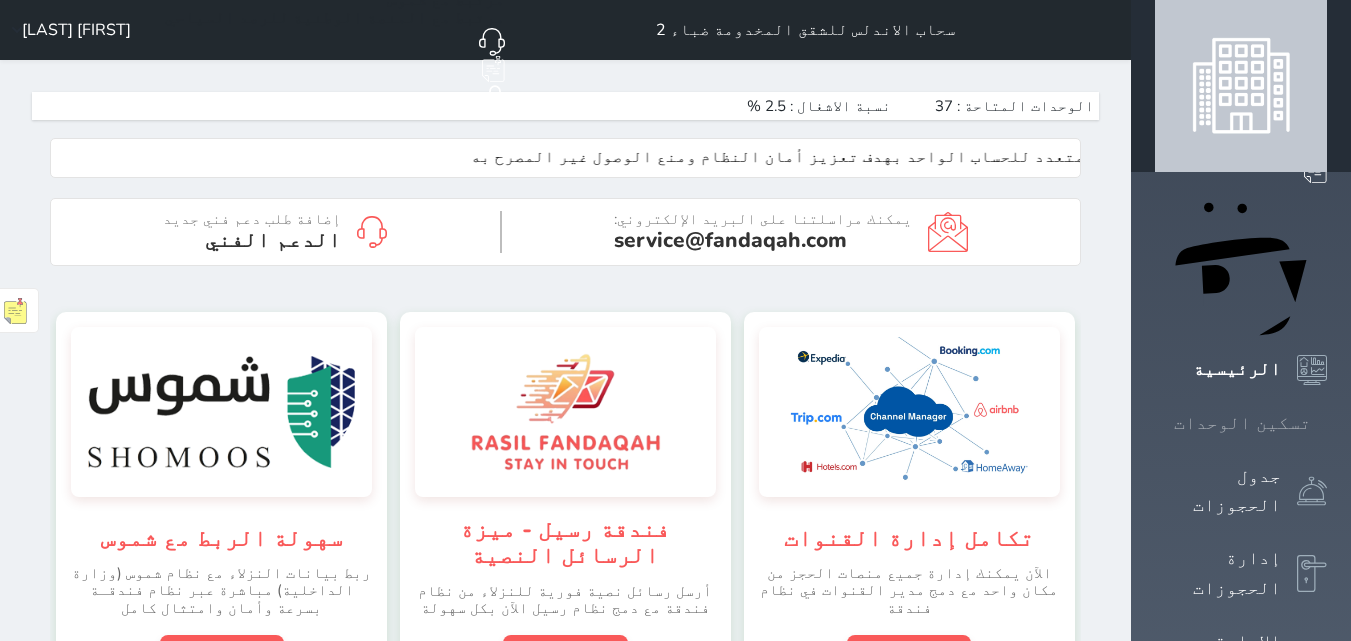click at bounding box center (1327, 423) 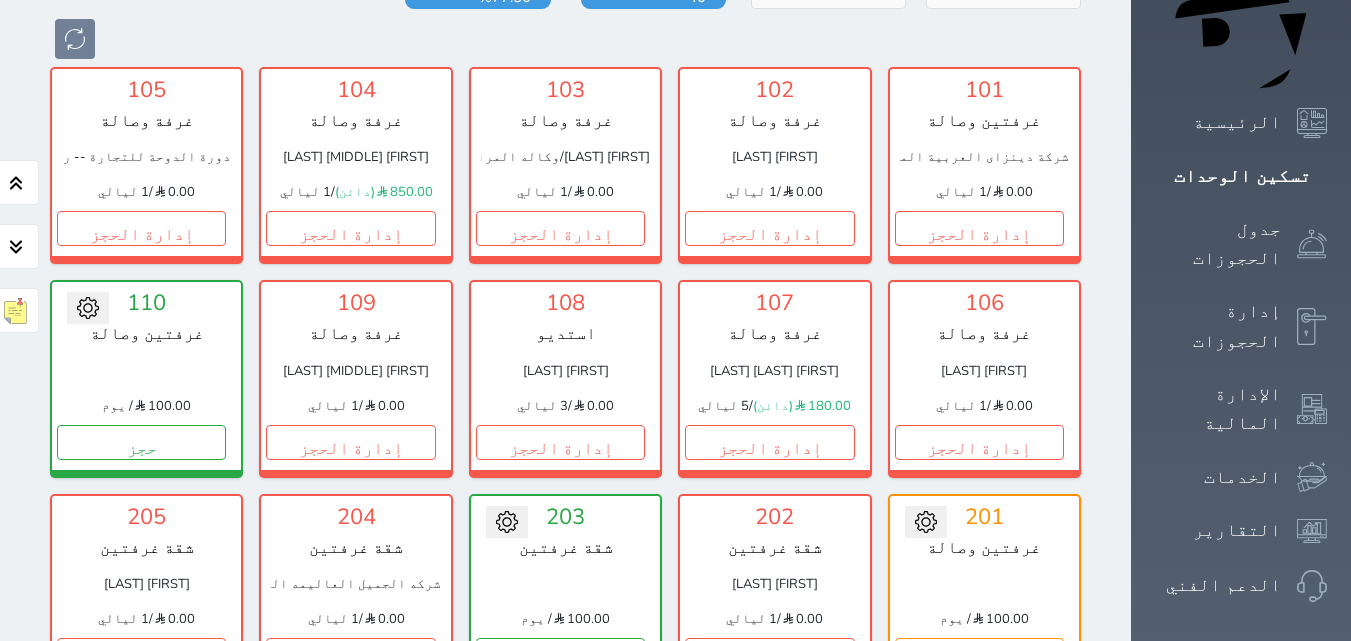 scroll, scrollTop: 300, scrollLeft: 0, axis: vertical 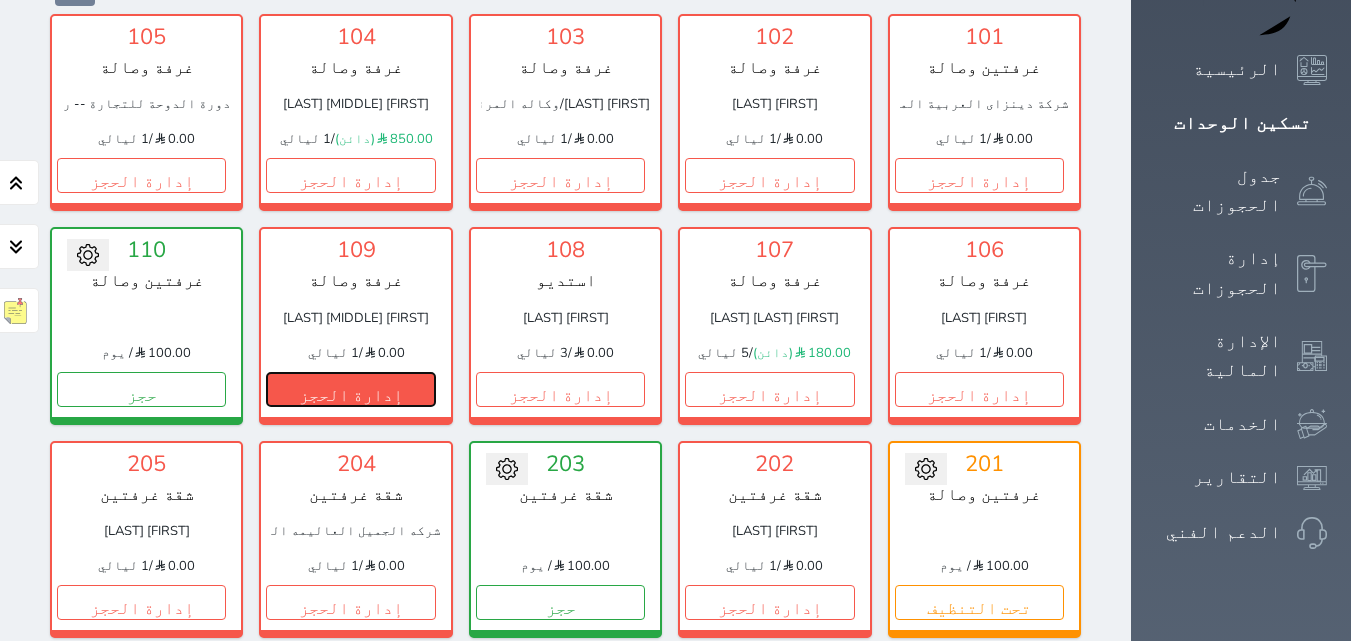 click on "إدارة الحجز" at bounding box center (350, 389) 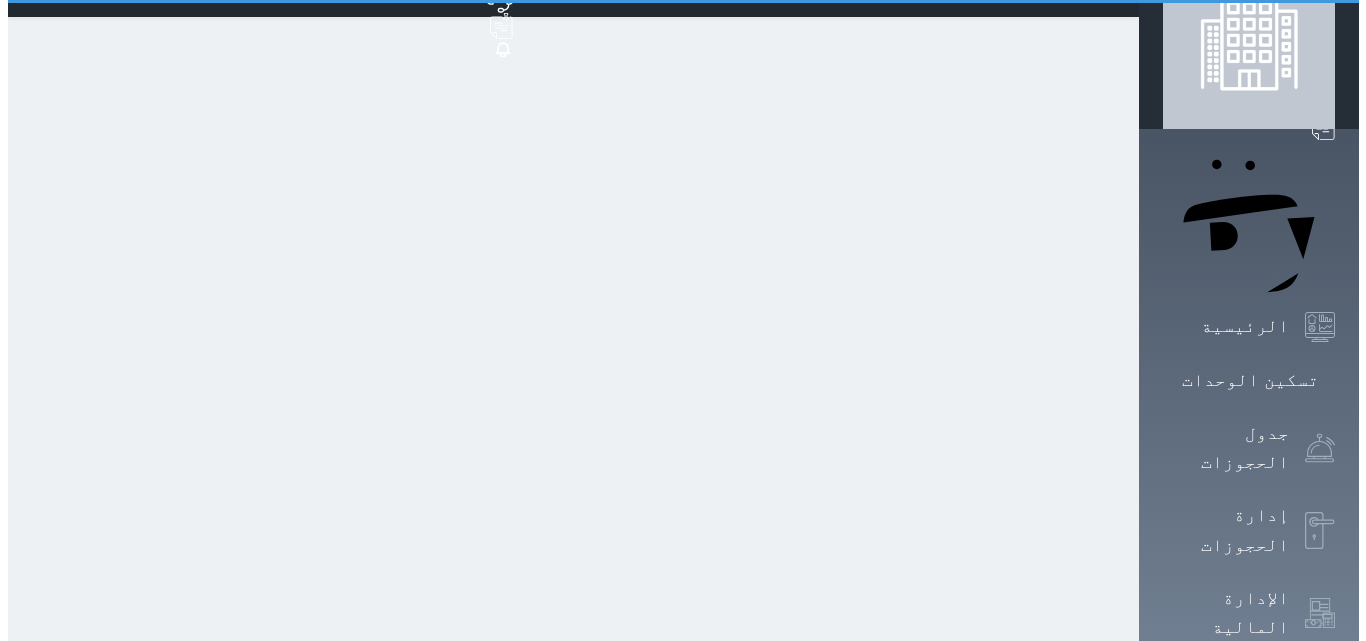 scroll, scrollTop: 0, scrollLeft: 0, axis: both 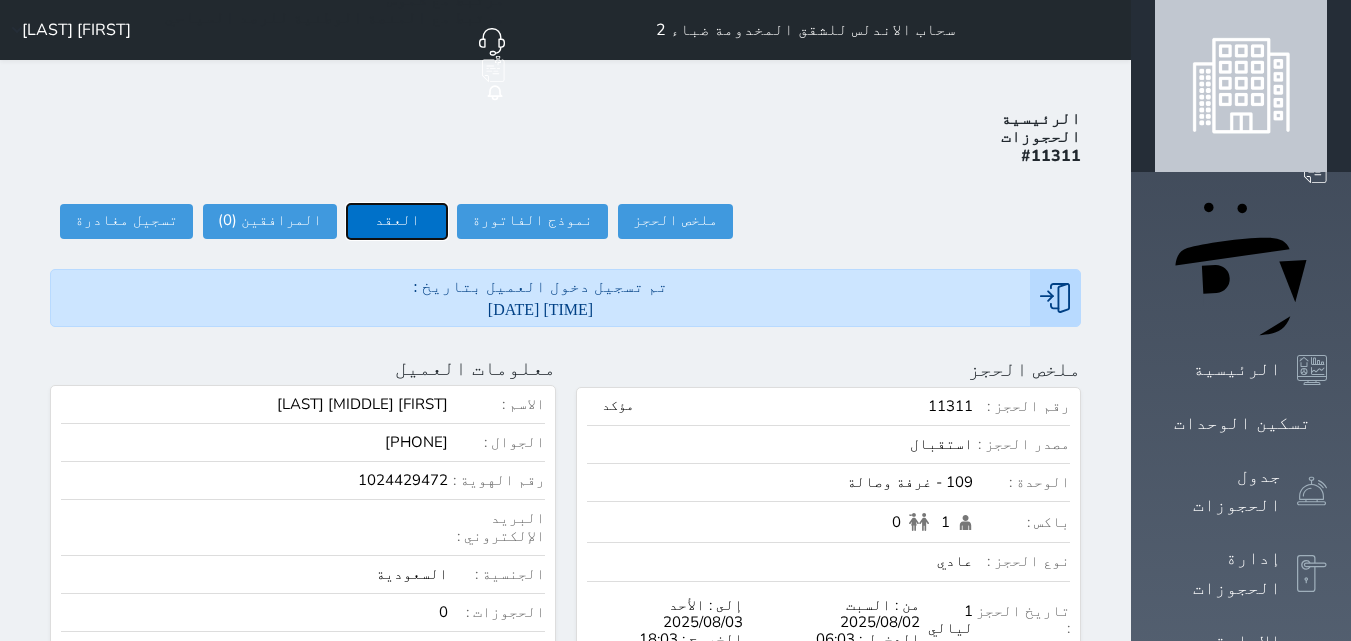 click on "العقد" at bounding box center (397, 221) 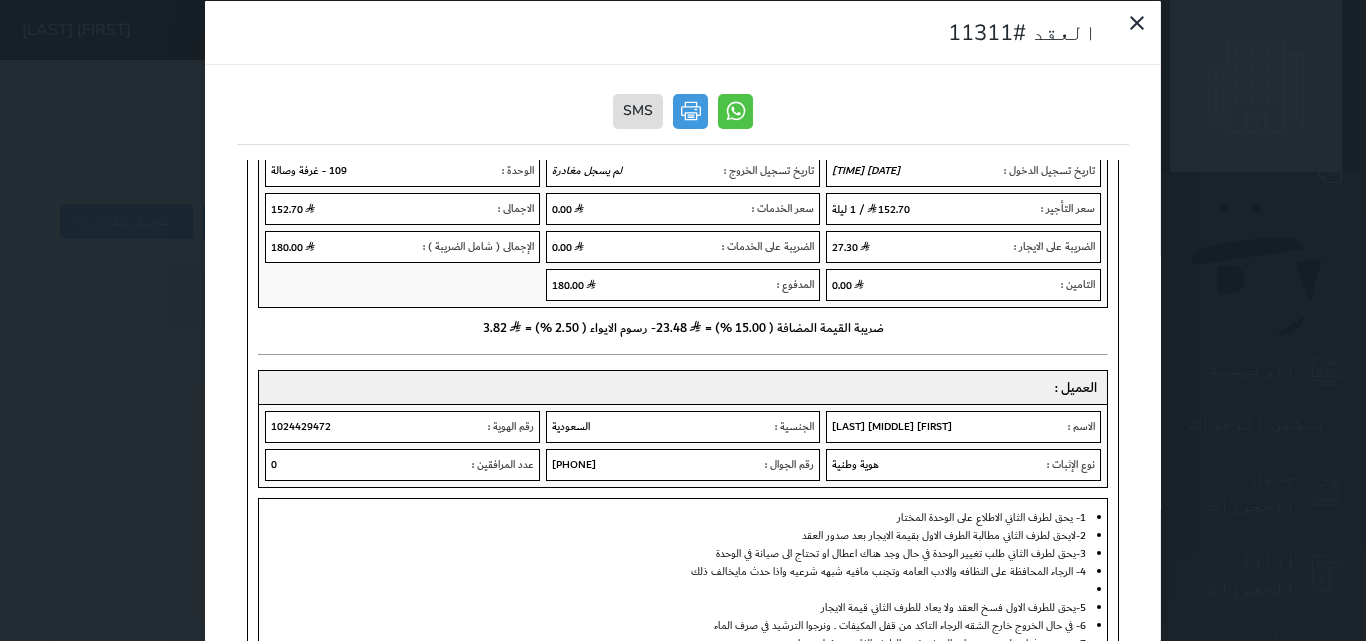 scroll, scrollTop: 0, scrollLeft: 0, axis: both 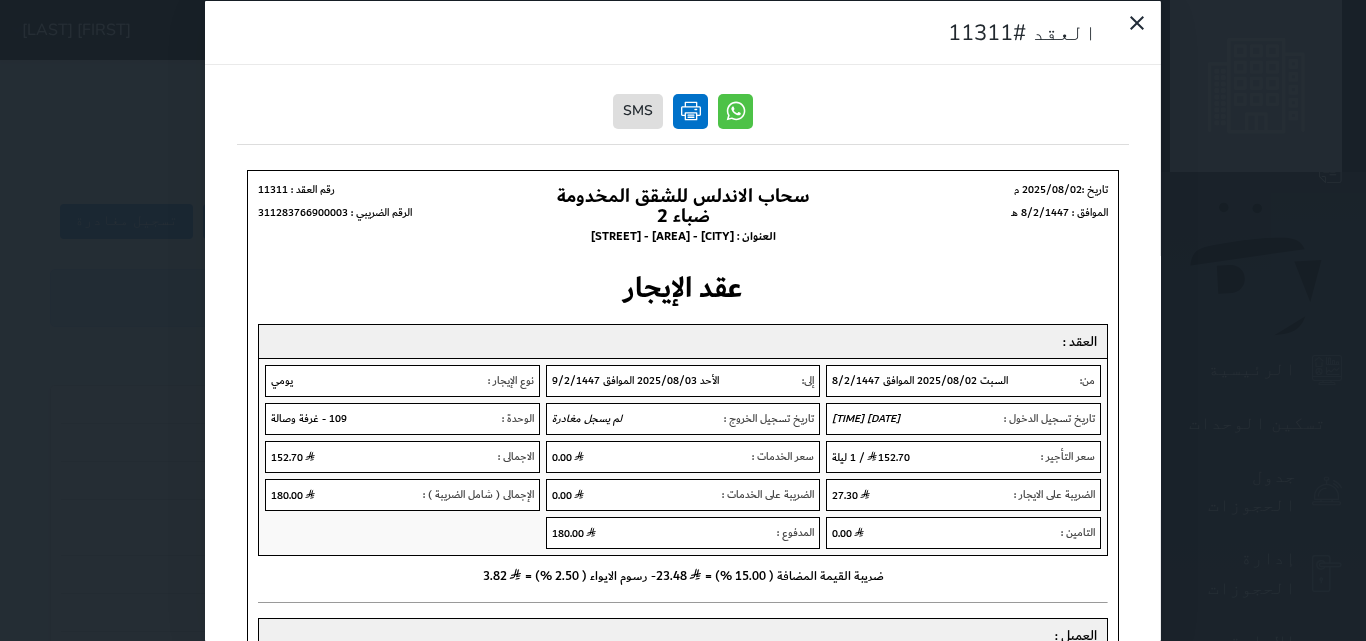 click at bounding box center [690, 110] 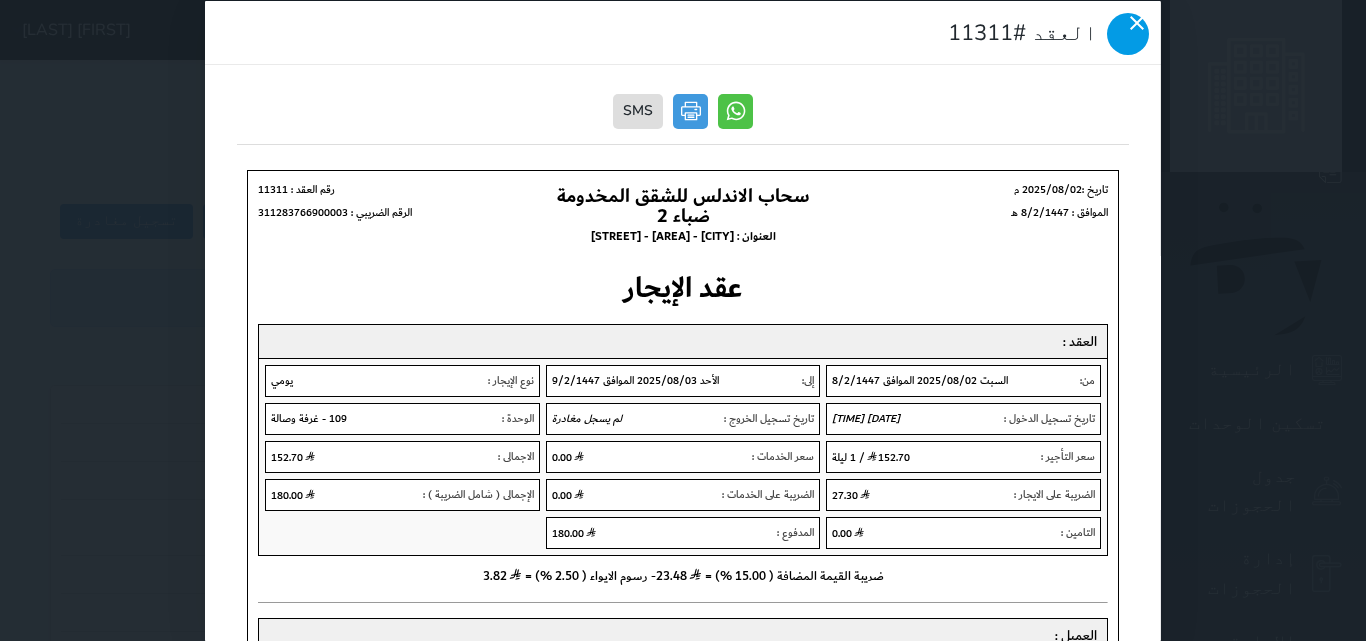 click 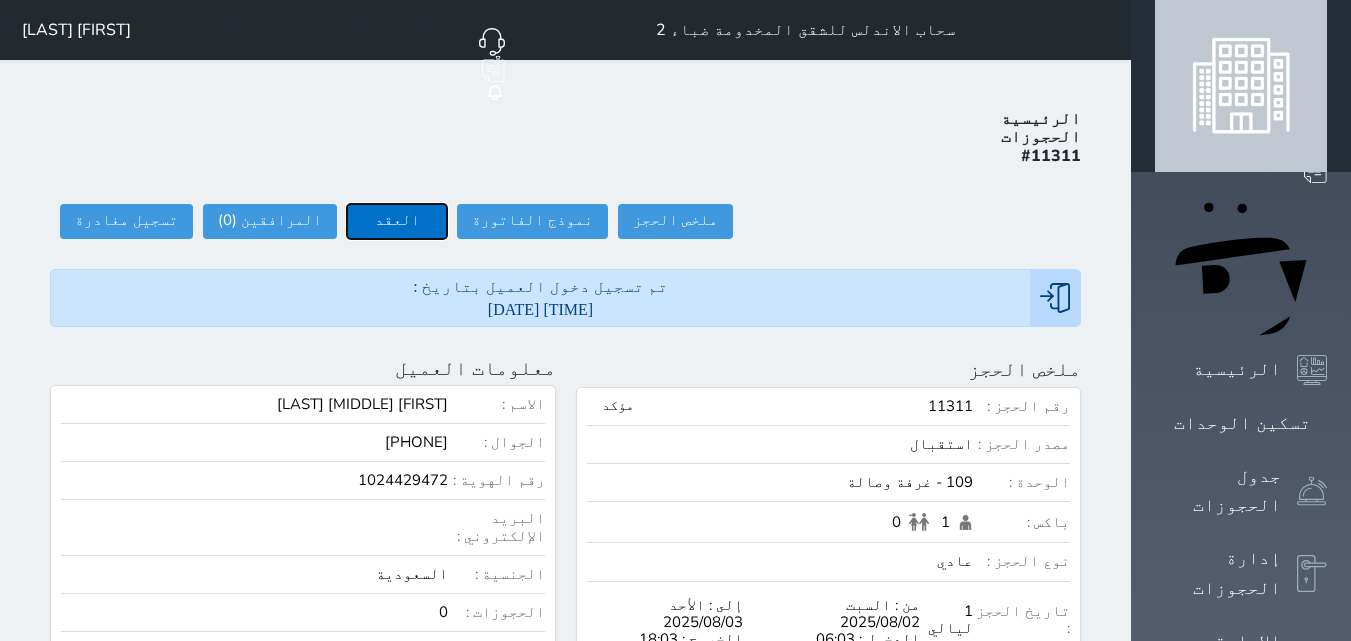 click on "العقد" at bounding box center [397, 221] 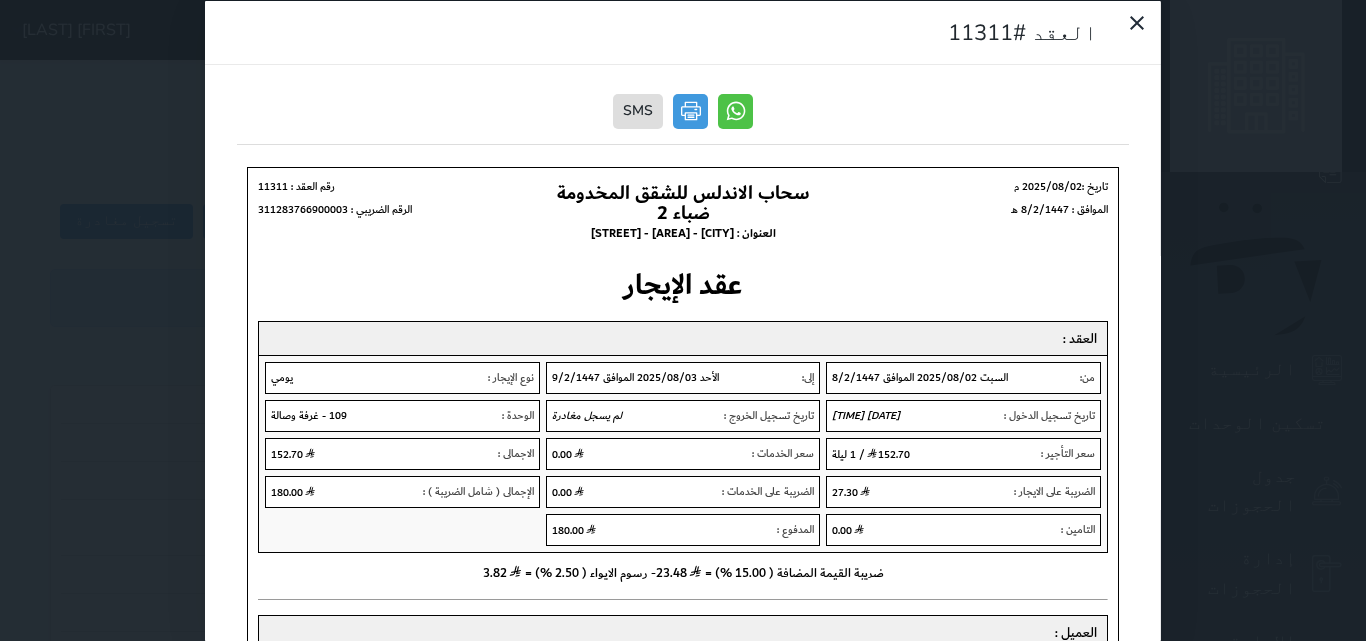 scroll, scrollTop: 0, scrollLeft: 0, axis: both 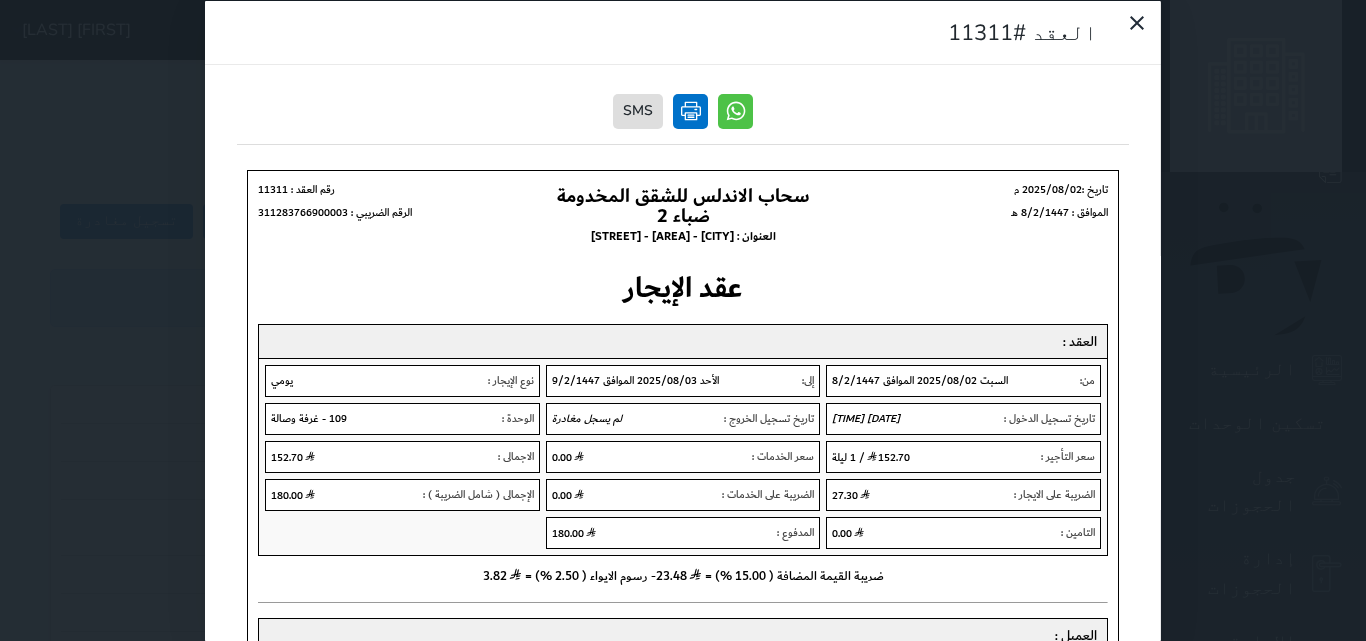 click at bounding box center (690, 110) 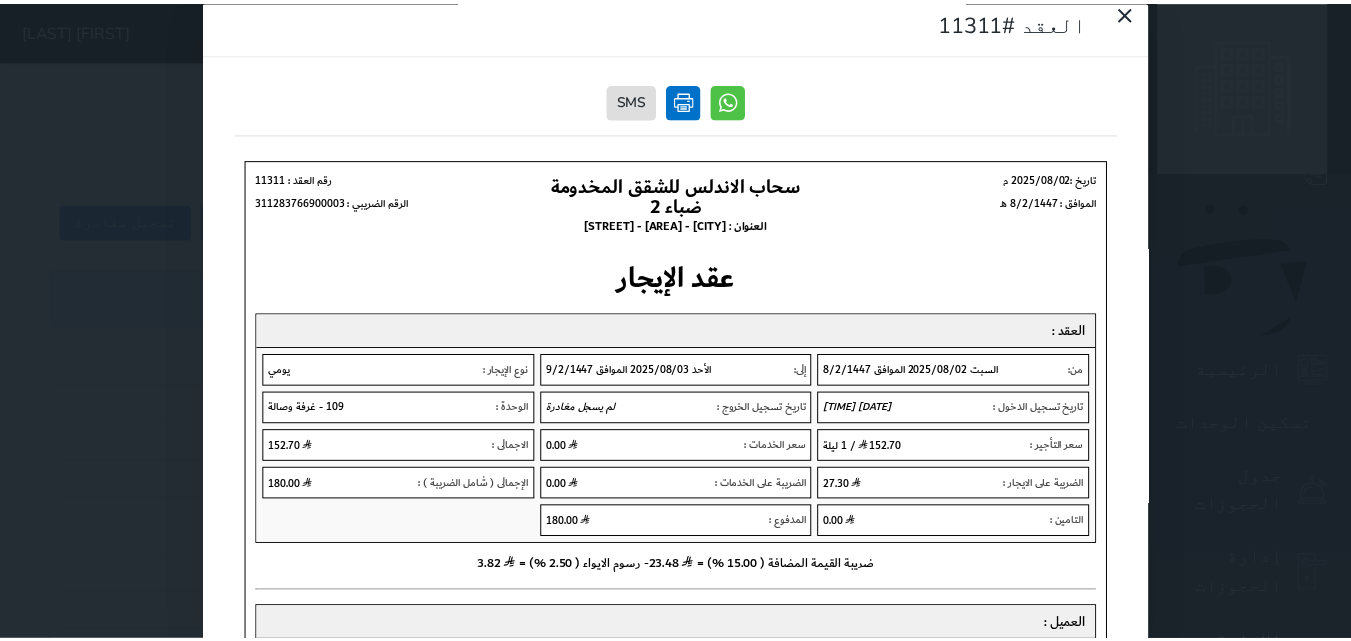 scroll, scrollTop: 14, scrollLeft: 0, axis: vertical 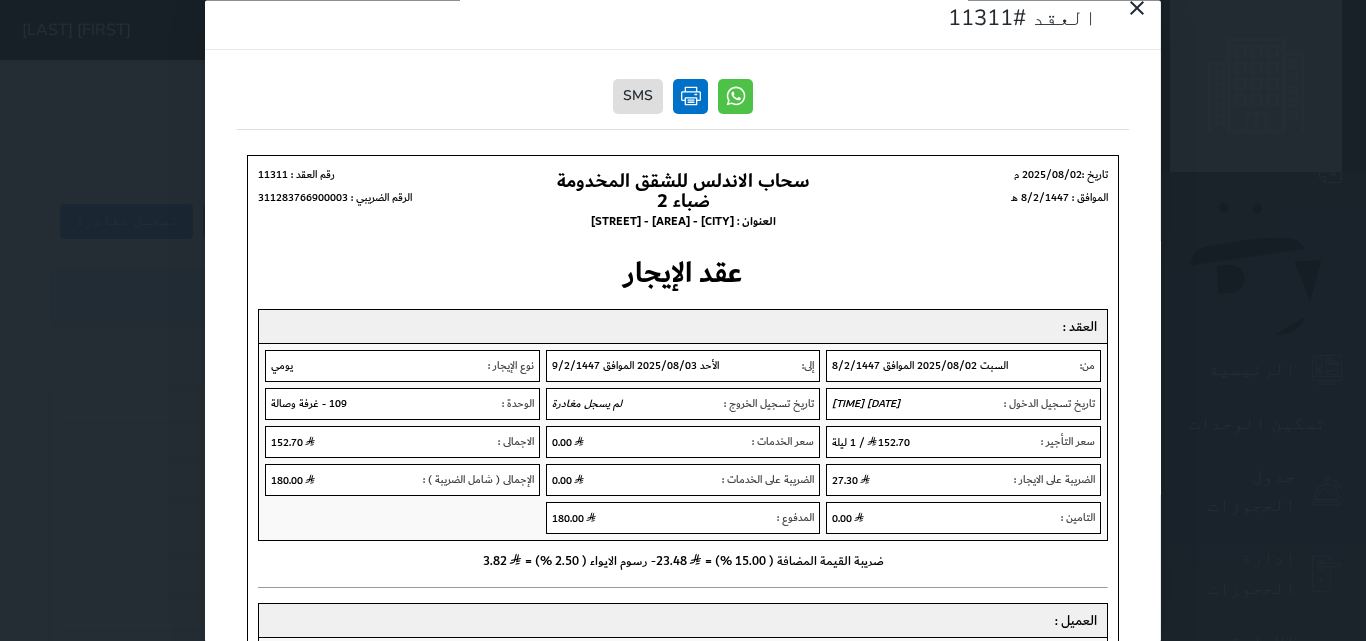 click at bounding box center [690, 96] 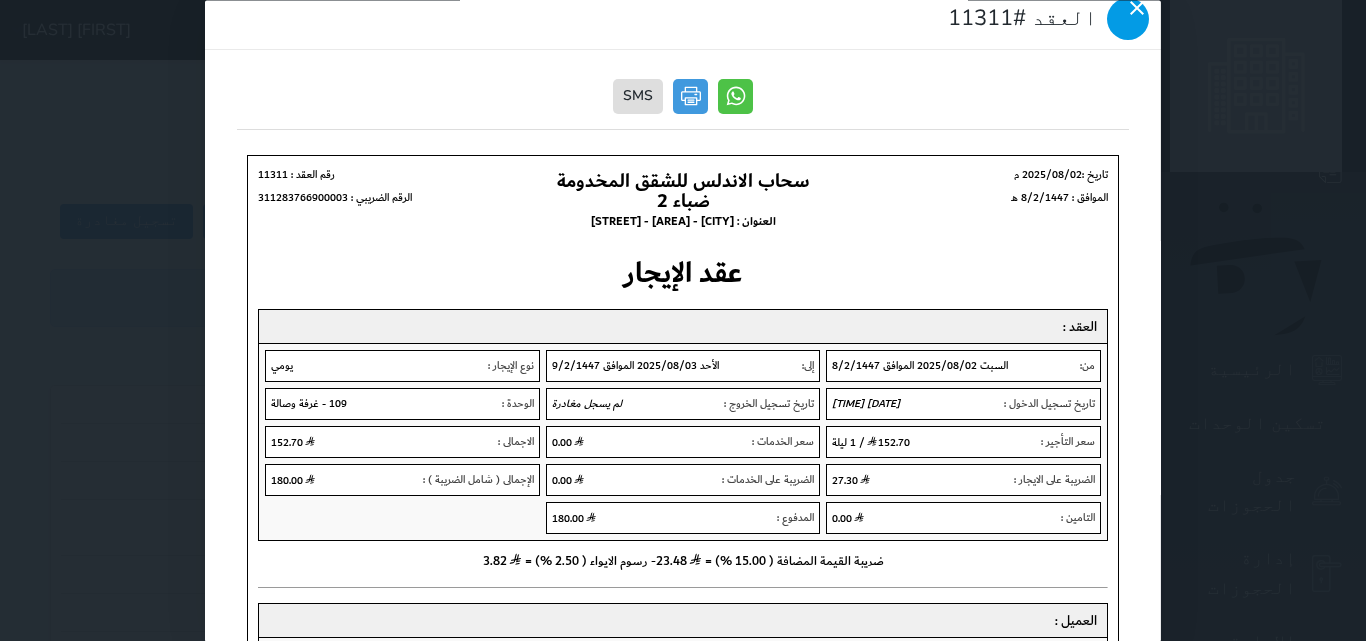 click at bounding box center (1128, 19) 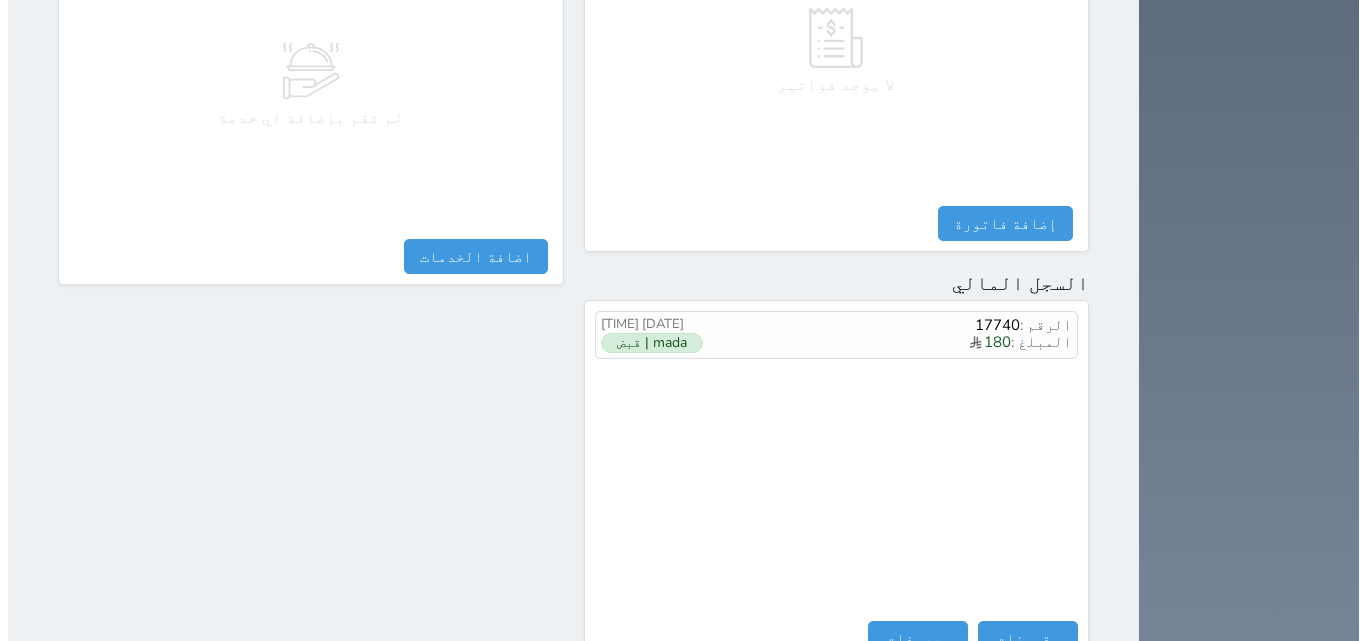 scroll, scrollTop: 1000, scrollLeft: 0, axis: vertical 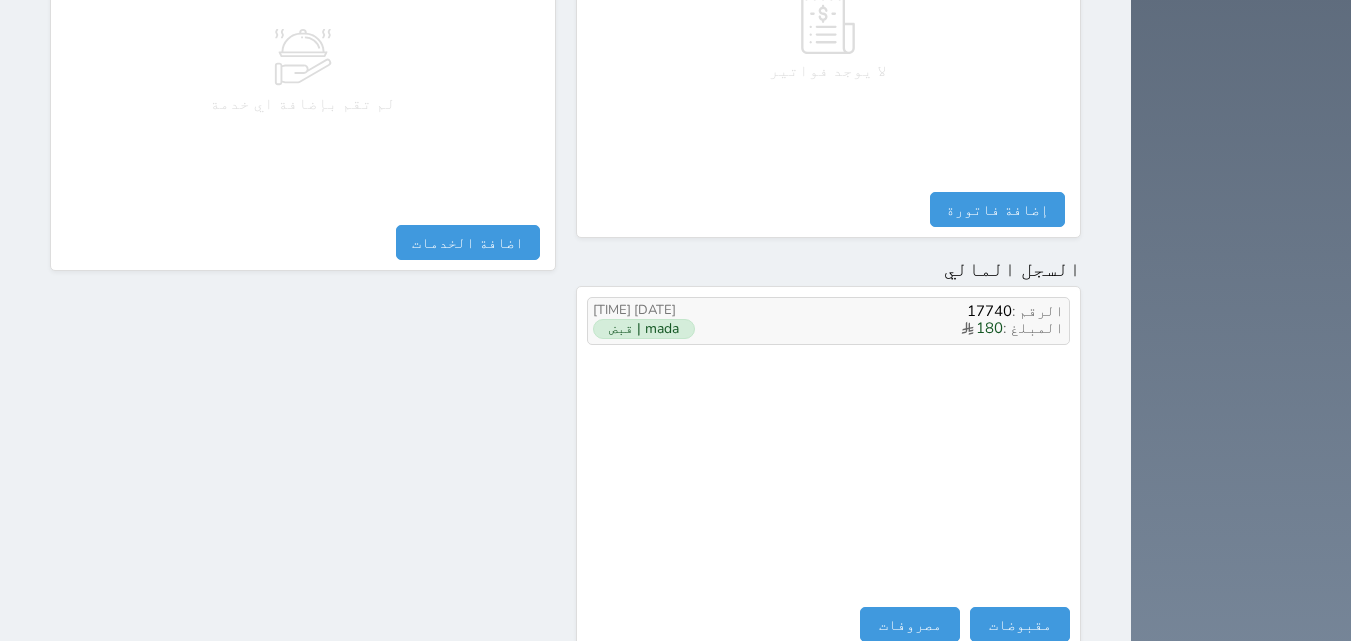 click on "mada | قبض" at bounding box center [644, 329] 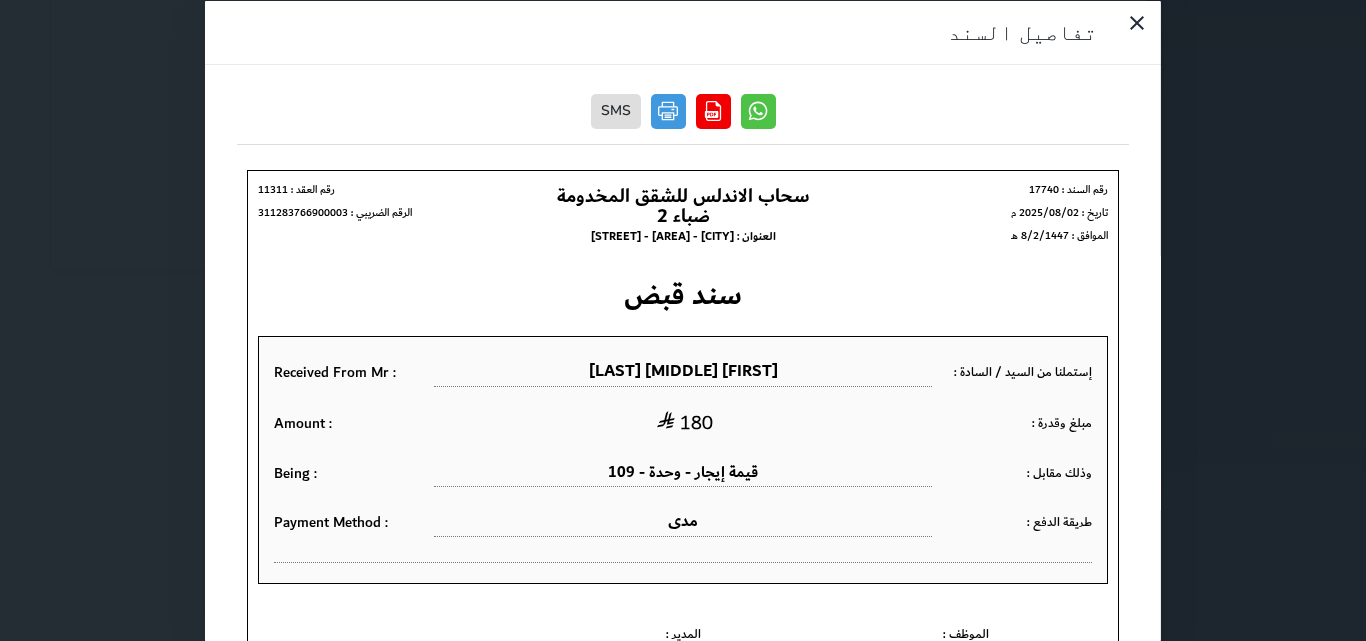 scroll, scrollTop: 0, scrollLeft: 0, axis: both 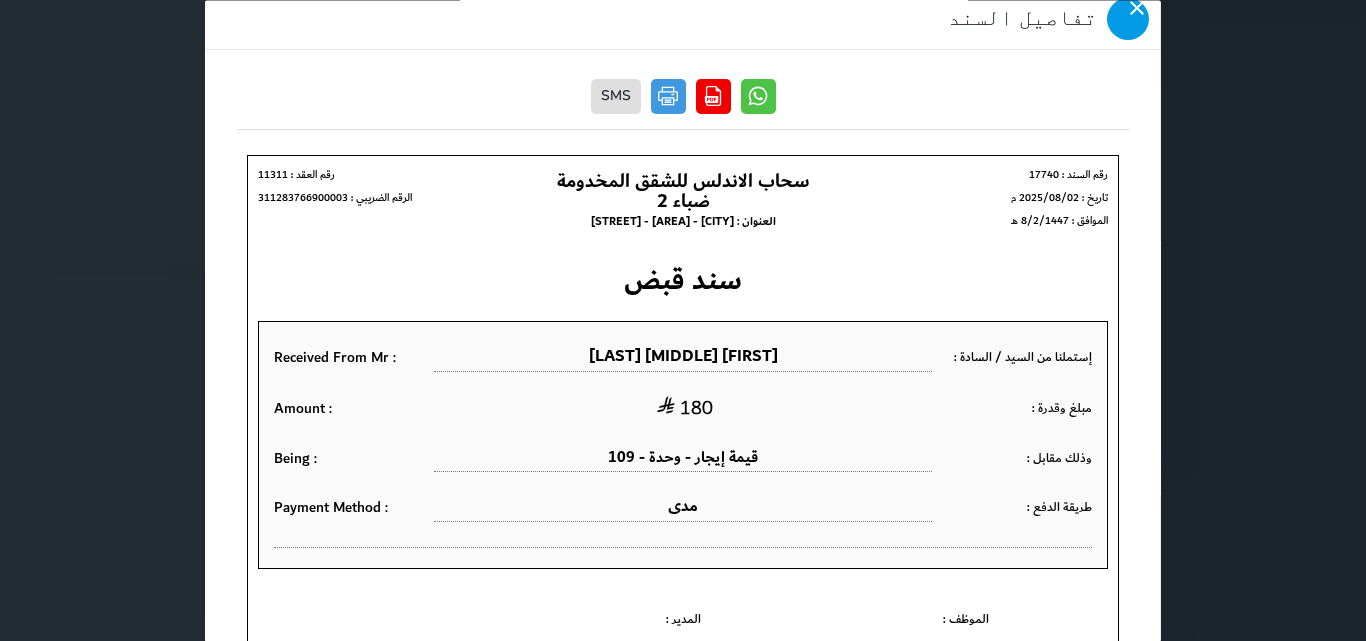 click 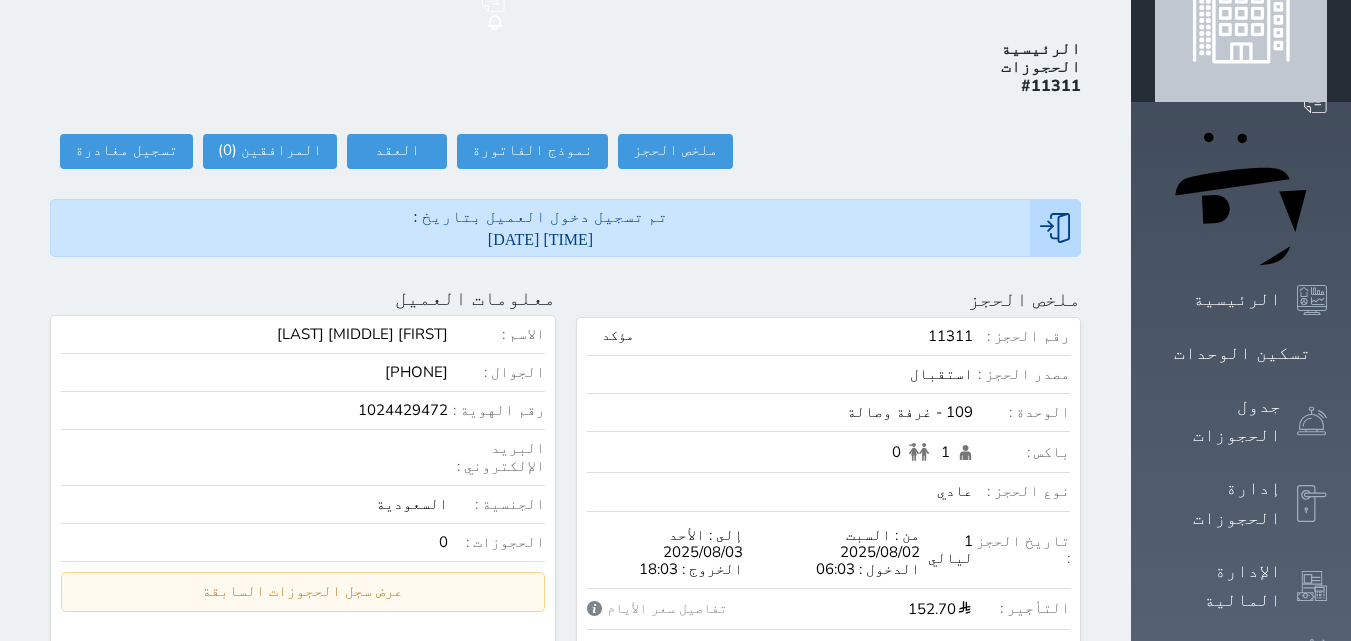 scroll, scrollTop: 0, scrollLeft: 0, axis: both 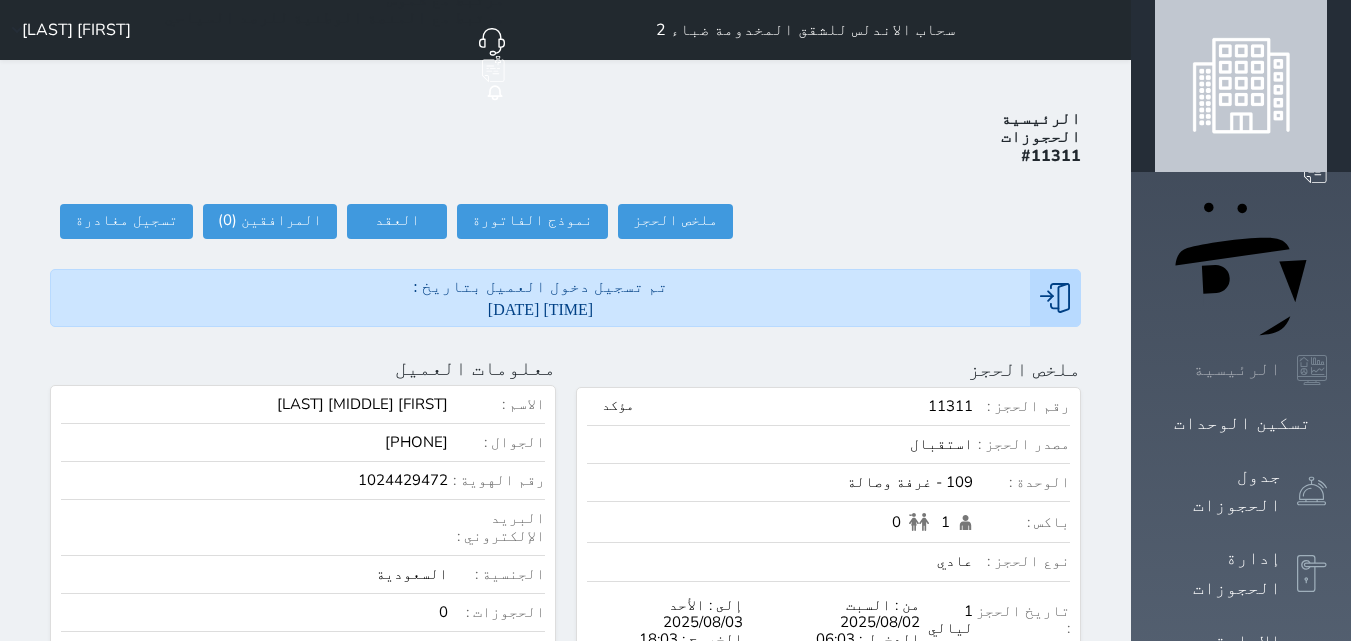 click on "الرئيسية" at bounding box center [1237, 369] 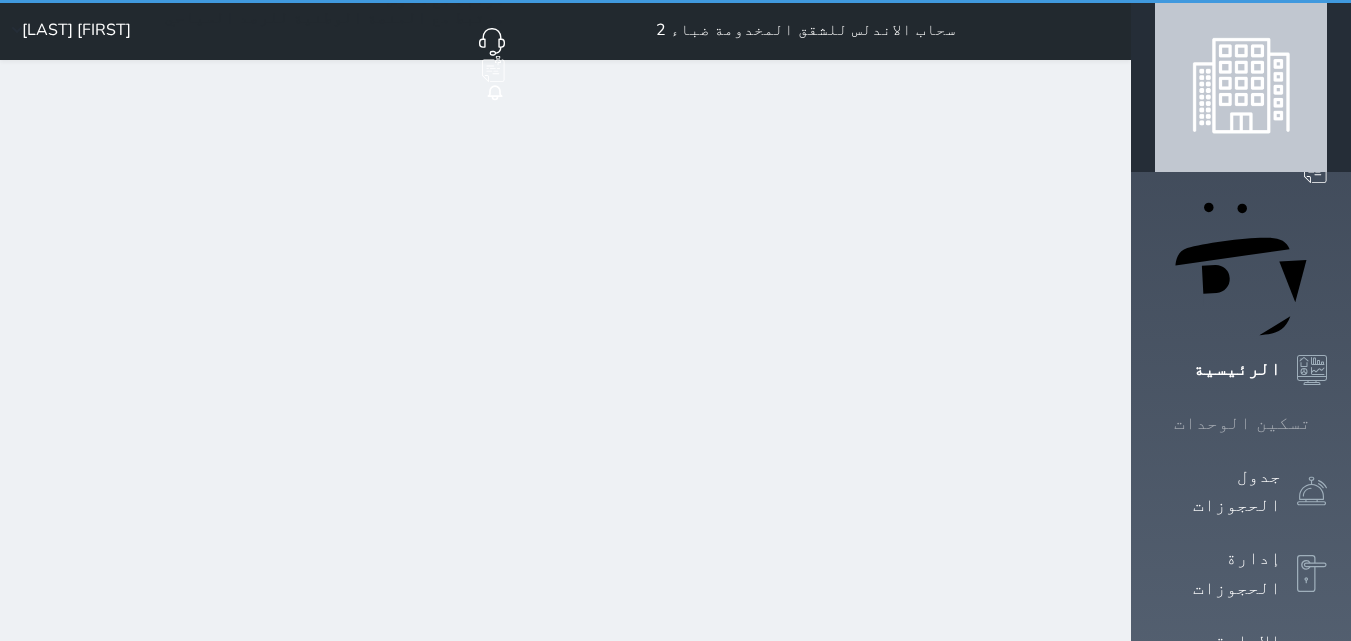 click 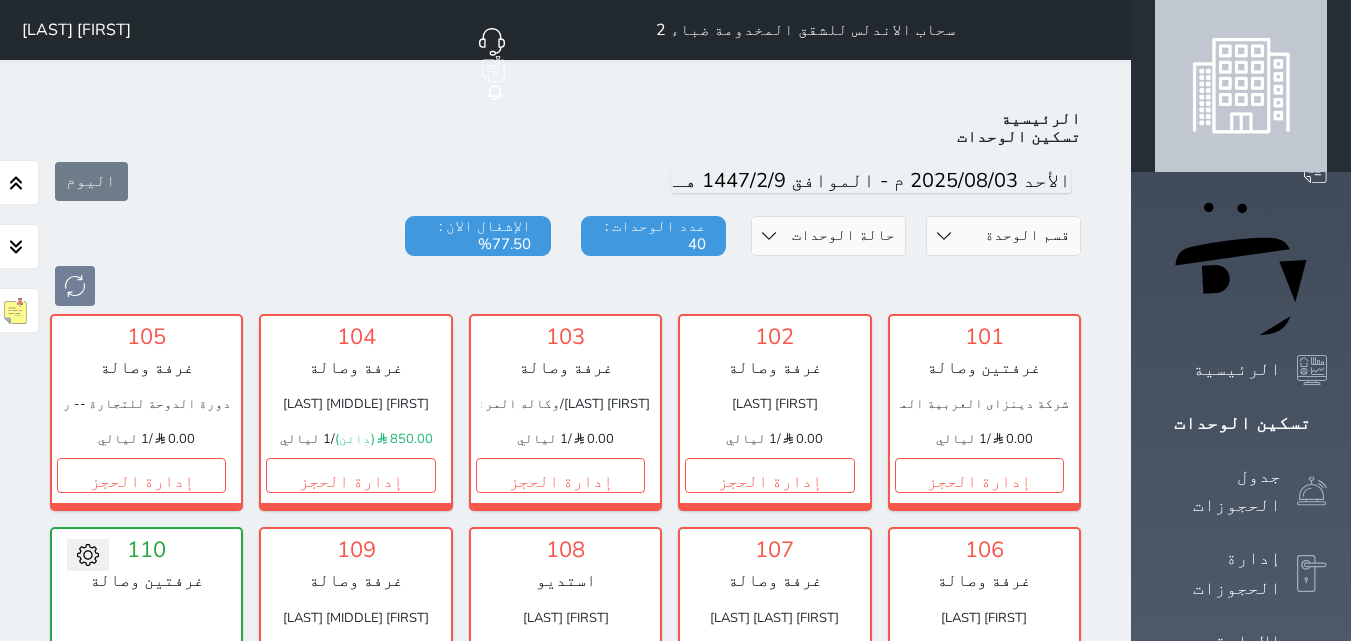 scroll, scrollTop: 78, scrollLeft: 0, axis: vertical 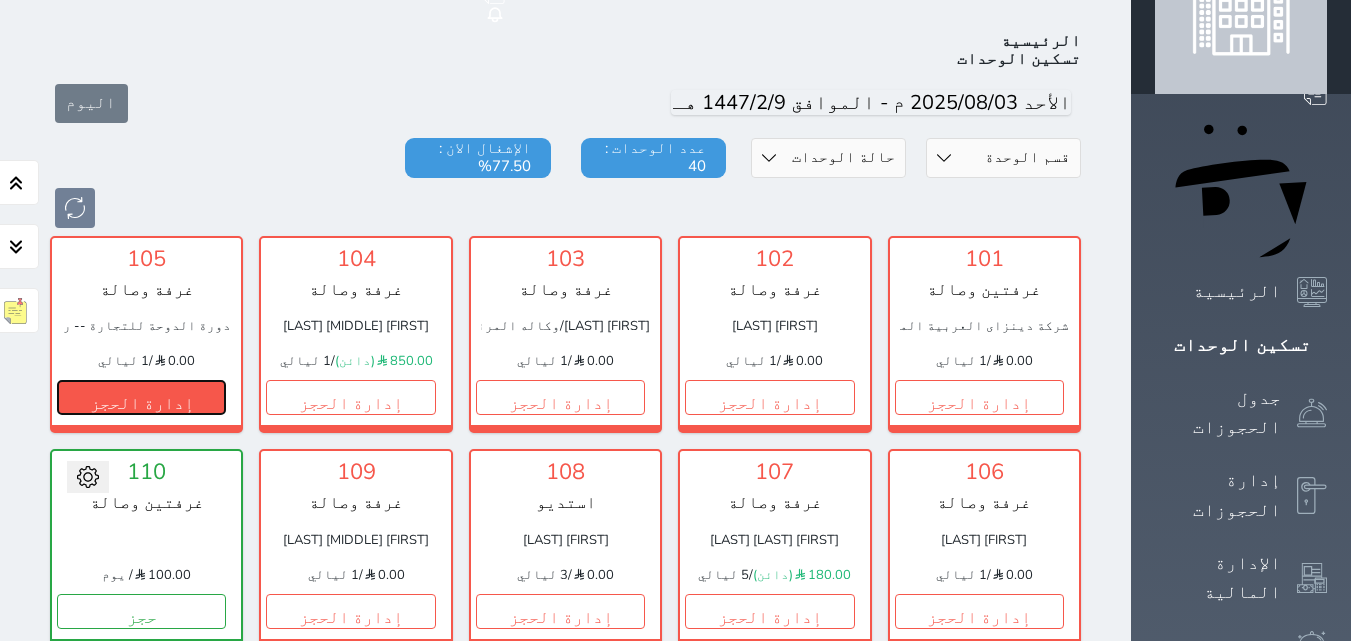 click on "إدارة الحجز" at bounding box center (141, 397) 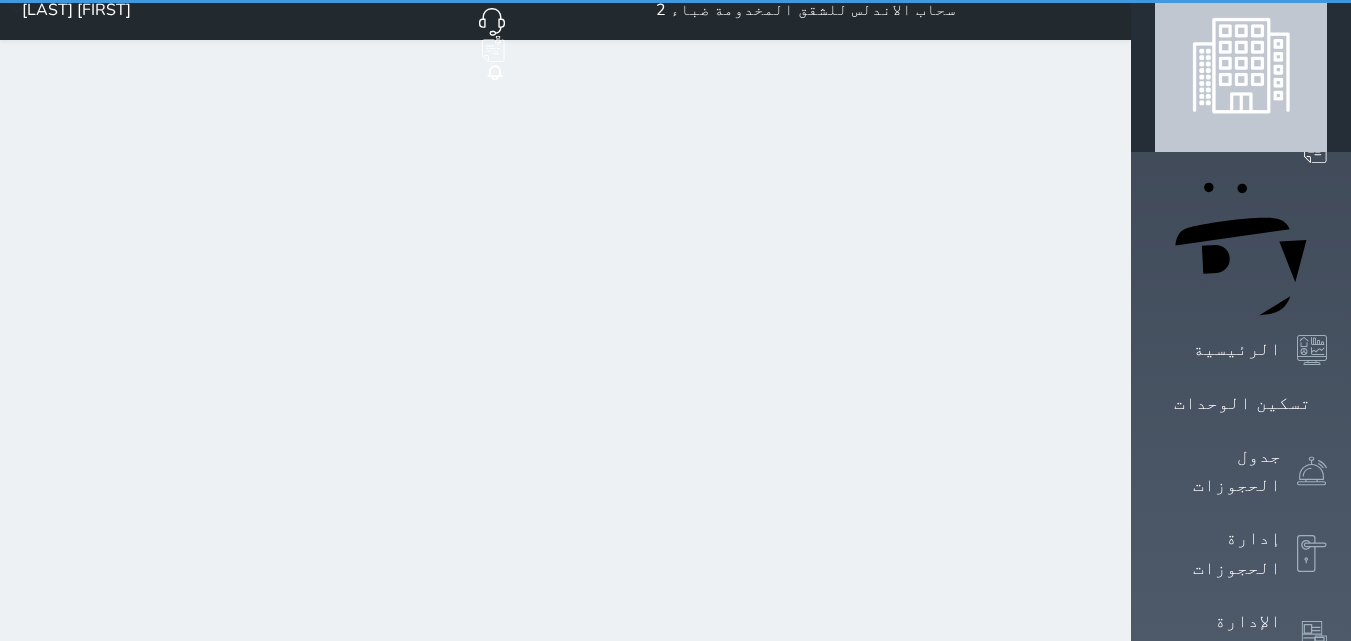 scroll, scrollTop: 0, scrollLeft: 0, axis: both 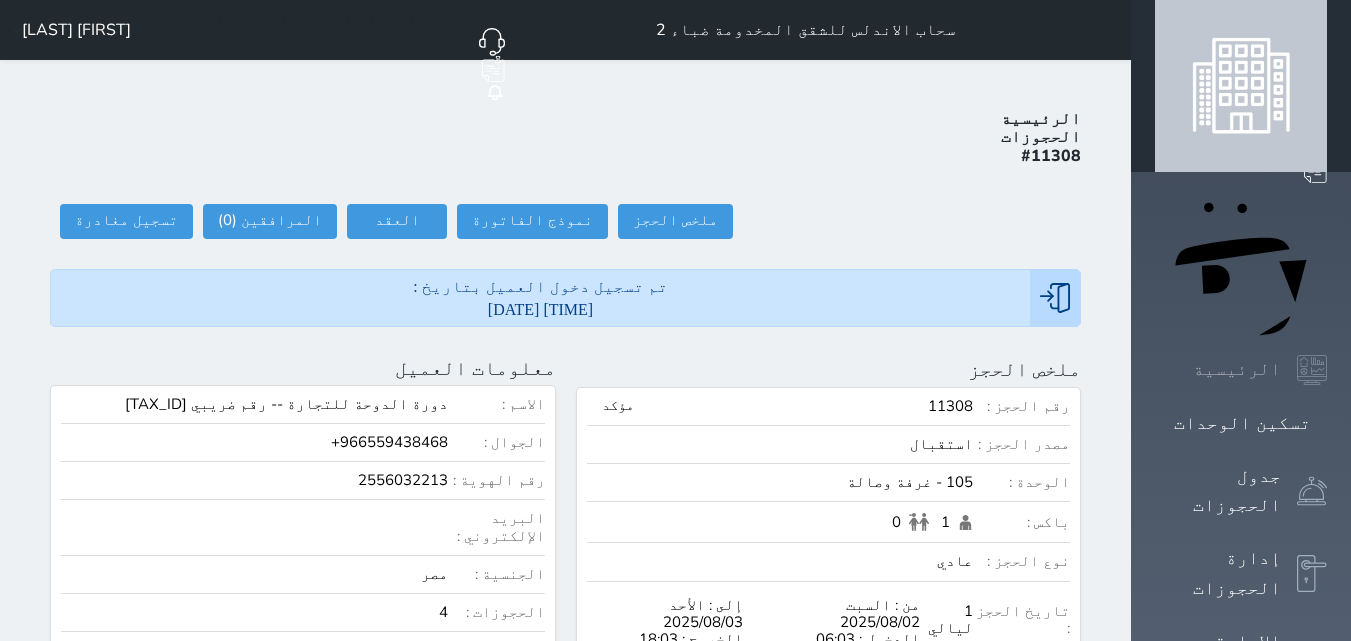 click on "الرئيسية" at bounding box center [1241, 370] 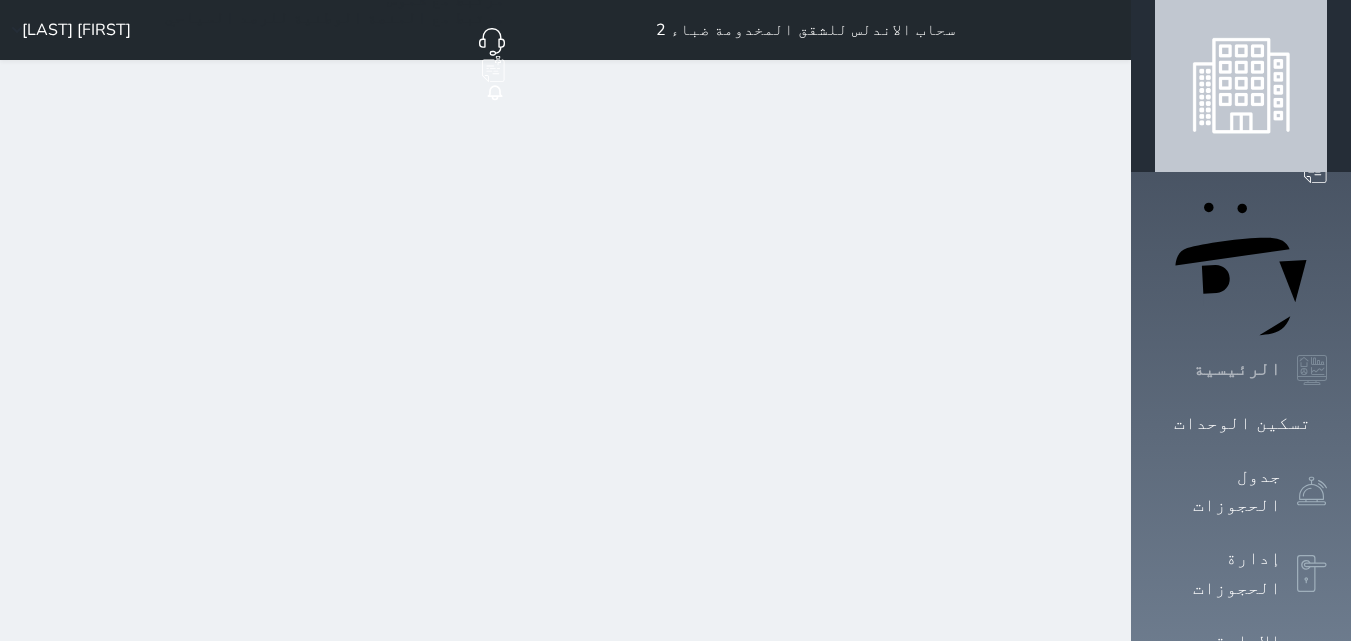 click on "الرئيسية" at bounding box center (1237, 369) 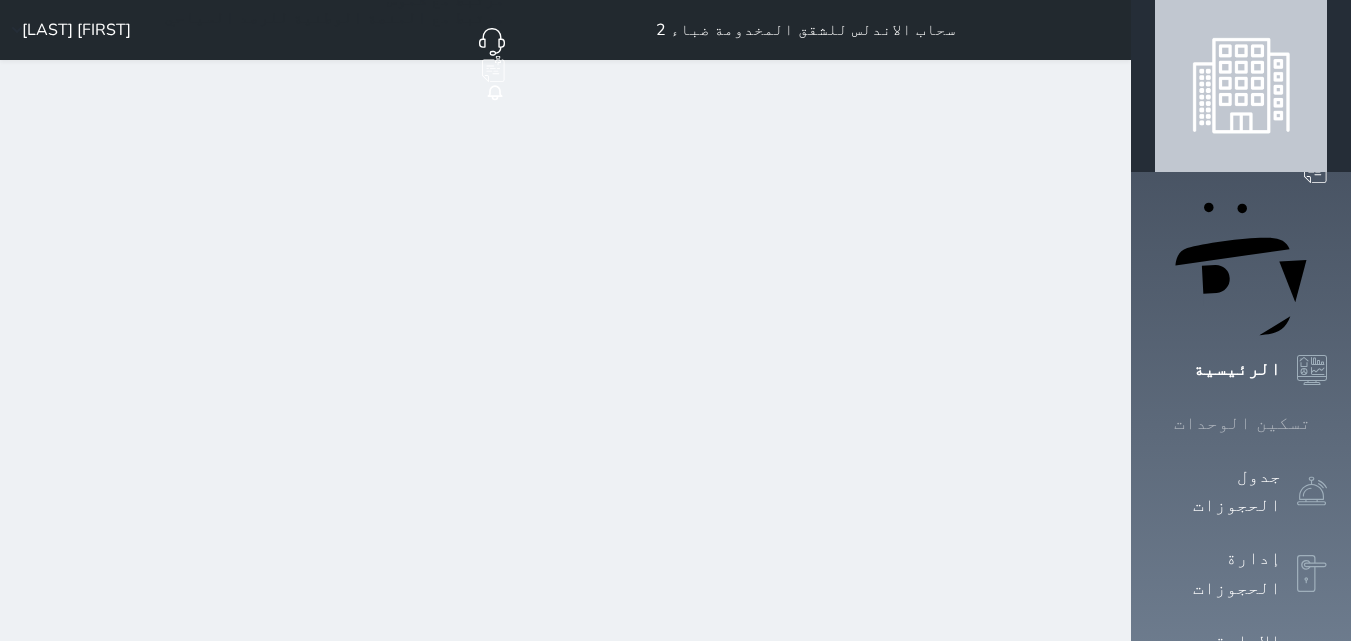 click 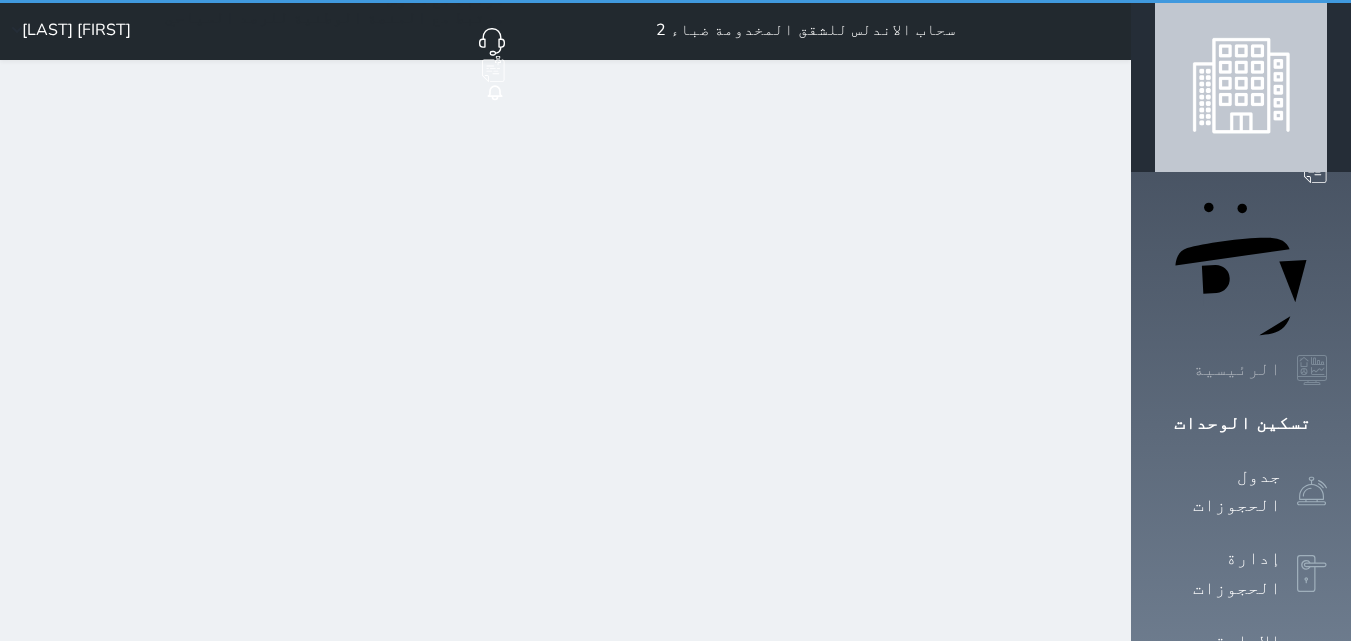 click on "الرئيسية" at bounding box center [1237, 369] 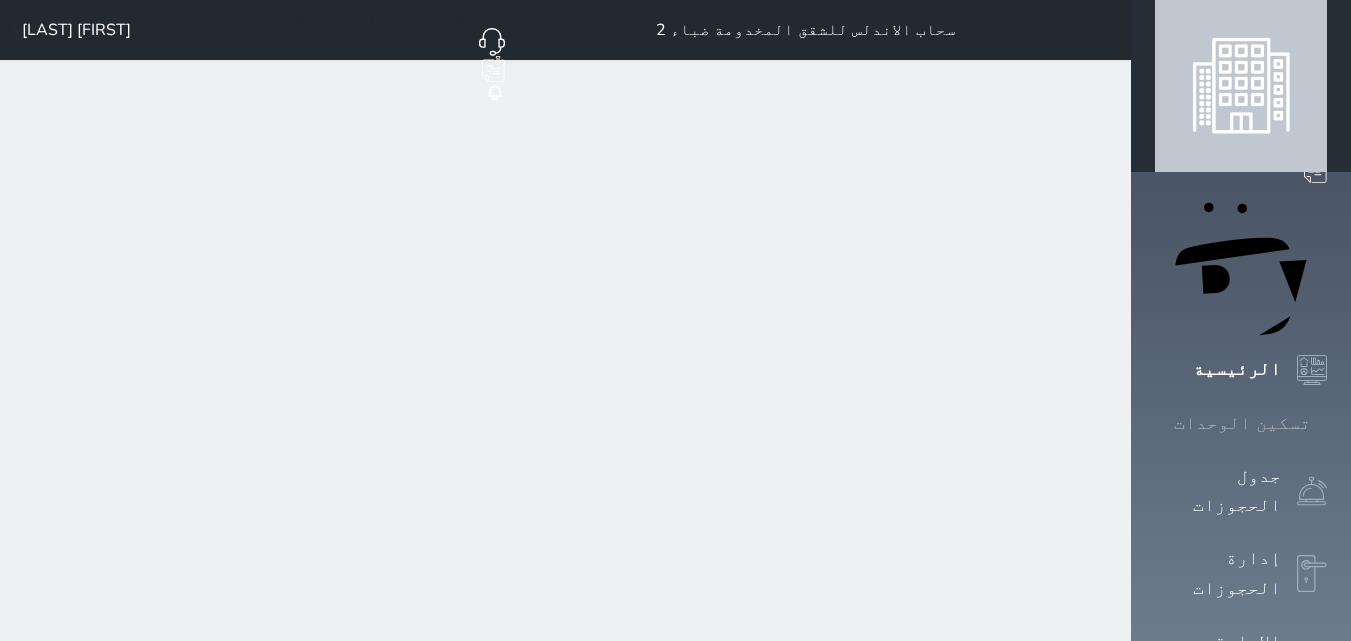 click on "تسكين الوحدات" at bounding box center [1242, 423] 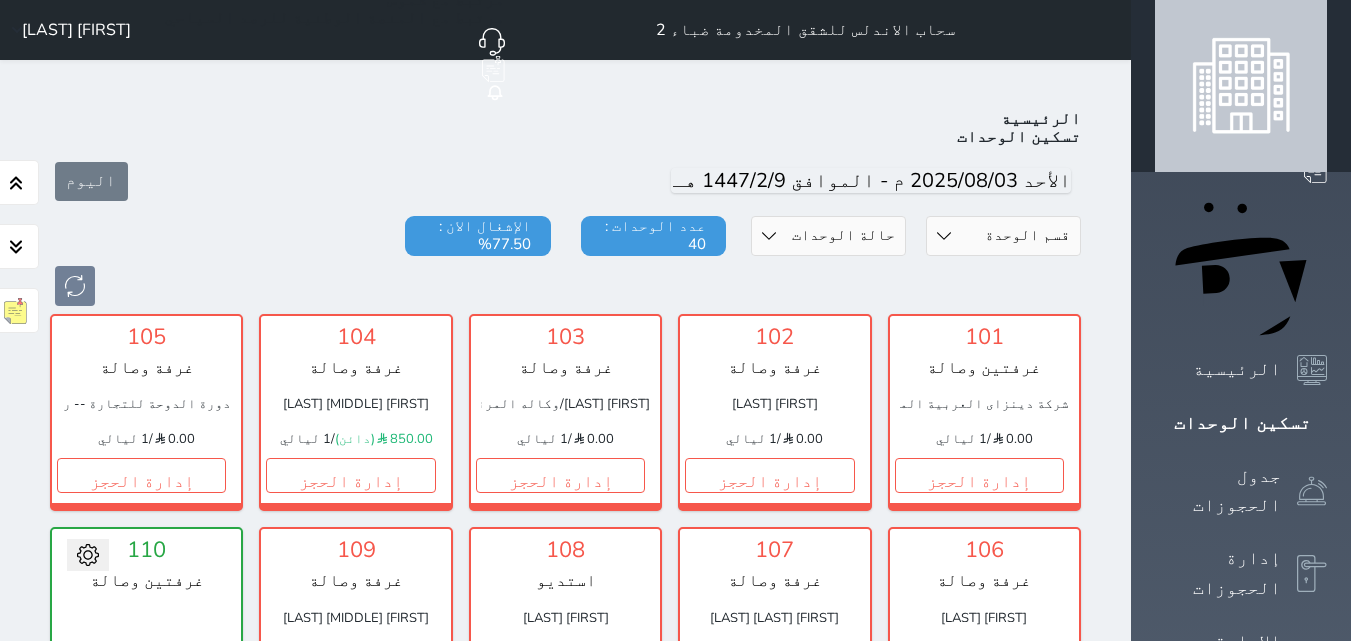 click on "إدارة الحجز" at bounding box center (979, 689) 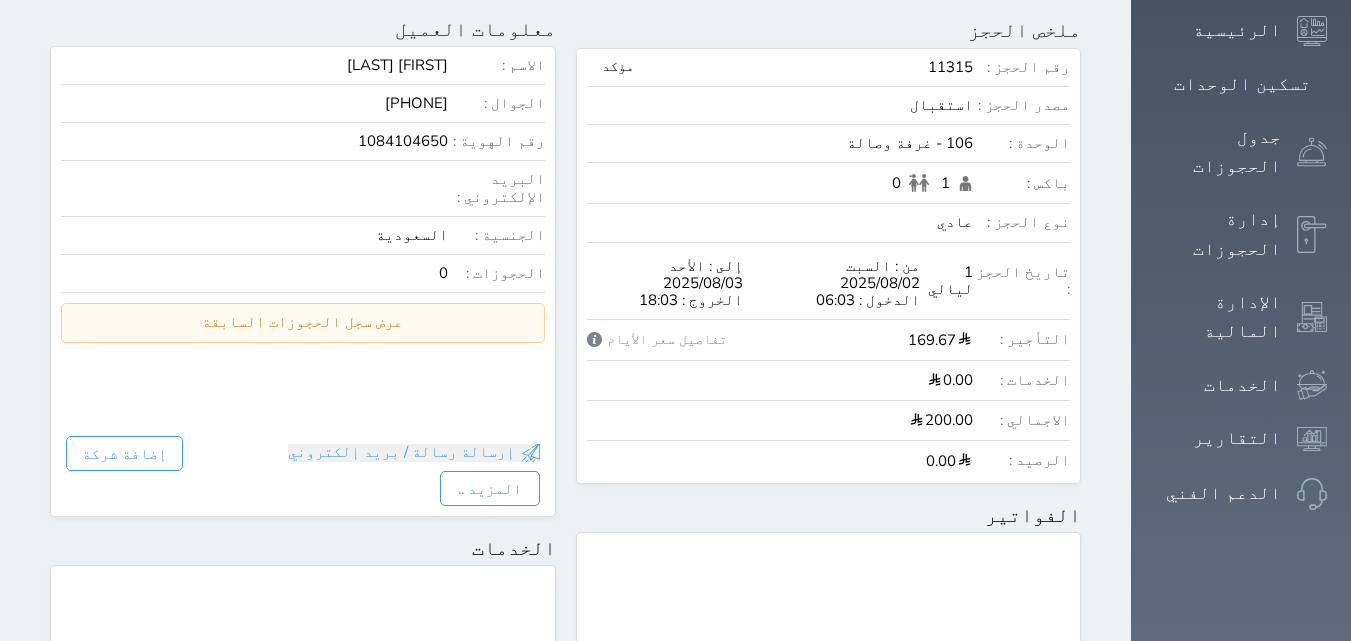 scroll, scrollTop: 600, scrollLeft: 0, axis: vertical 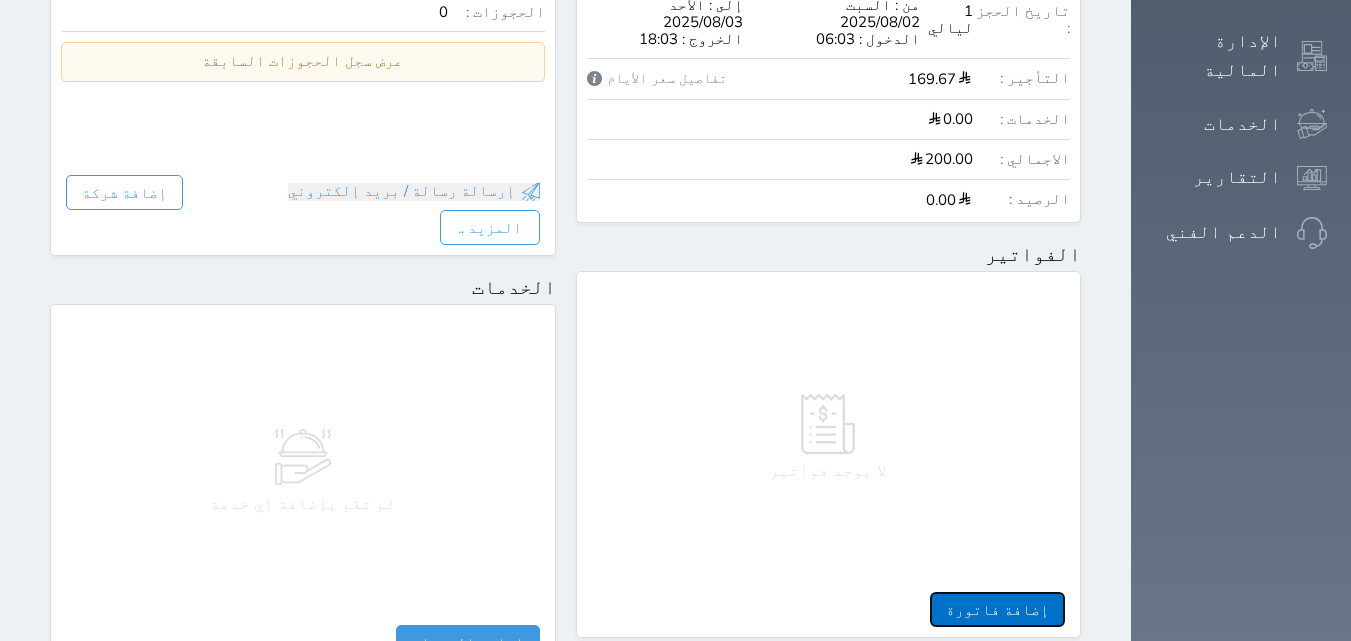 click on "إضافة فاتورة" at bounding box center (997, 609) 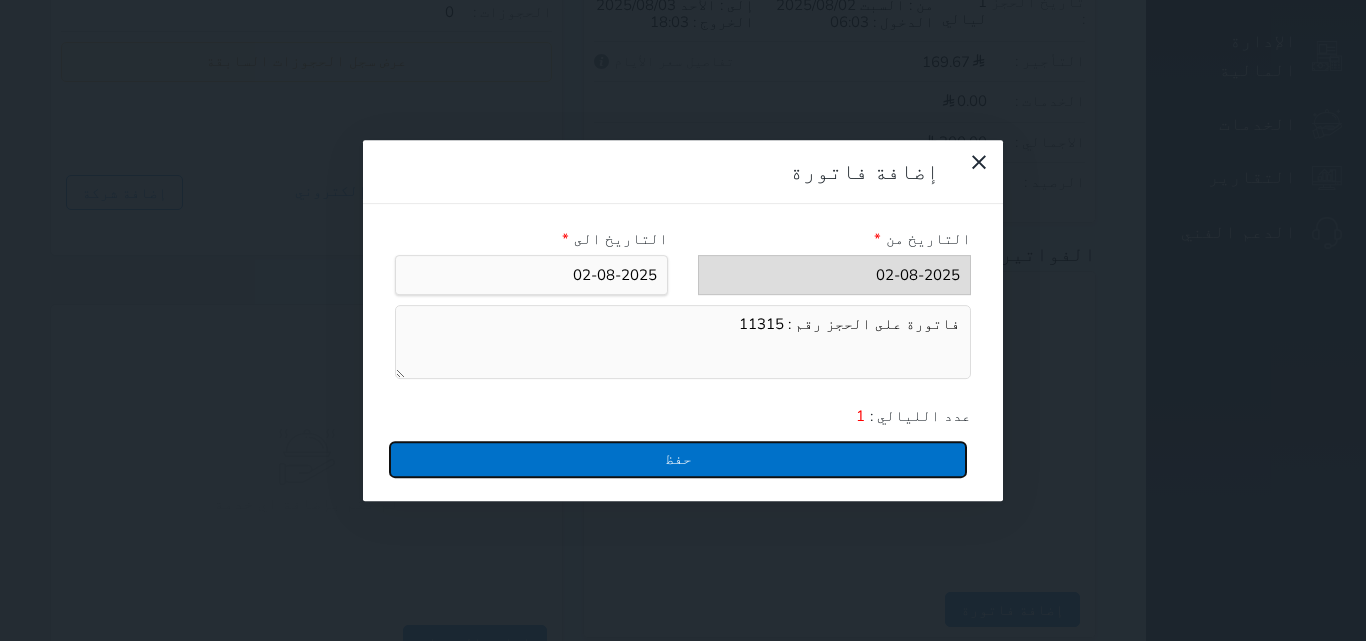 click on "حفظ" at bounding box center (678, 459) 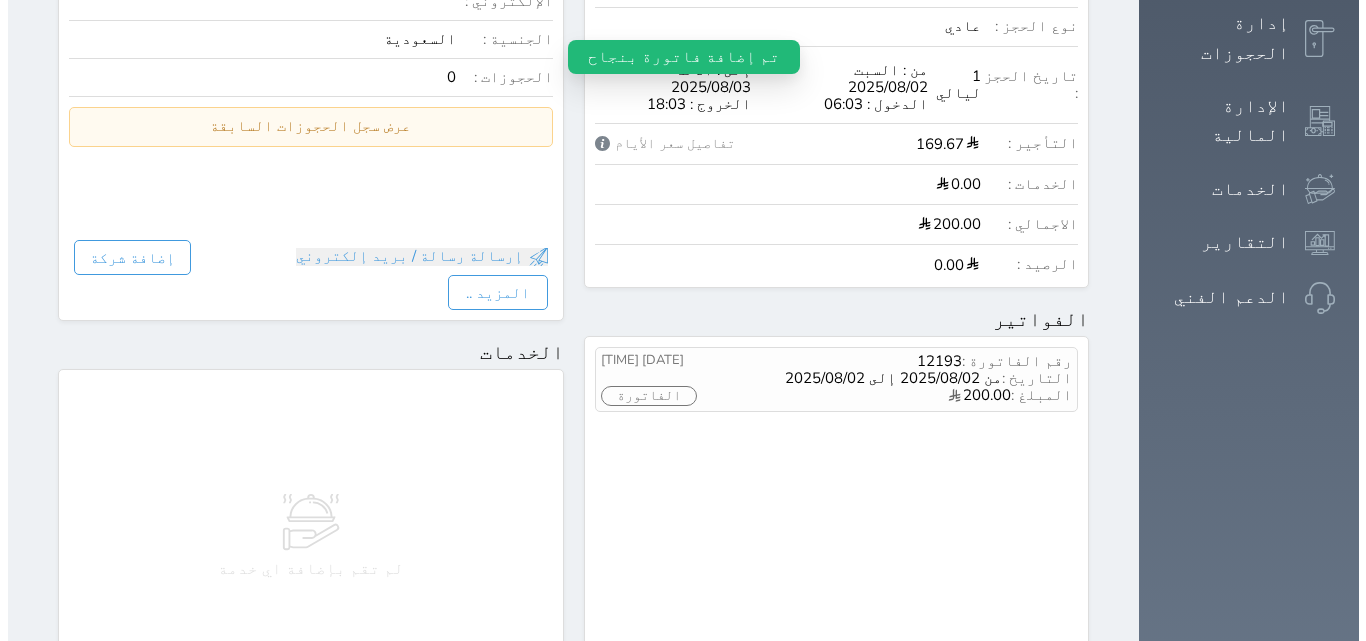 scroll, scrollTop: 500, scrollLeft: 0, axis: vertical 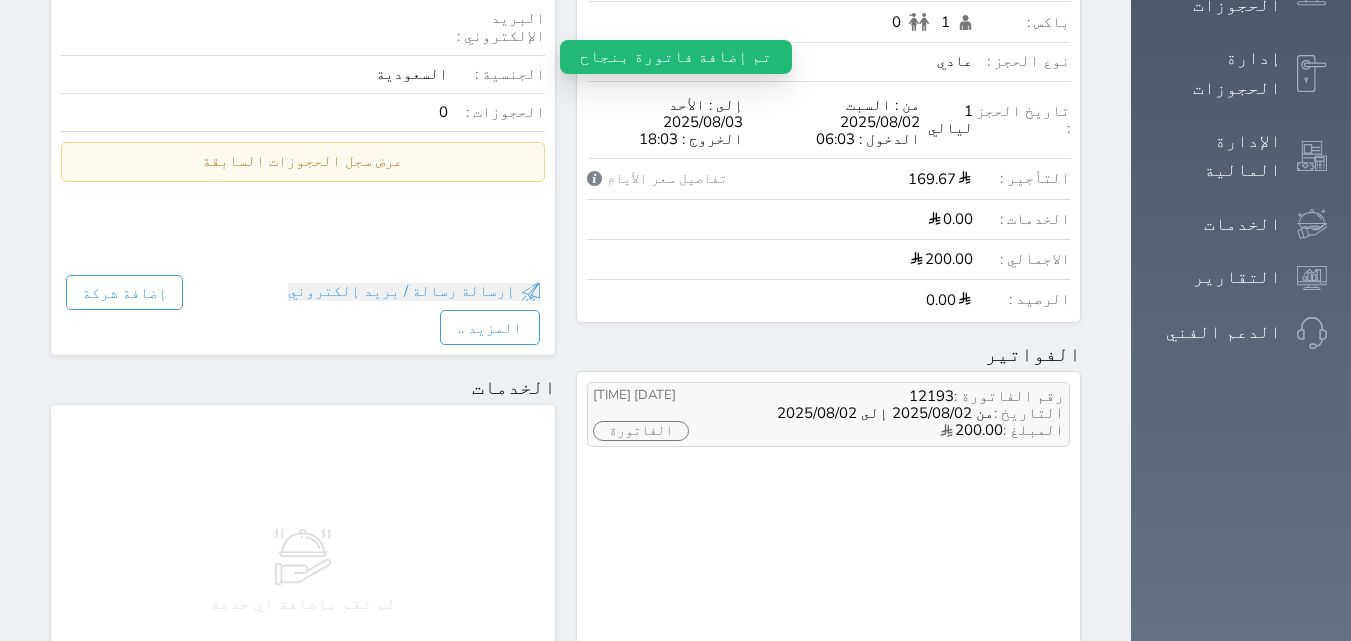 click on "2025/08/03 05:19     الفاتورة" at bounding box center [663, 415] 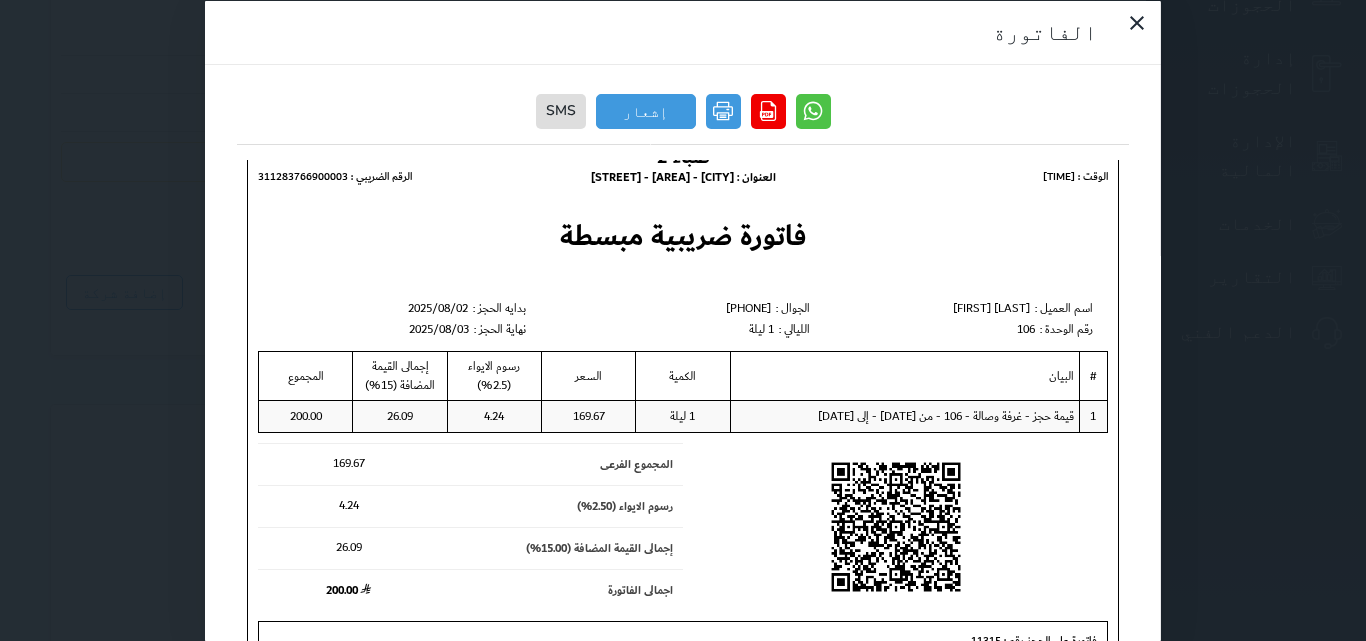 scroll, scrollTop: 109, scrollLeft: 0, axis: vertical 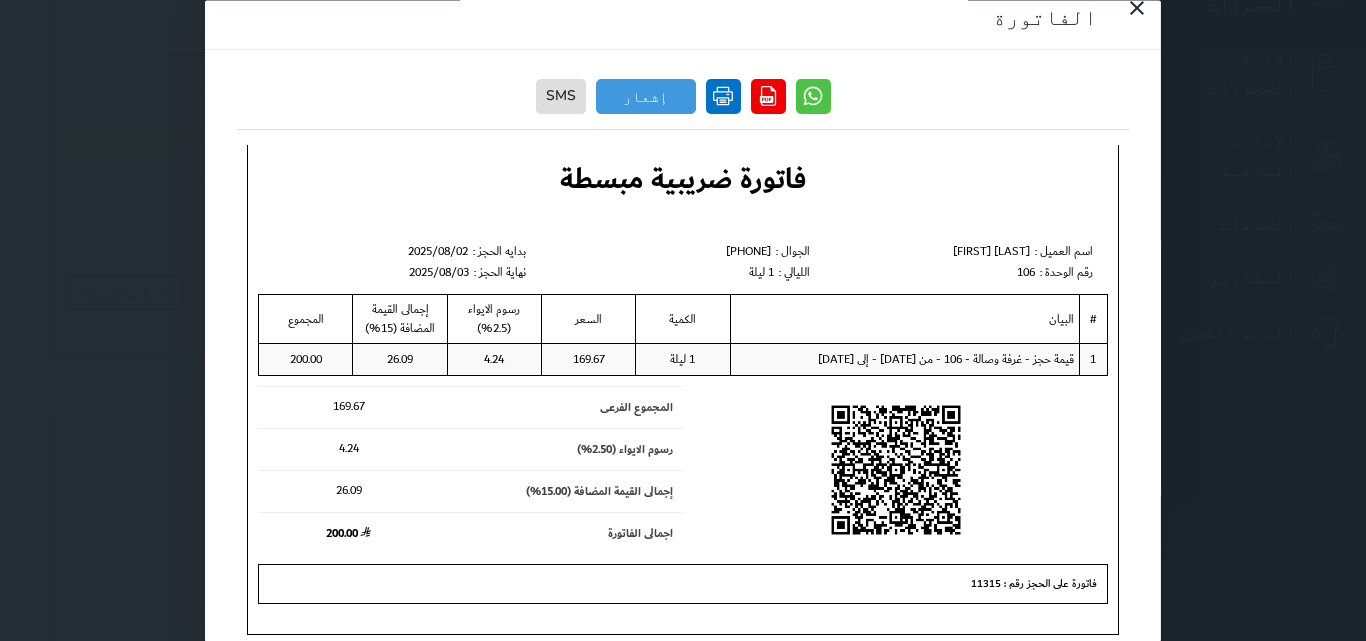 click at bounding box center [723, 96] 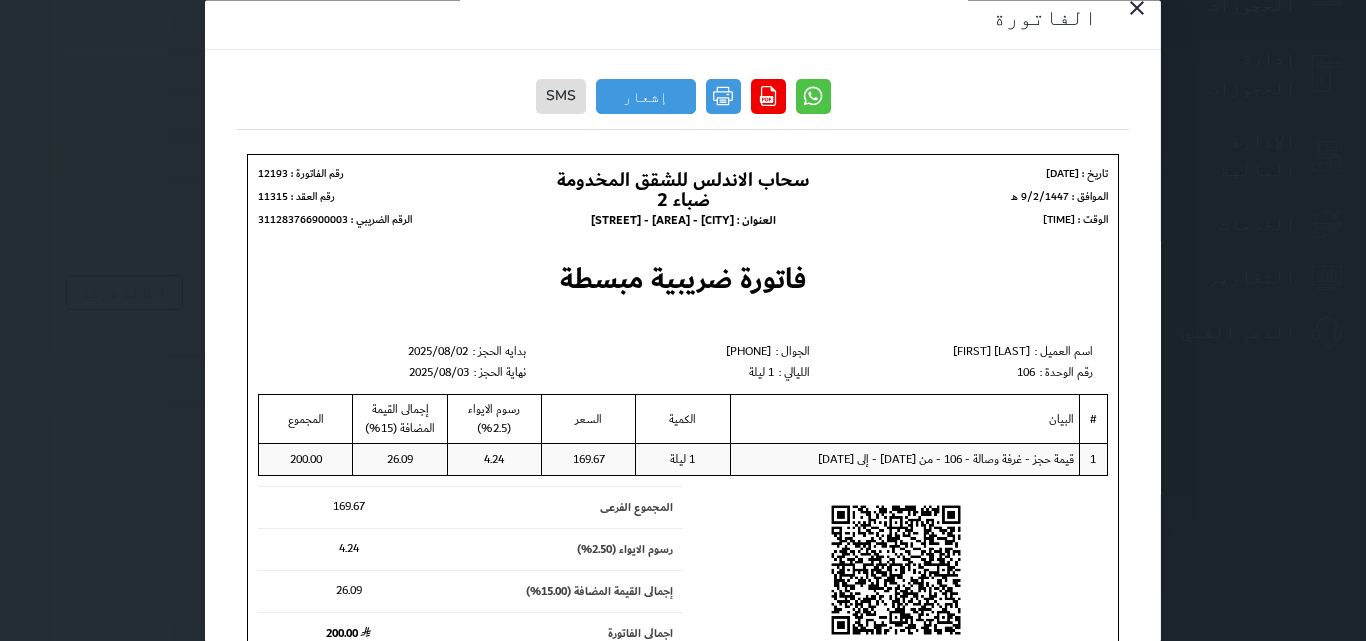 scroll, scrollTop: 0, scrollLeft: 0, axis: both 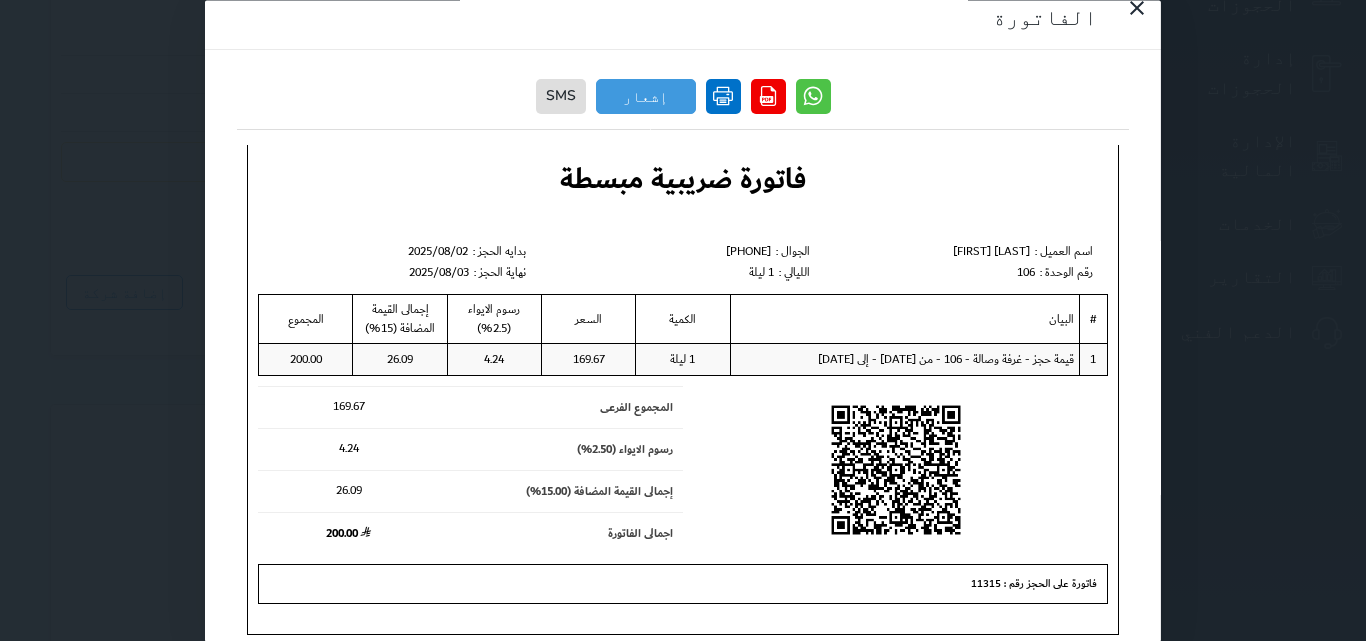 click at bounding box center [723, 96] 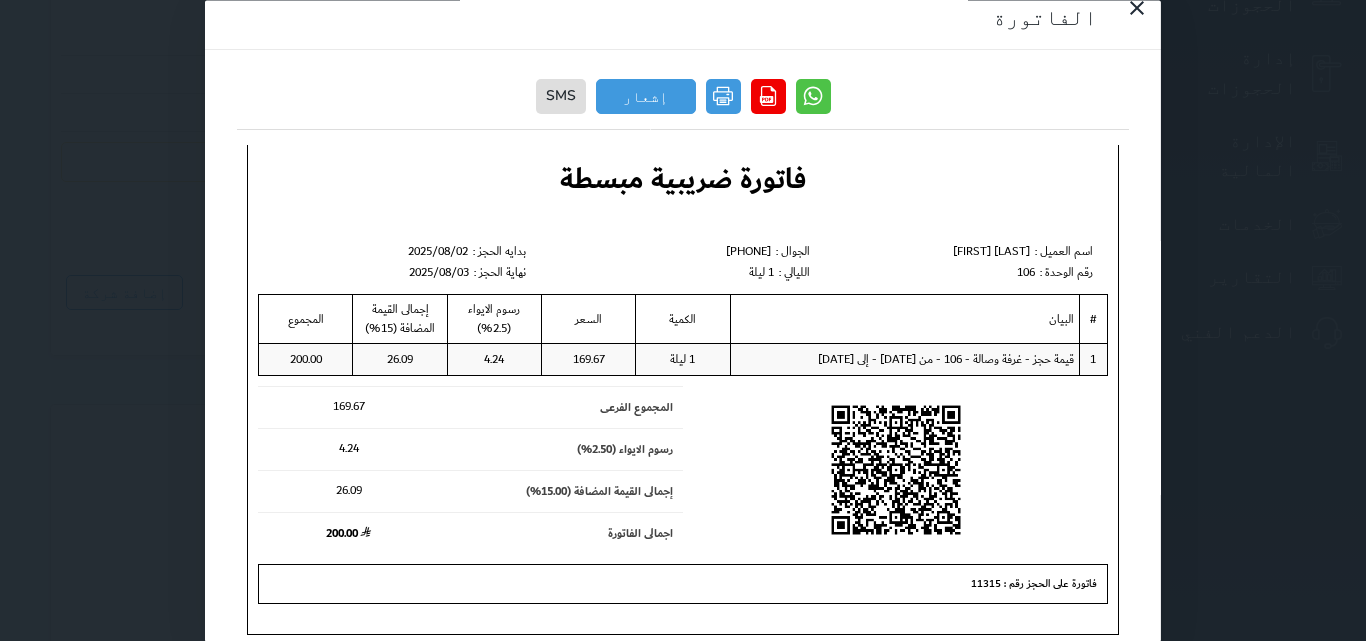 drag, startPoint x: 259, startPoint y: 33, endPoint x: 338, endPoint y: 38, distance: 79.15807 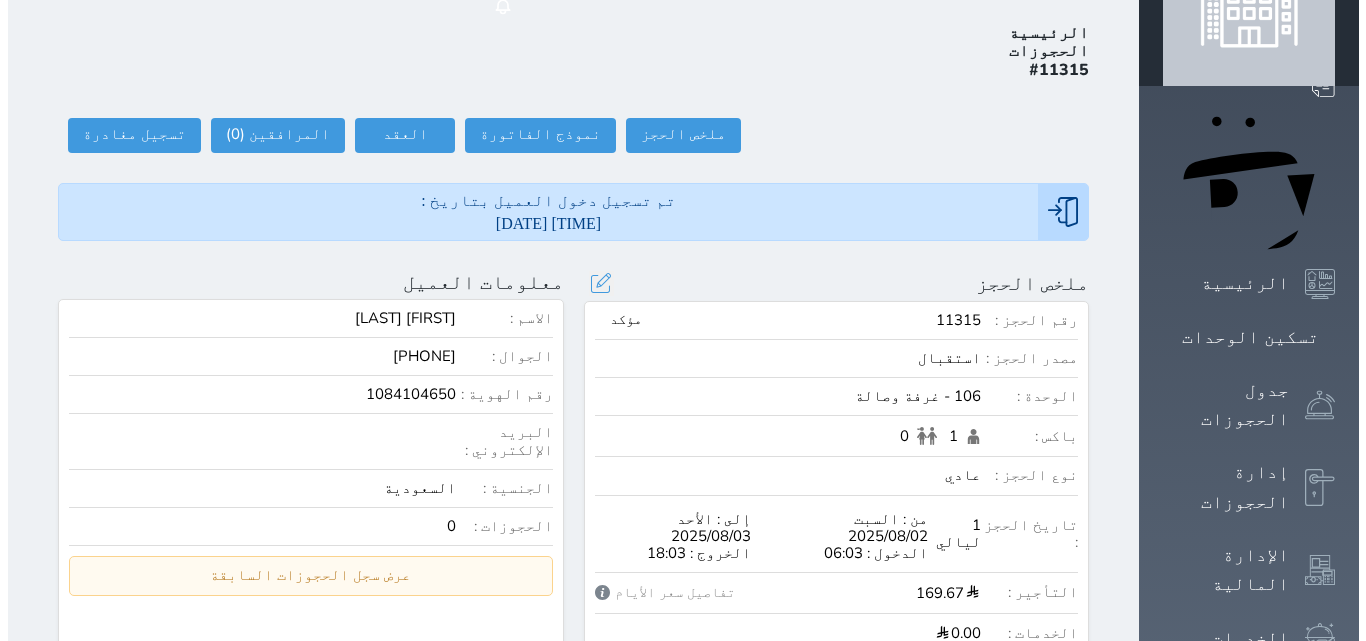 scroll, scrollTop: 0, scrollLeft: 0, axis: both 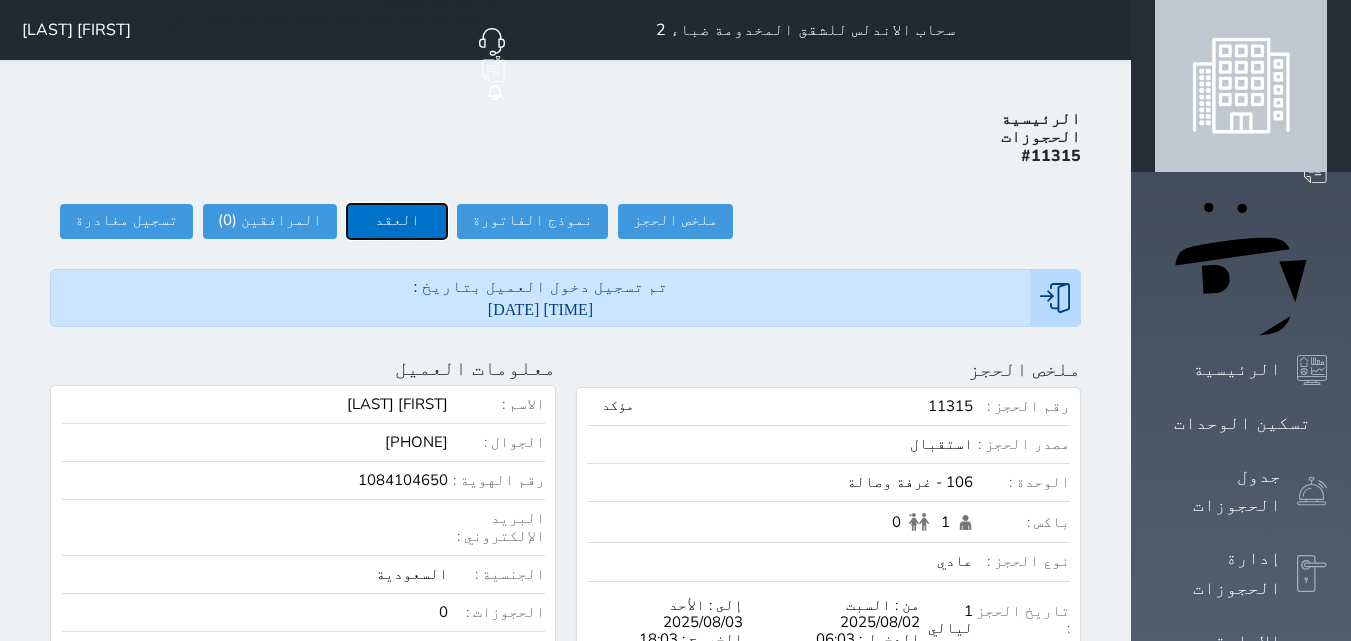 click on "العقد" at bounding box center (397, 221) 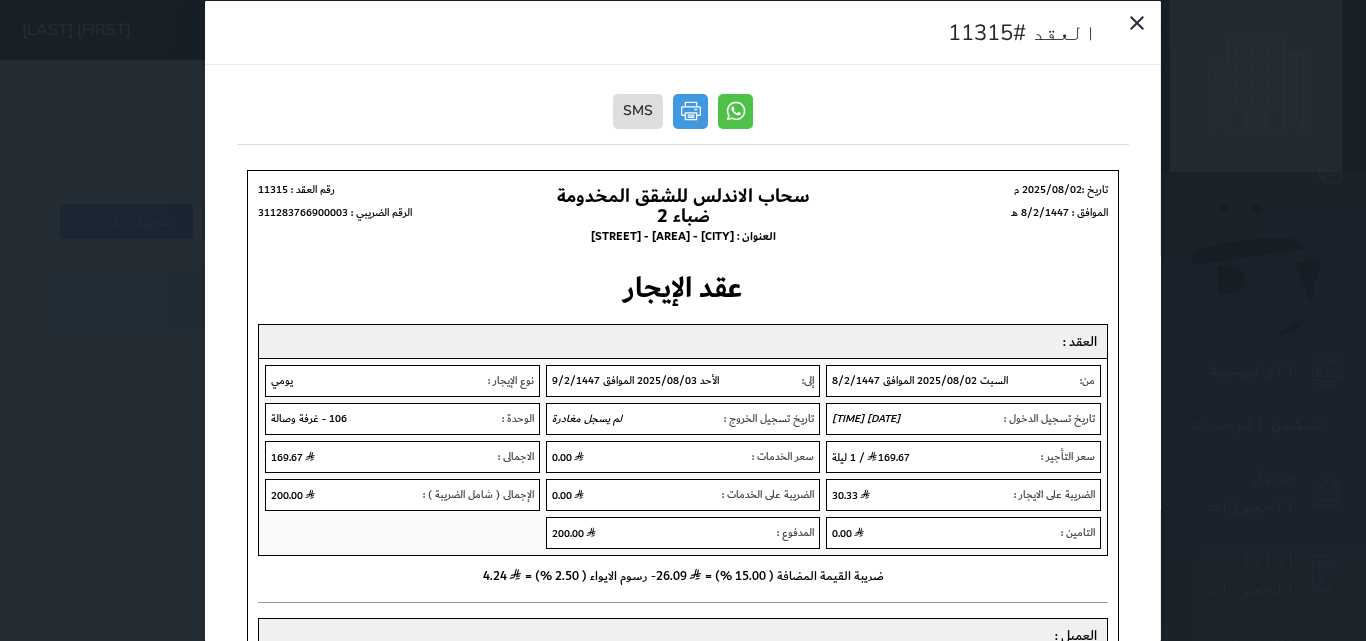 scroll, scrollTop: 0, scrollLeft: 0, axis: both 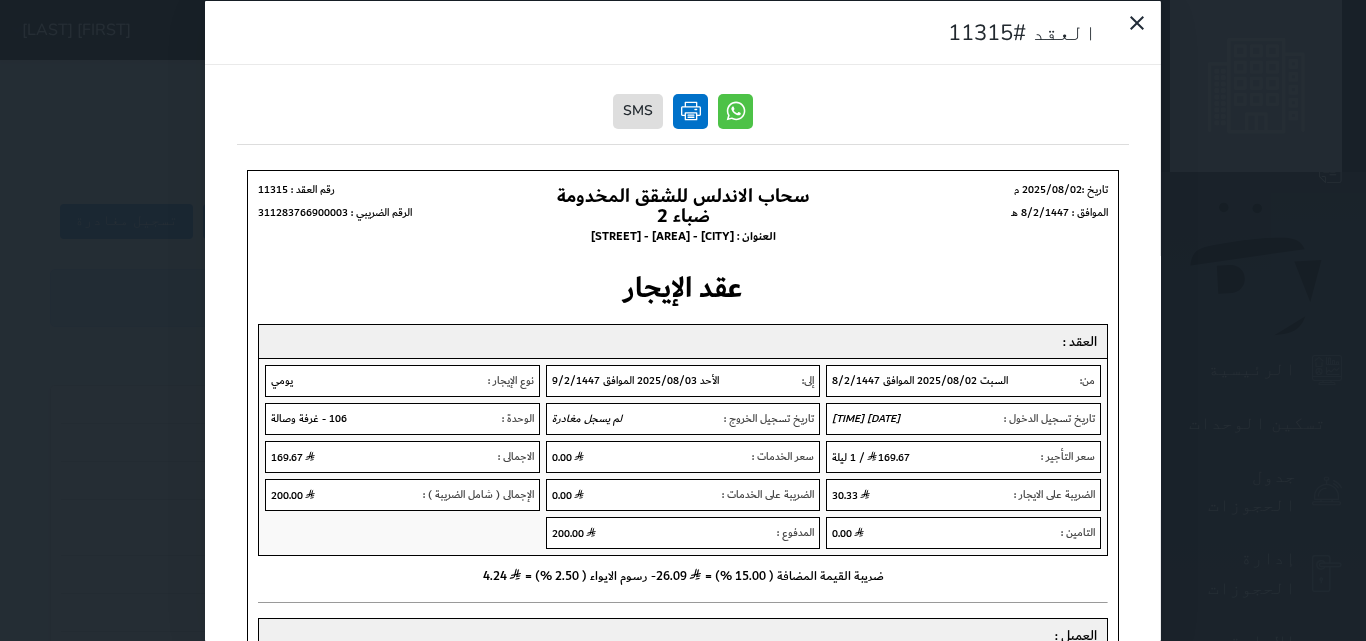 click at bounding box center [690, 110] 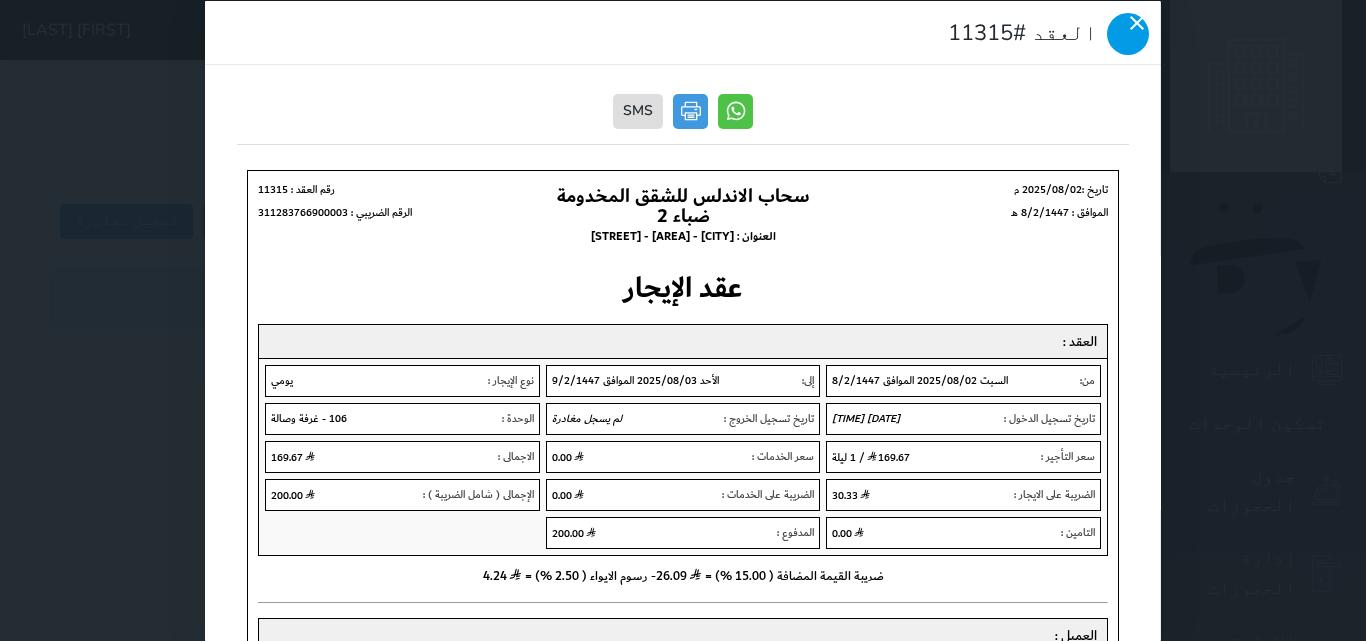 click 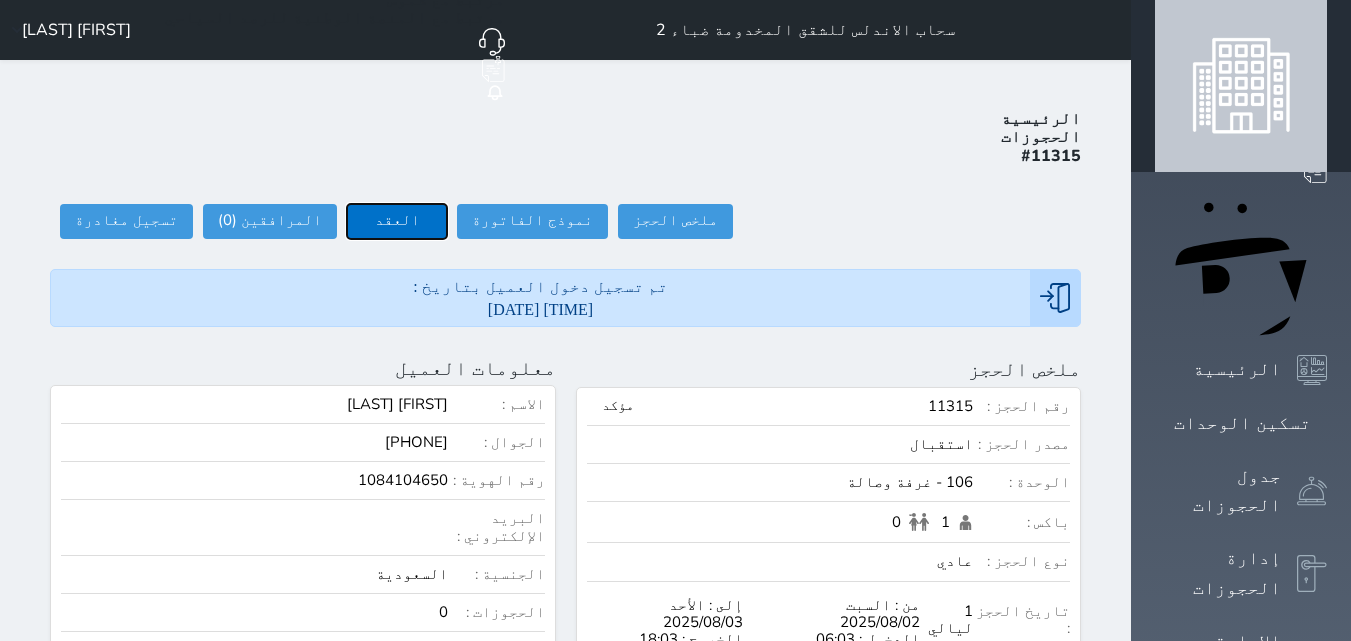 click on "العقد" at bounding box center [397, 221] 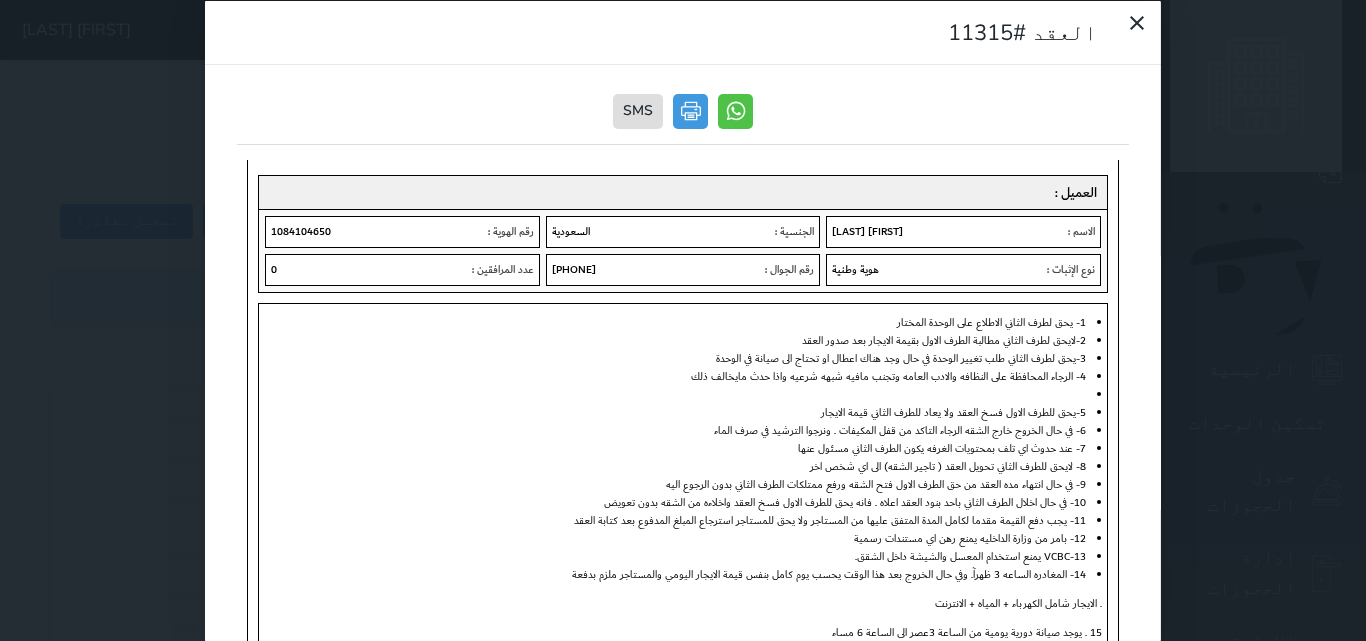 scroll, scrollTop: 648, scrollLeft: 0, axis: vertical 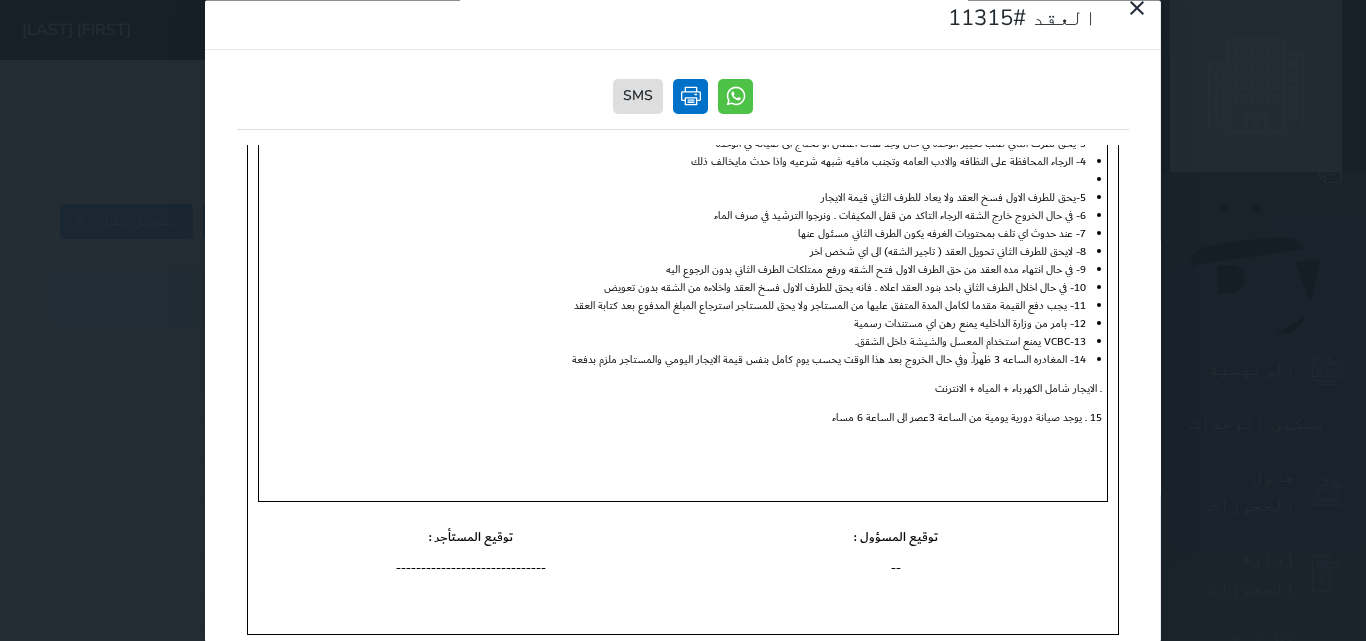 click at bounding box center (690, 96) 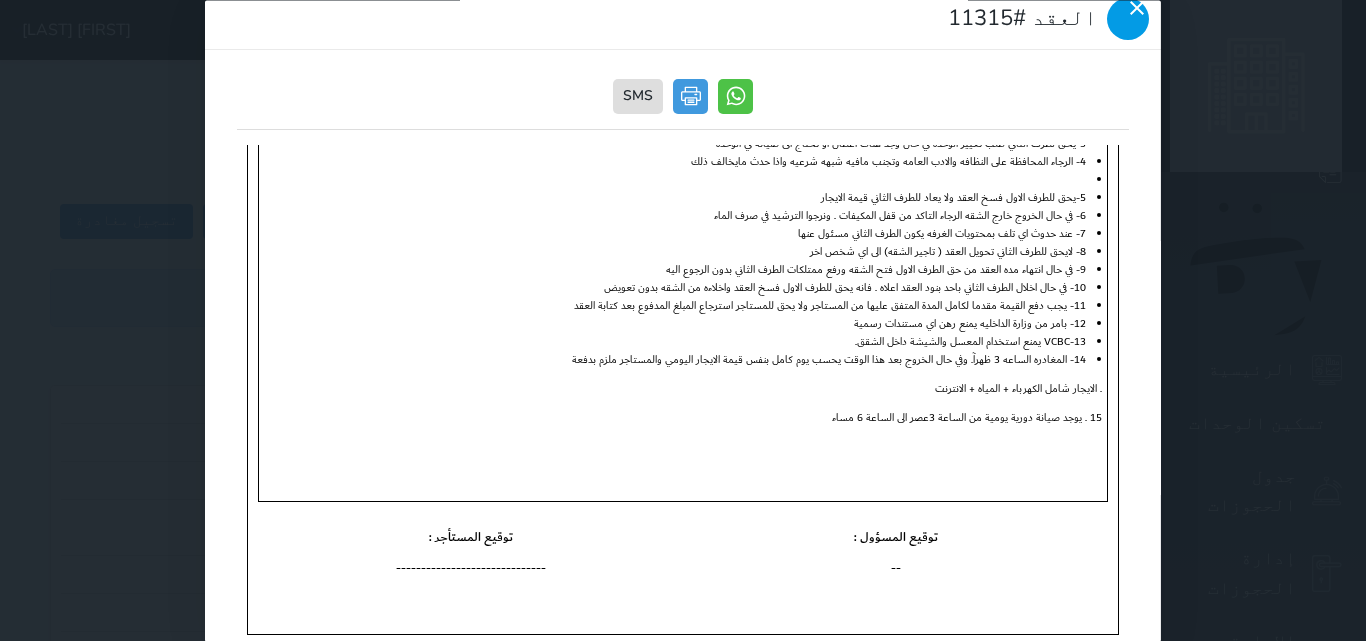 click at bounding box center [1128, 19] 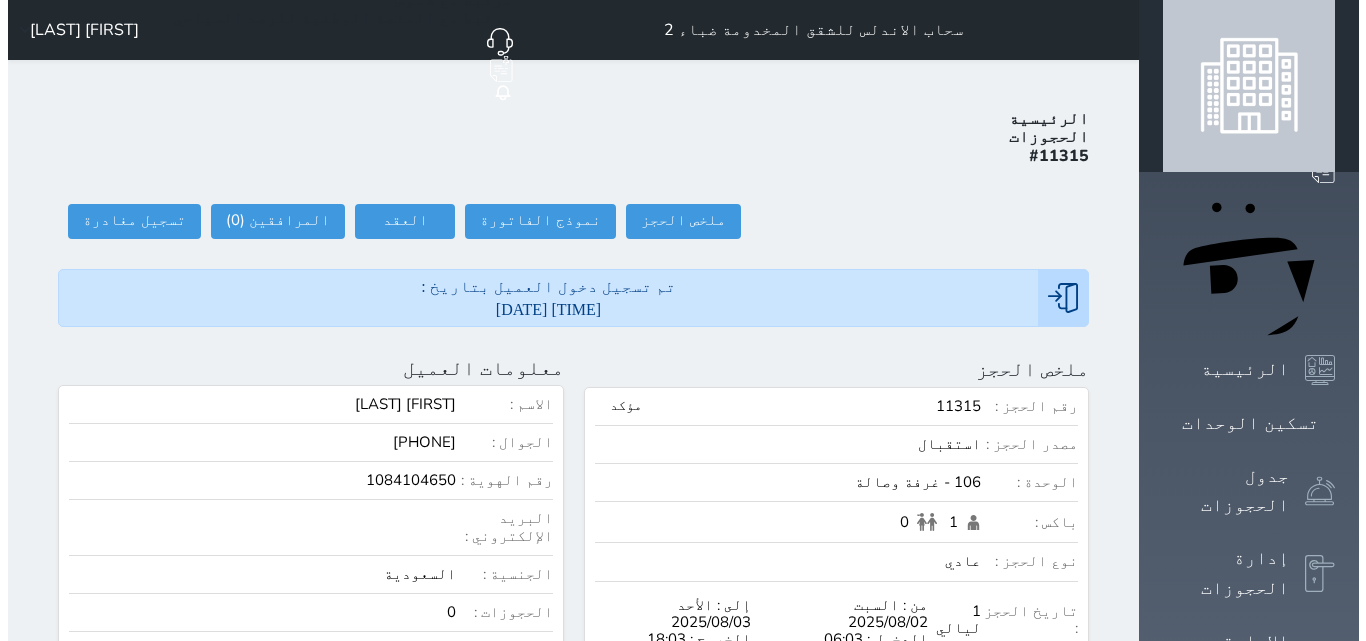 scroll, scrollTop: 0, scrollLeft: 0, axis: both 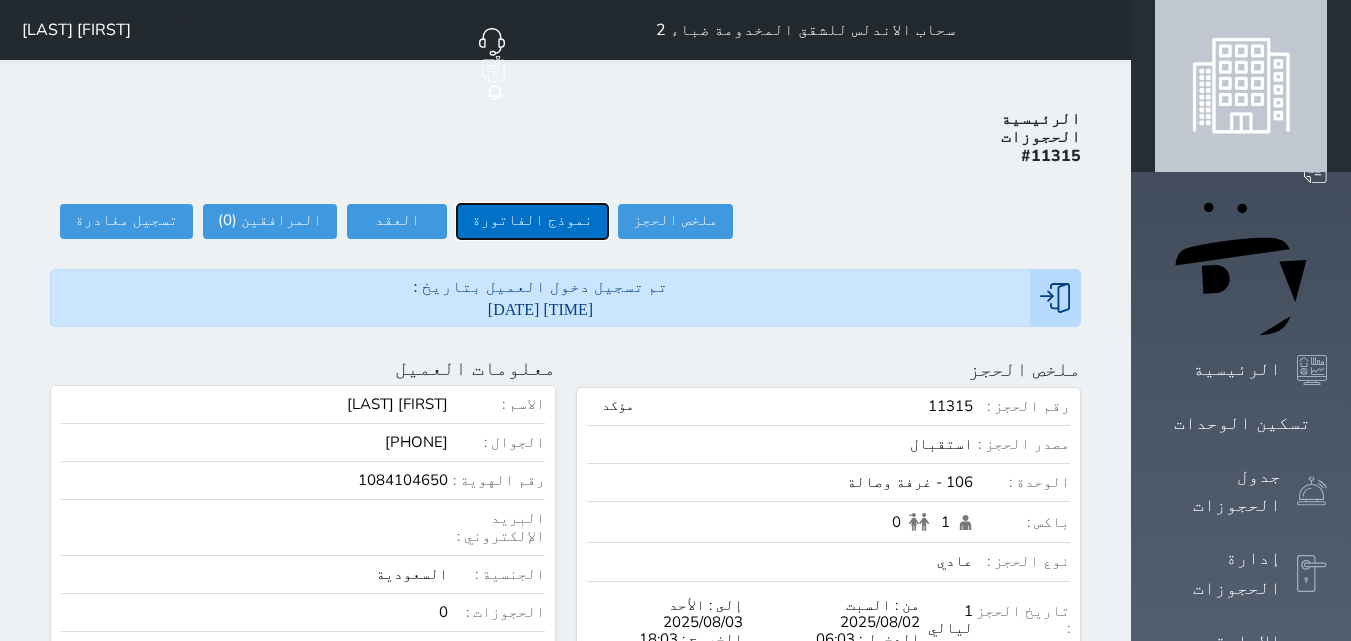 click on "نموذج الفاتورة" at bounding box center (532, 221) 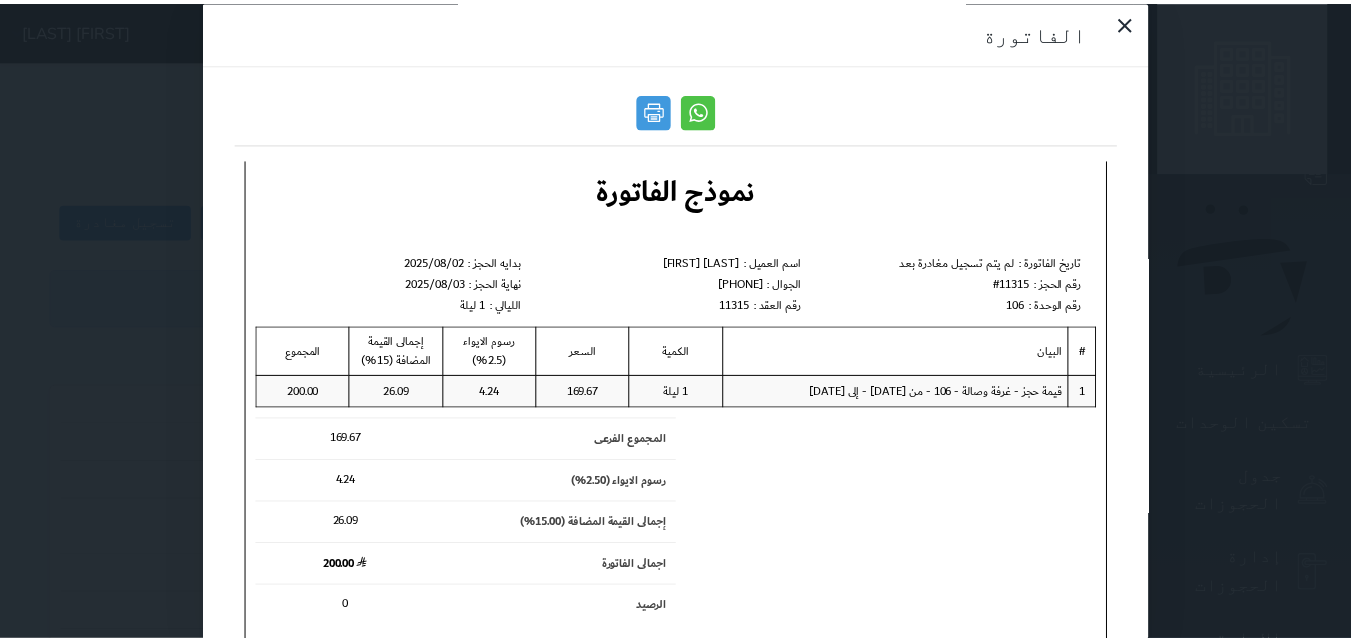 scroll, scrollTop: 0, scrollLeft: 0, axis: both 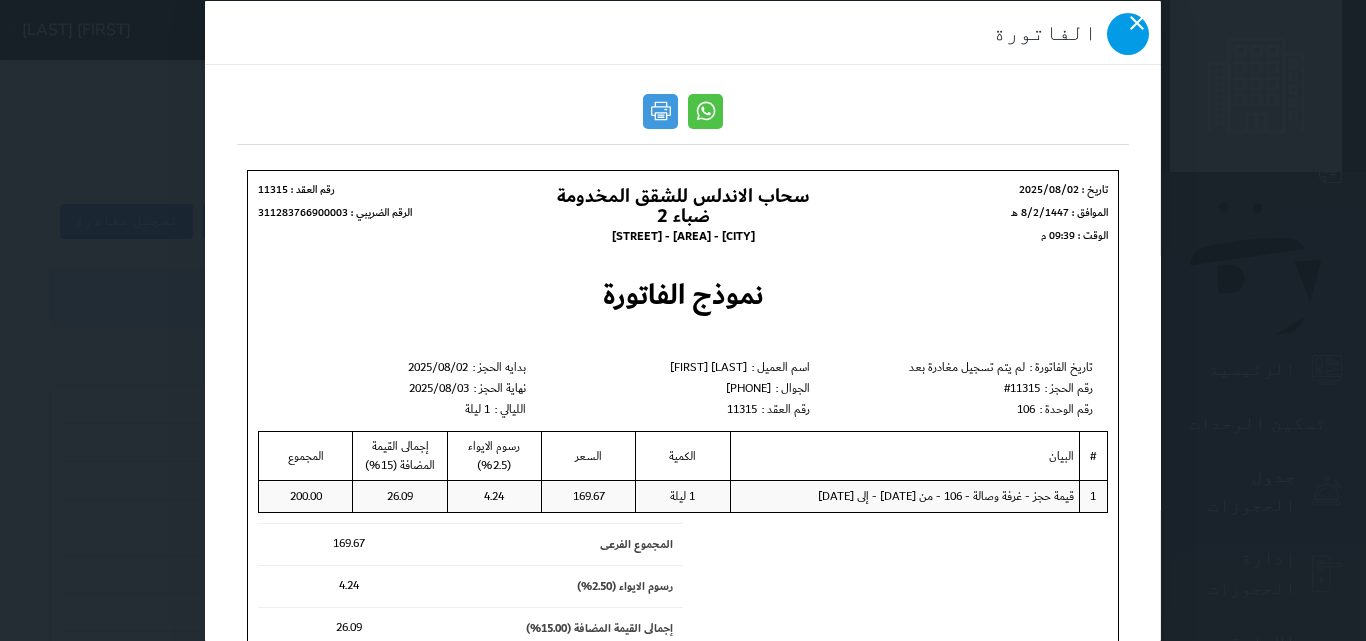 drag, startPoint x: 254, startPoint y: 55, endPoint x: 343, endPoint y: 7, distance: 101.118744 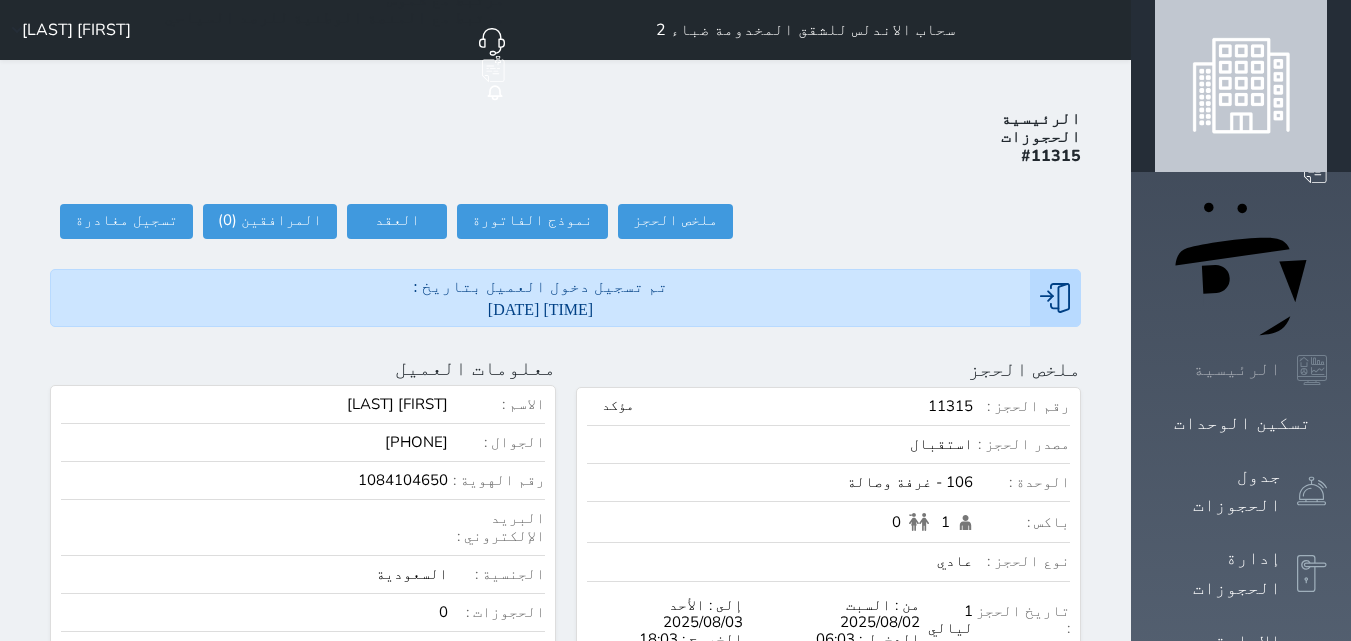 click on "الرئيسية" at bounding box center [1237, 369] 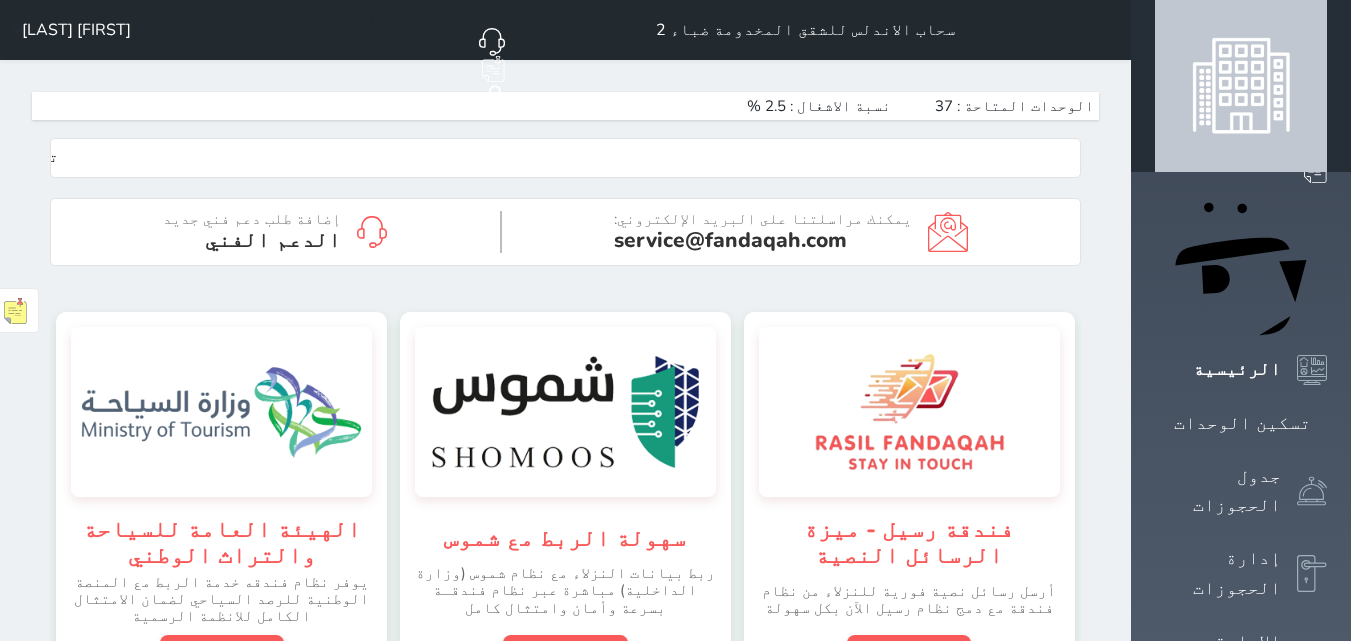 scroll, scrollTop: 999652, scrollLeft: 999652, axis: both 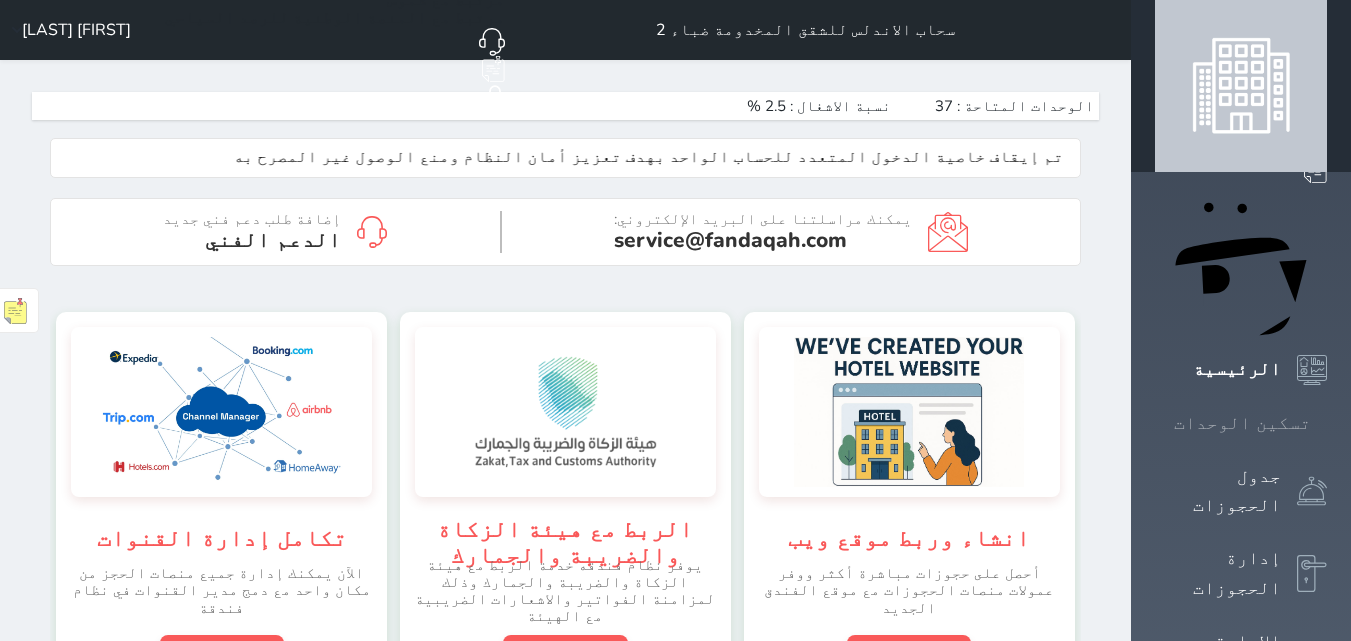 click on "تسكين الوحدات" at bounding box center [1242, 423] 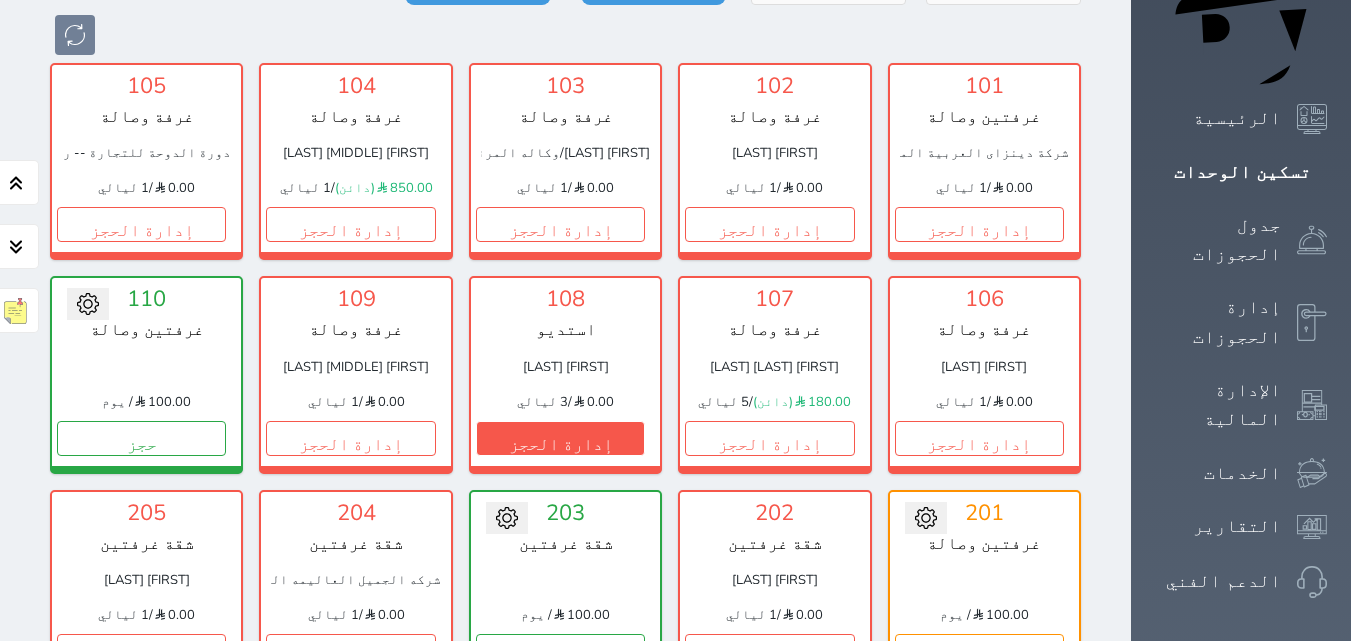 scroll, scrollTop: 278, scrollLeft: 0, axis: vertical 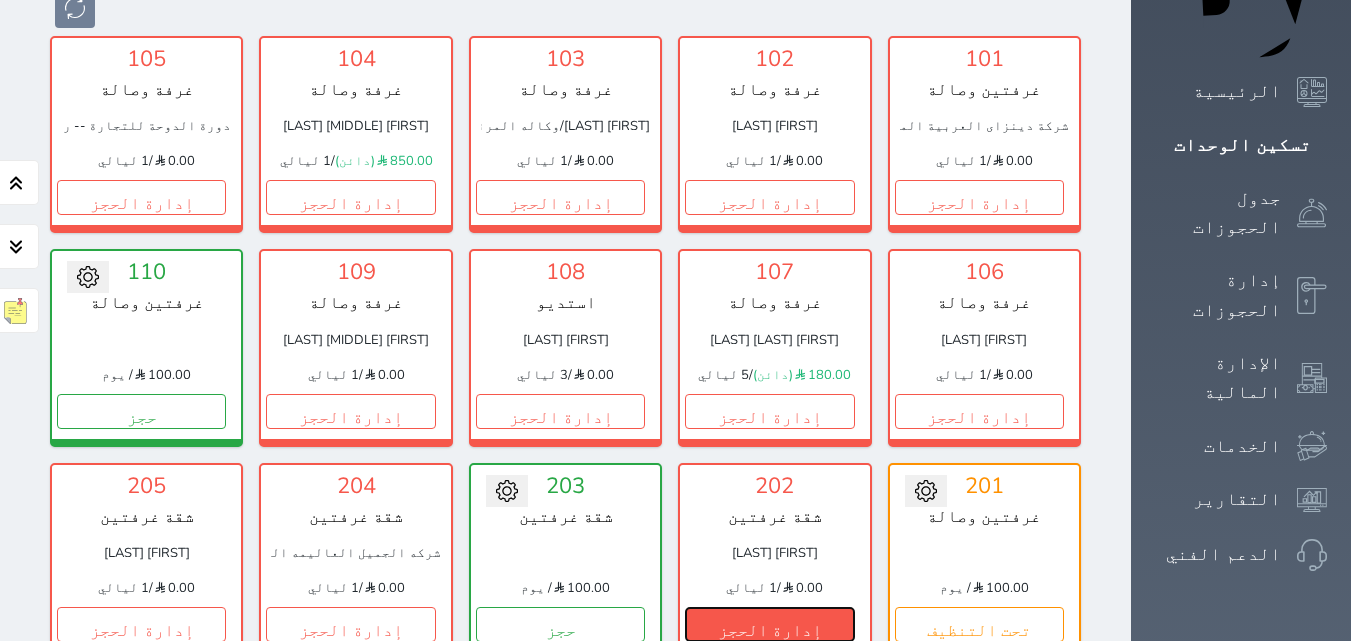 click on "إدارة الحجز" at bounding box center (769, 624) 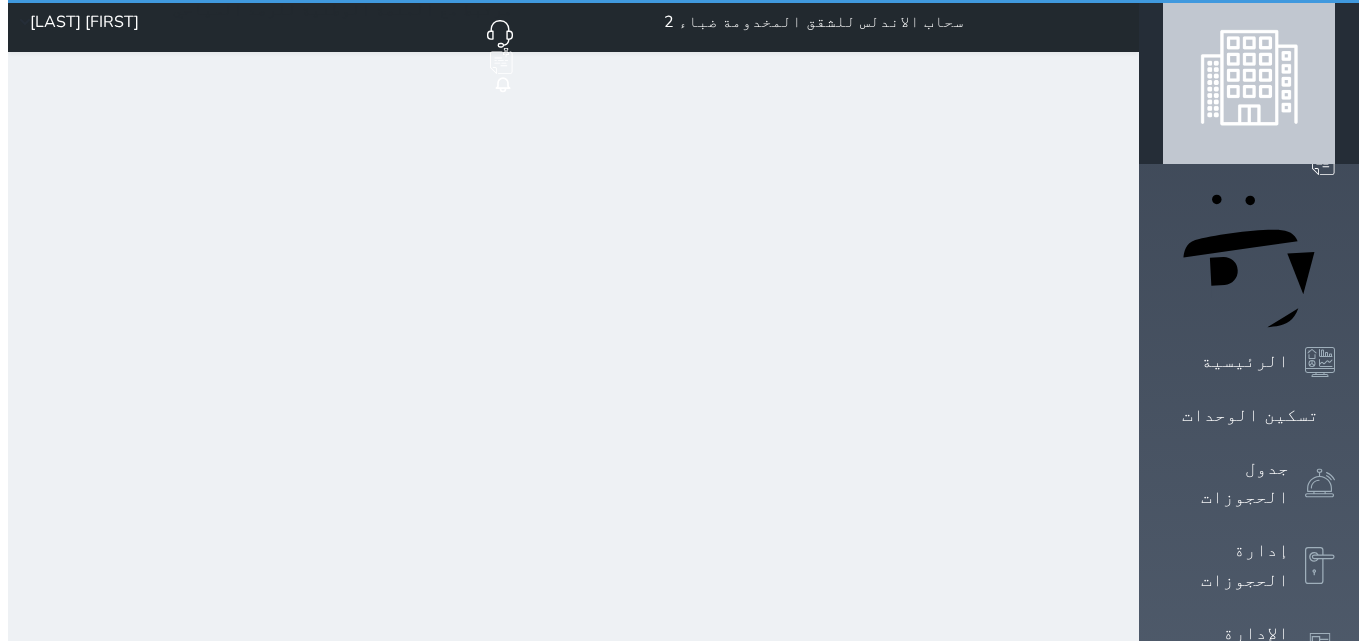 scroll, scrollTop: 0, scrollLeft: 0, axis: both 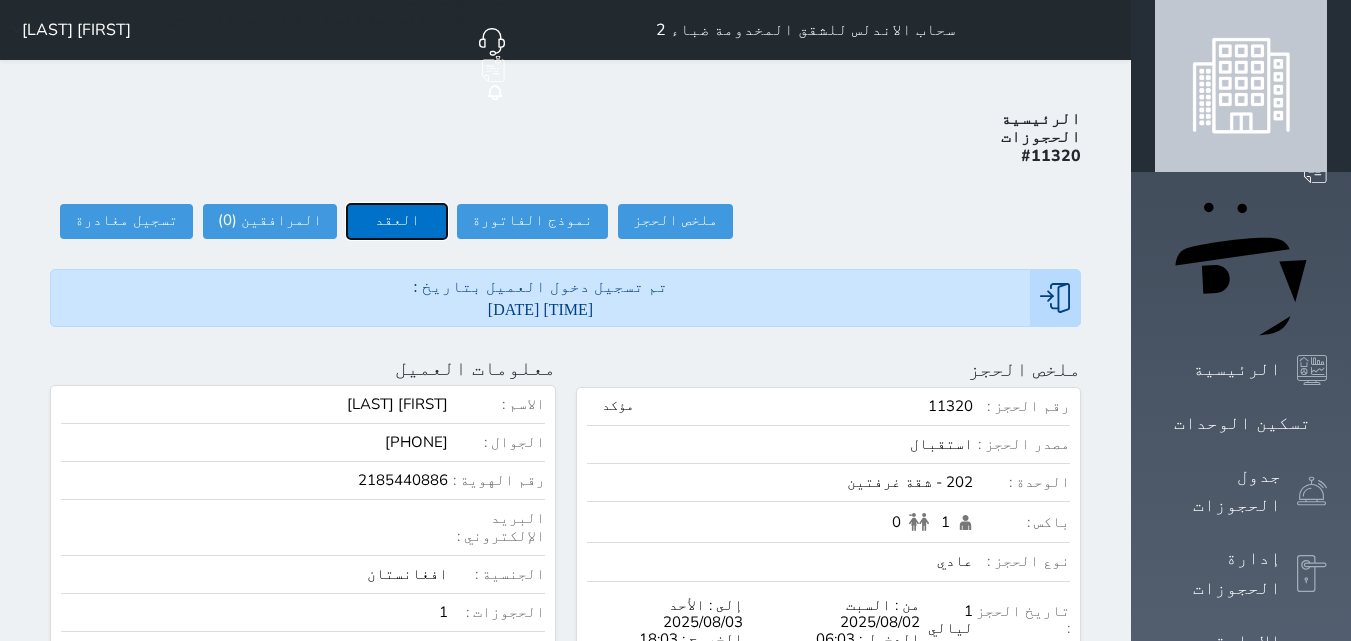 click on "العقد" at bounding box center [397, 221] 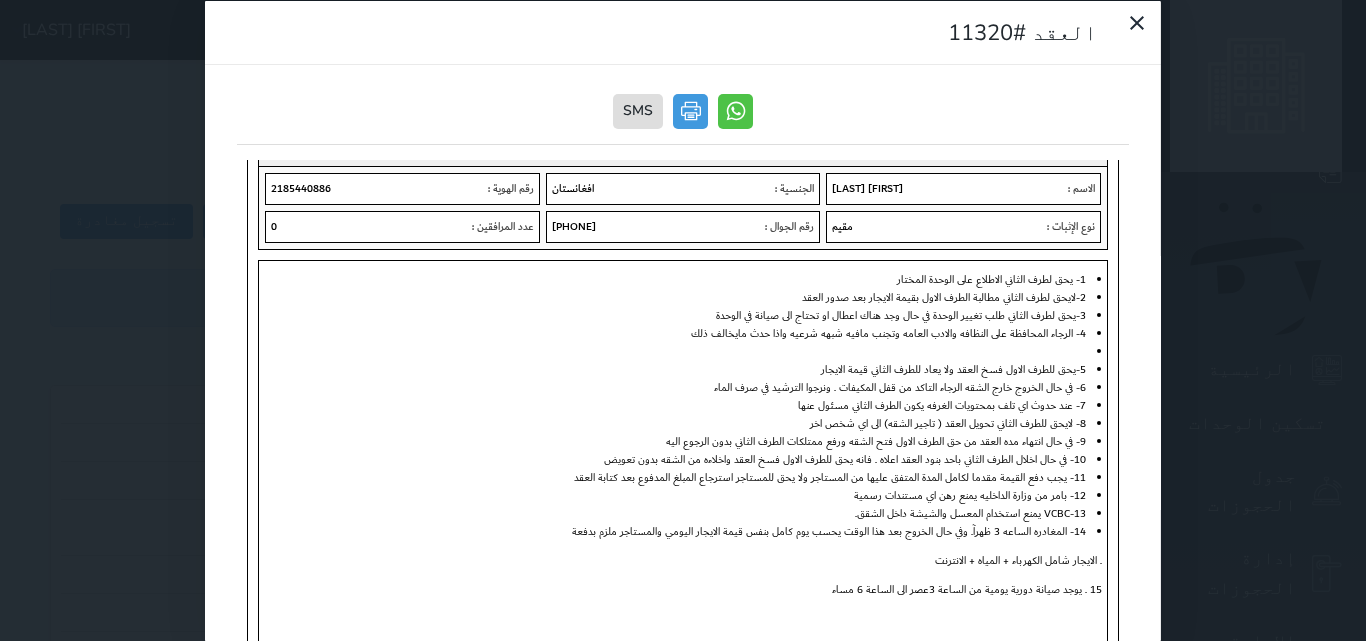 scroll, scrollTop: 648, scrollLeft: 0, axis: vertical 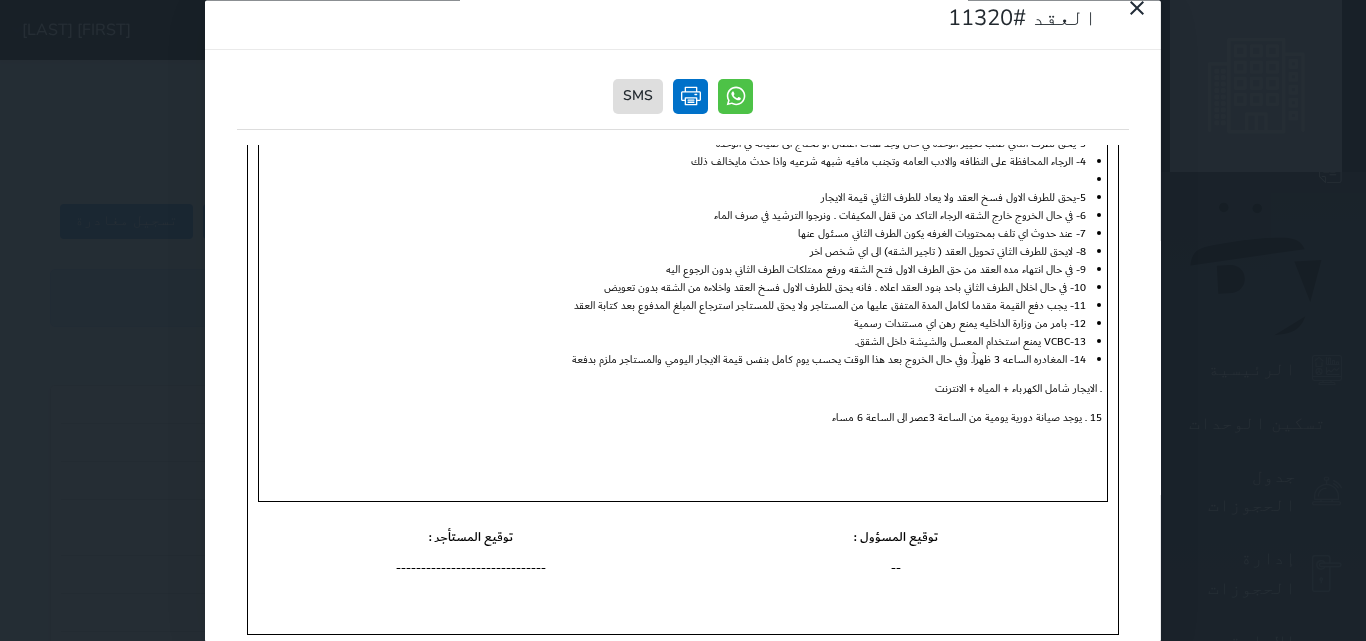 click at bounding box center [690, 96] 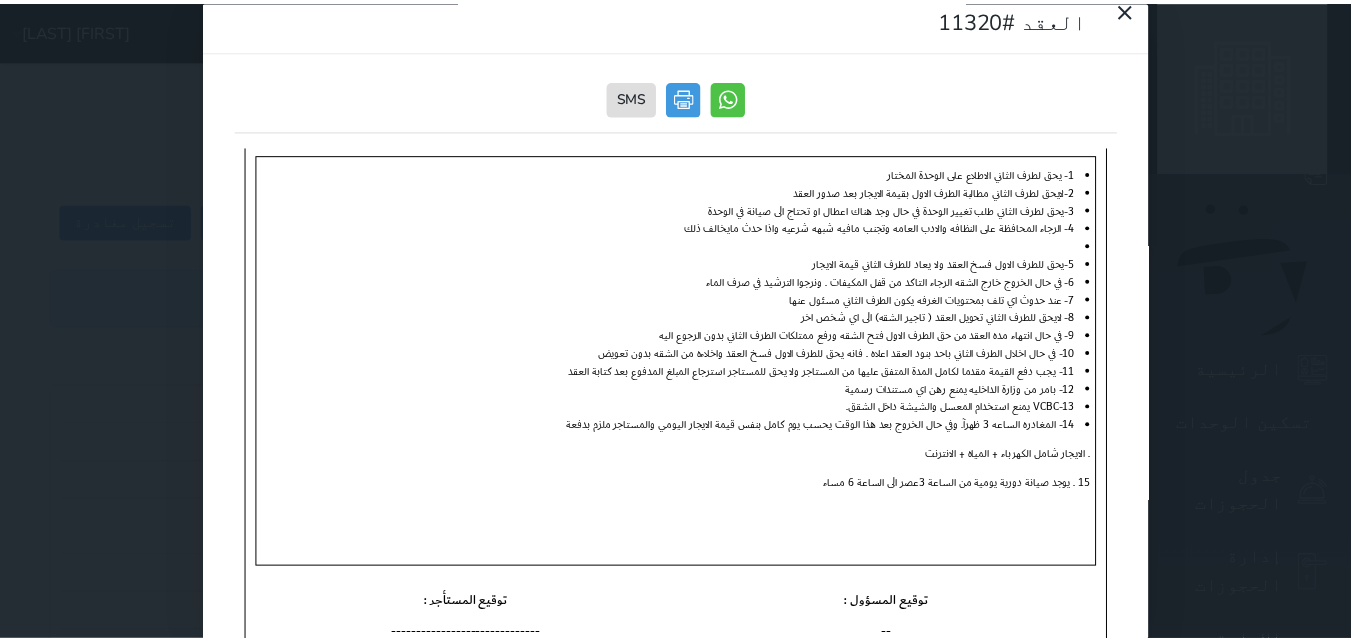 scroll, scrollTop: 648, scrollLeft: 0, axis: vertical 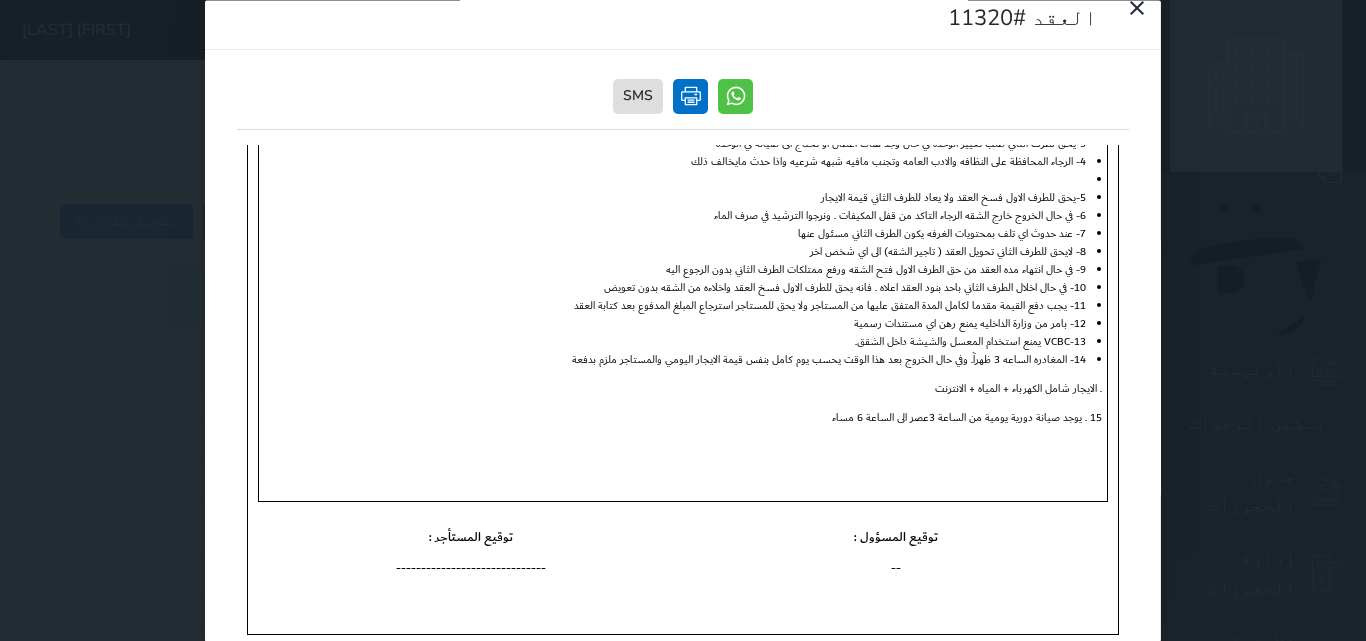 click at bounding box center (690, 96) 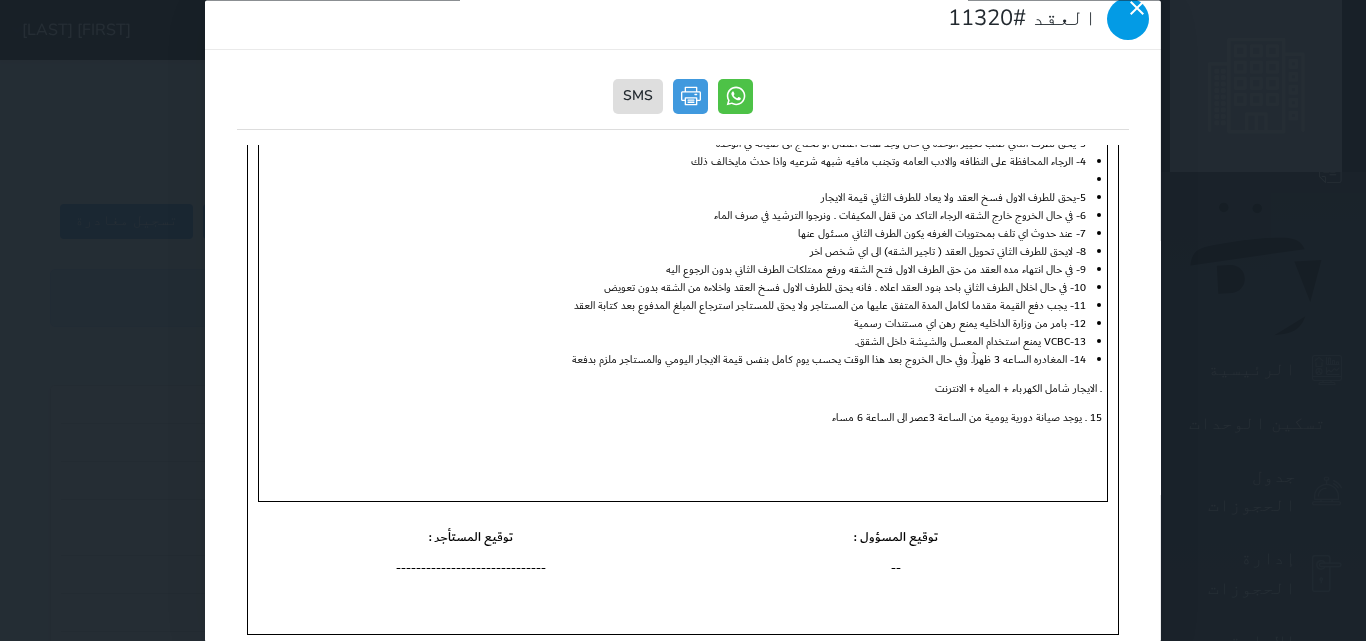click at bounding box center [1128, 19] 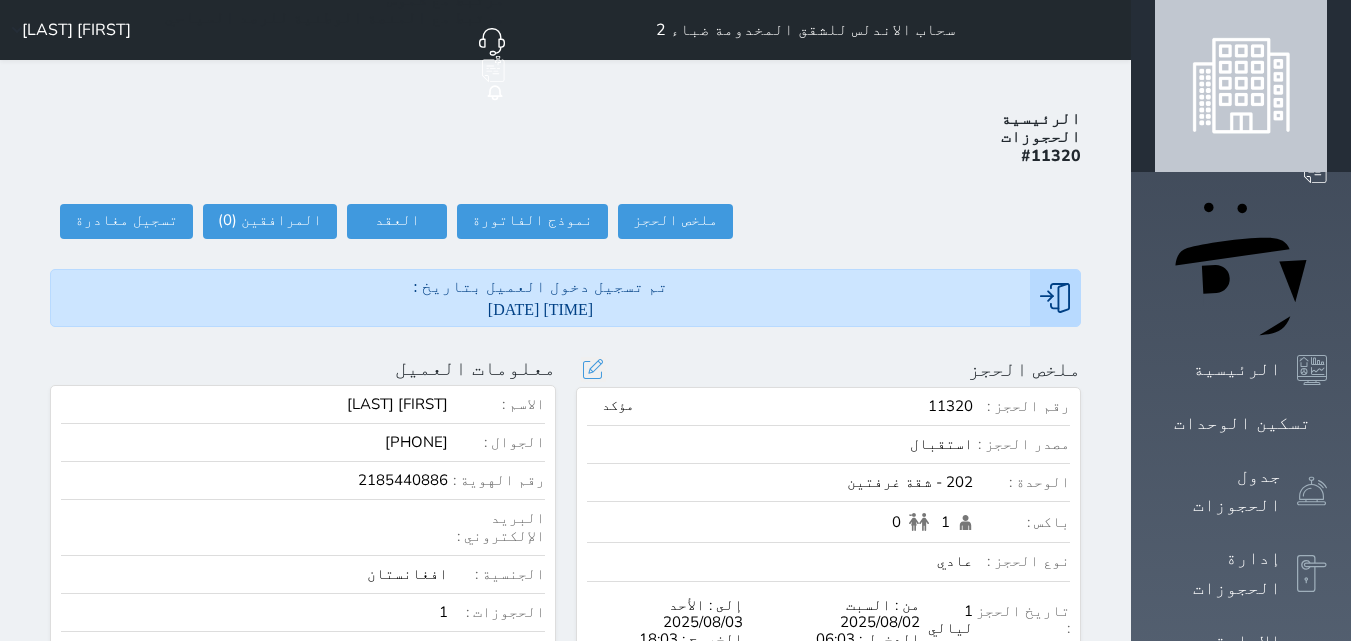 scroll, scrollTop: 0, scrollLeft: 0, axis: both 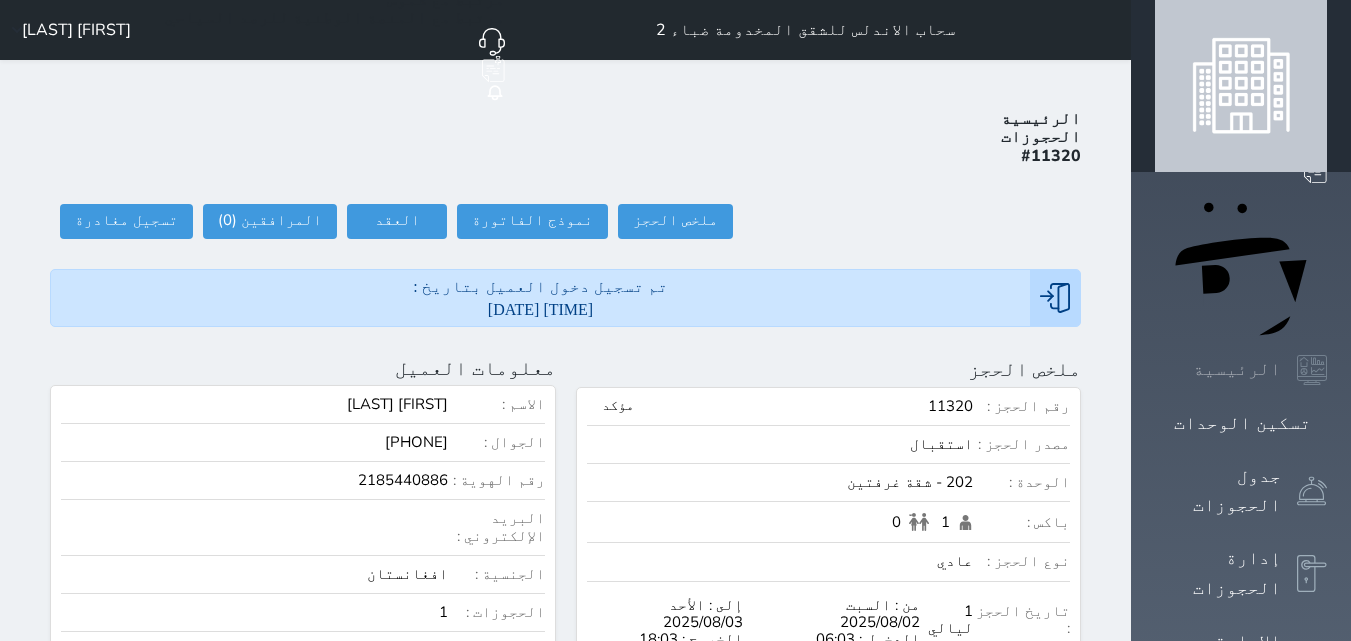 click on "الرئيسية" at bounding box center (1237, 369) 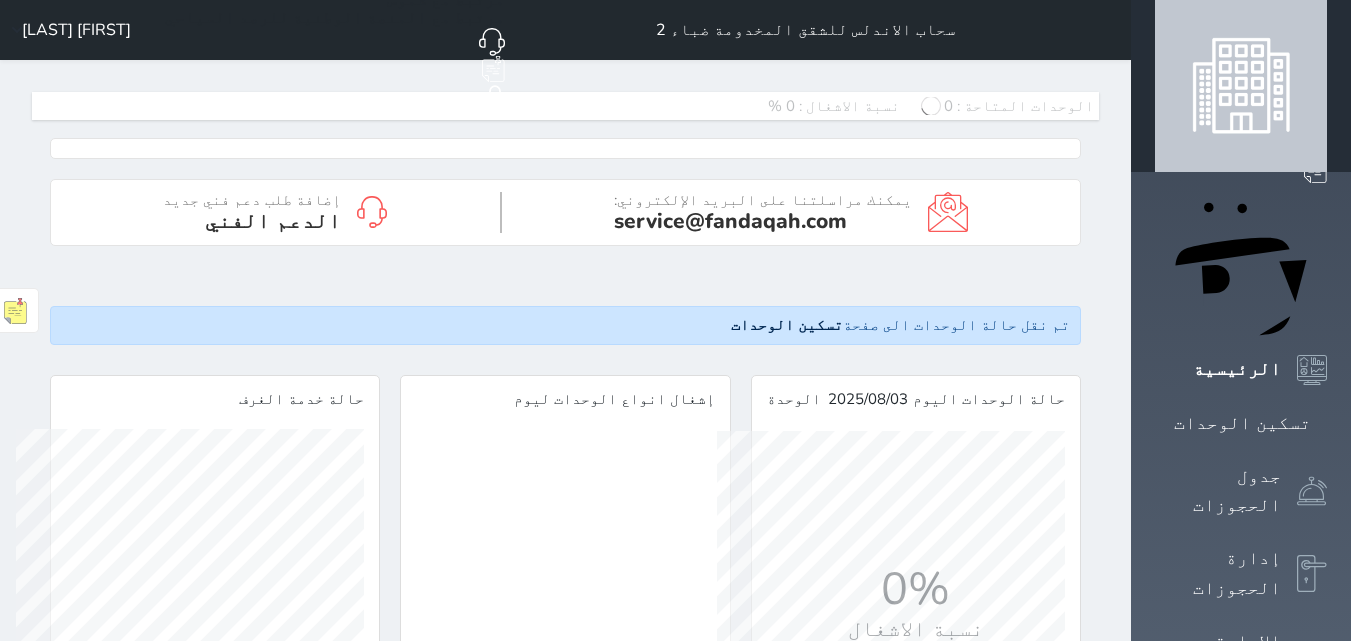 scroll, scrollTop: 997686, scrollLeft: 998784, axis: both 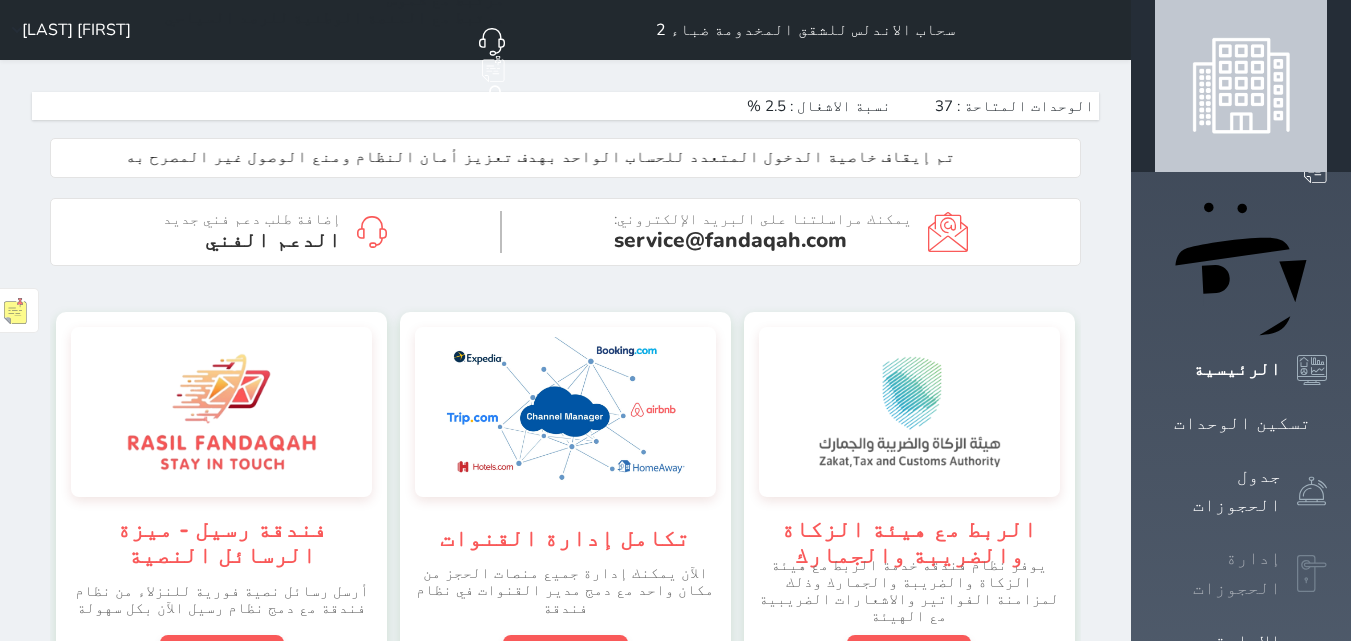 click on "إدارة الحجوزات" at bounding box center [1218, 573] 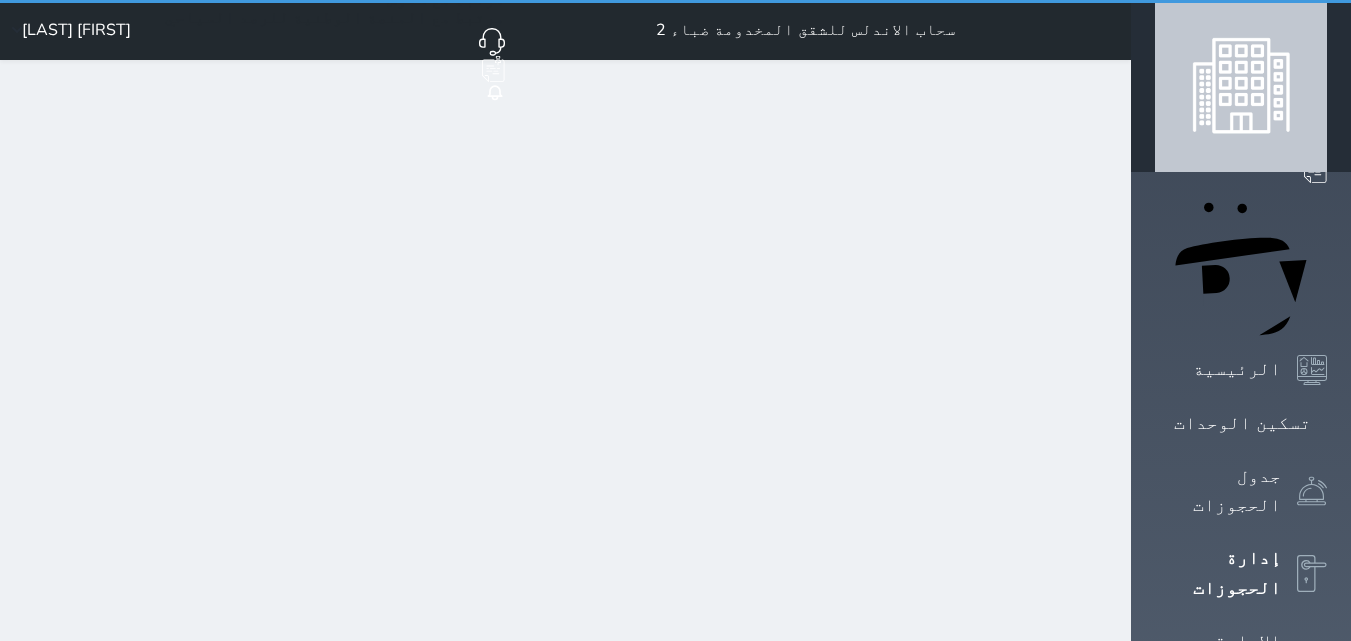 select on "open_all" 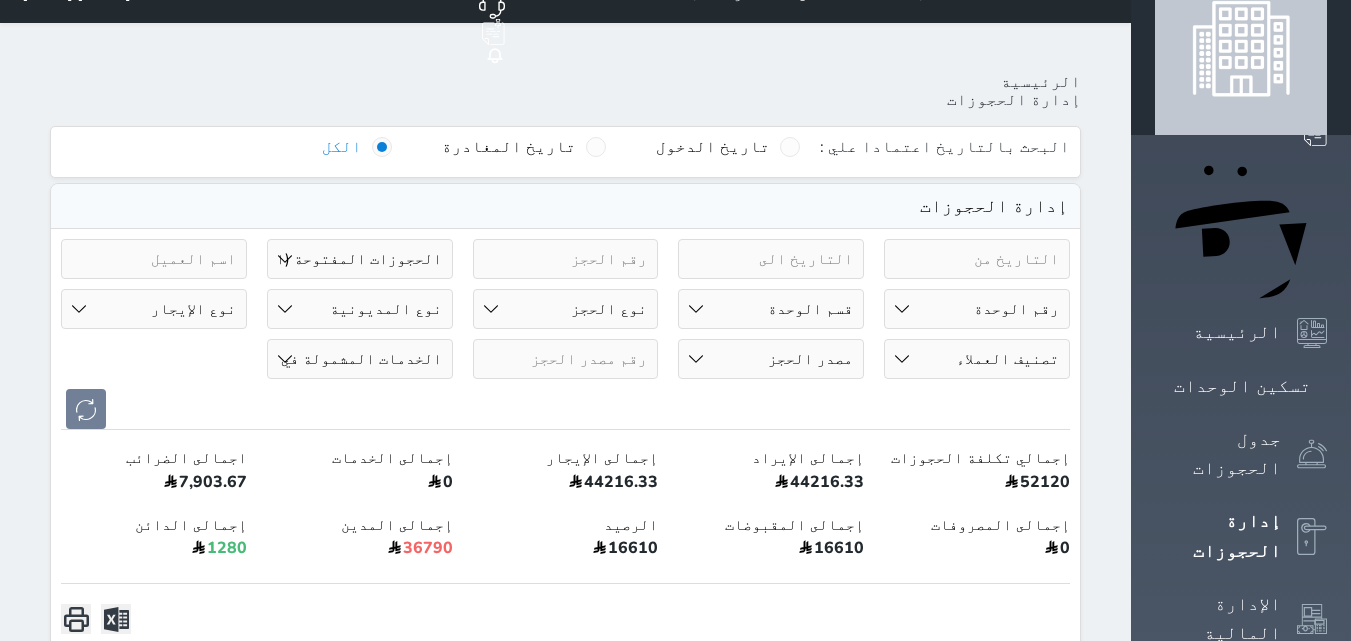 scroll, scrollTop: 0, scrollLeft: 0, axis: both 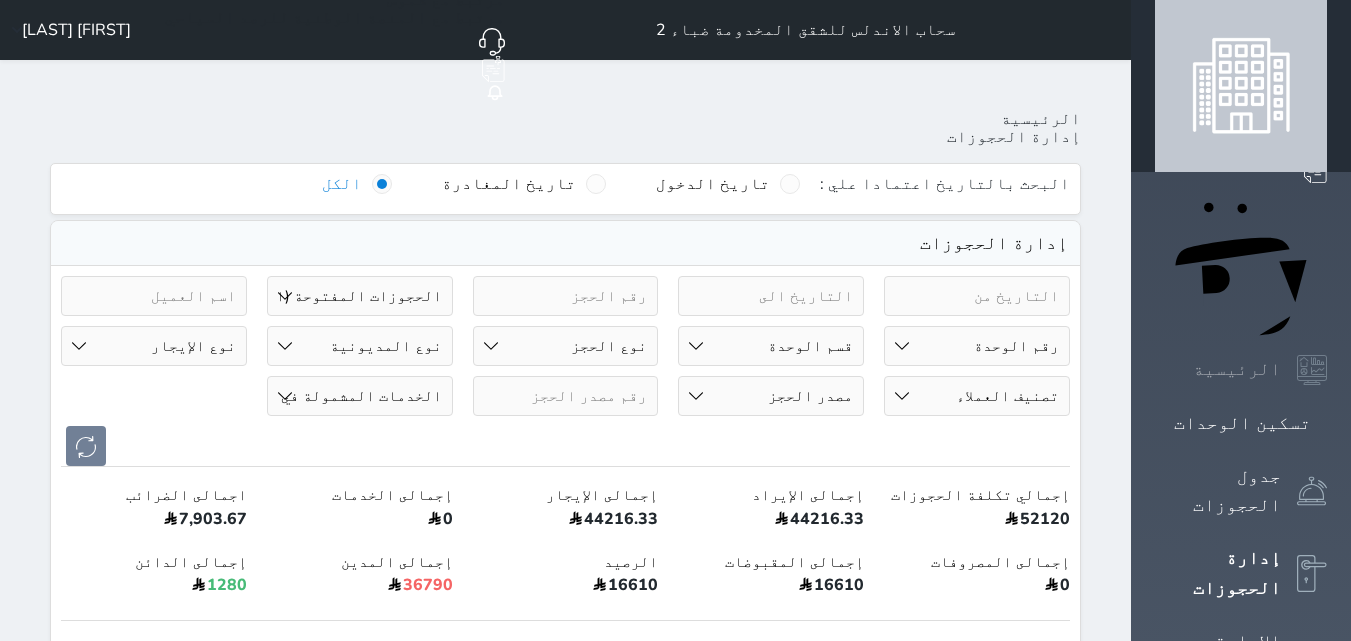click on "الرئيسية" at bounding box center (1237, 369) 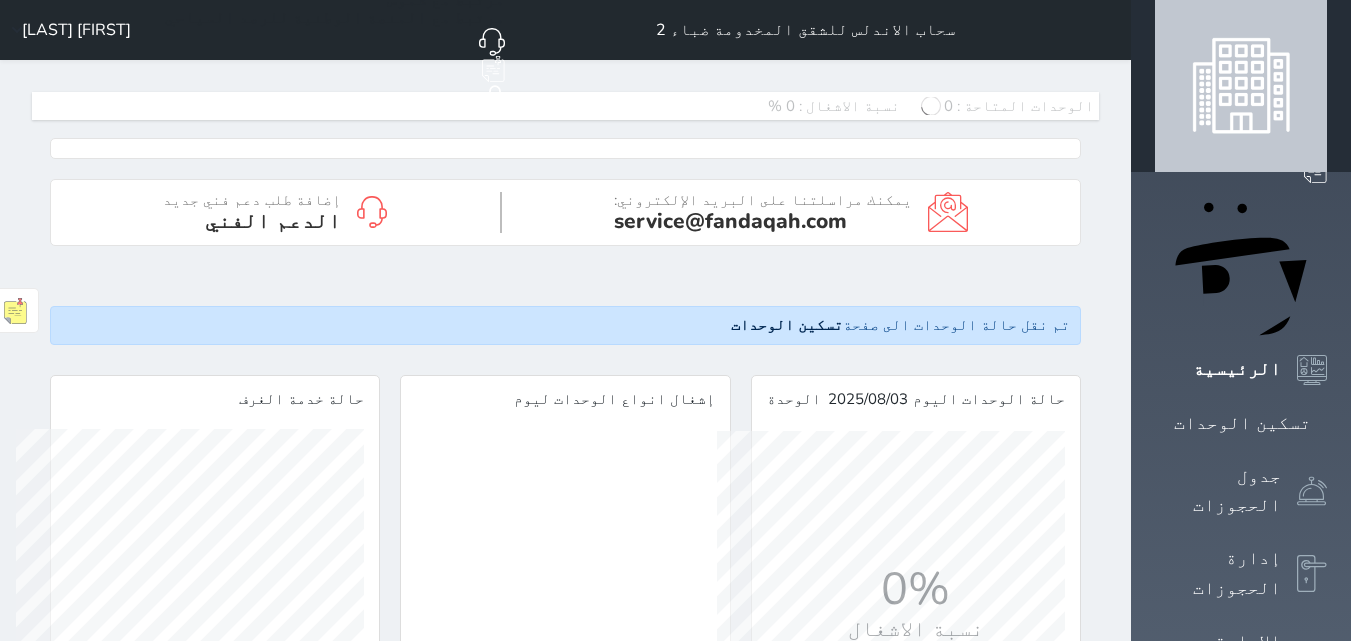scroll, scrollTop: 999652, scrollLeft: 999652, axis: both 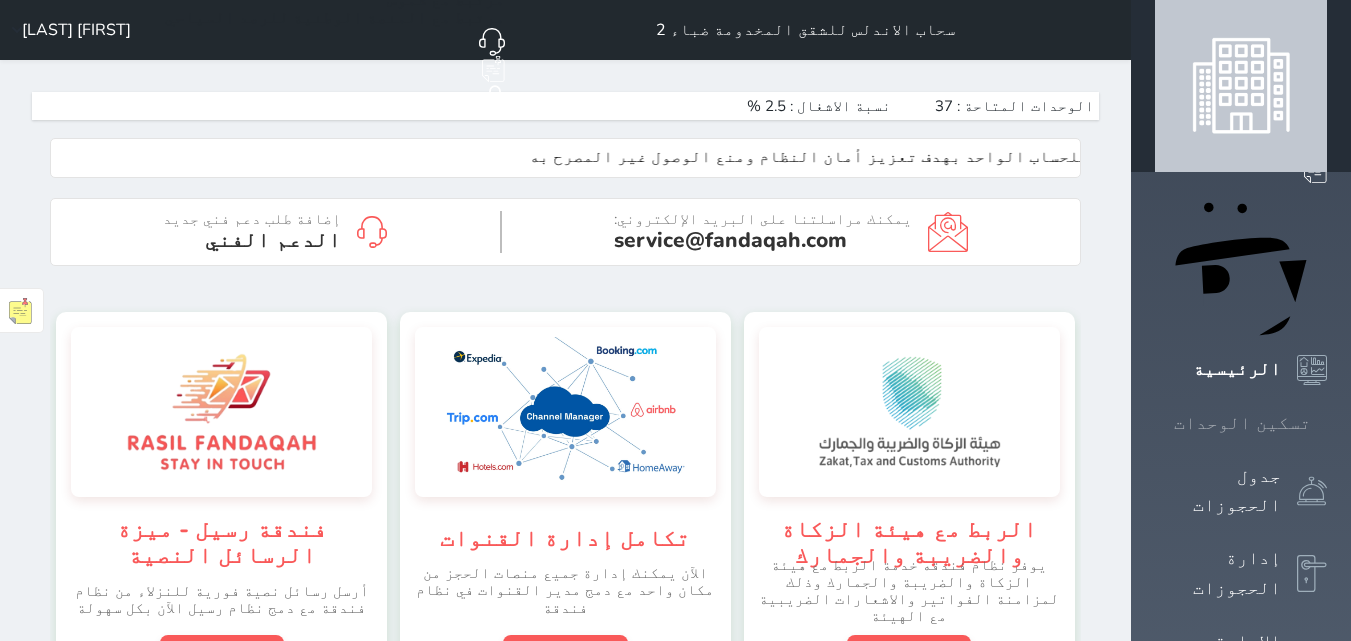 click on "تسكين الوحدات" at bounding box center [1241, 423] 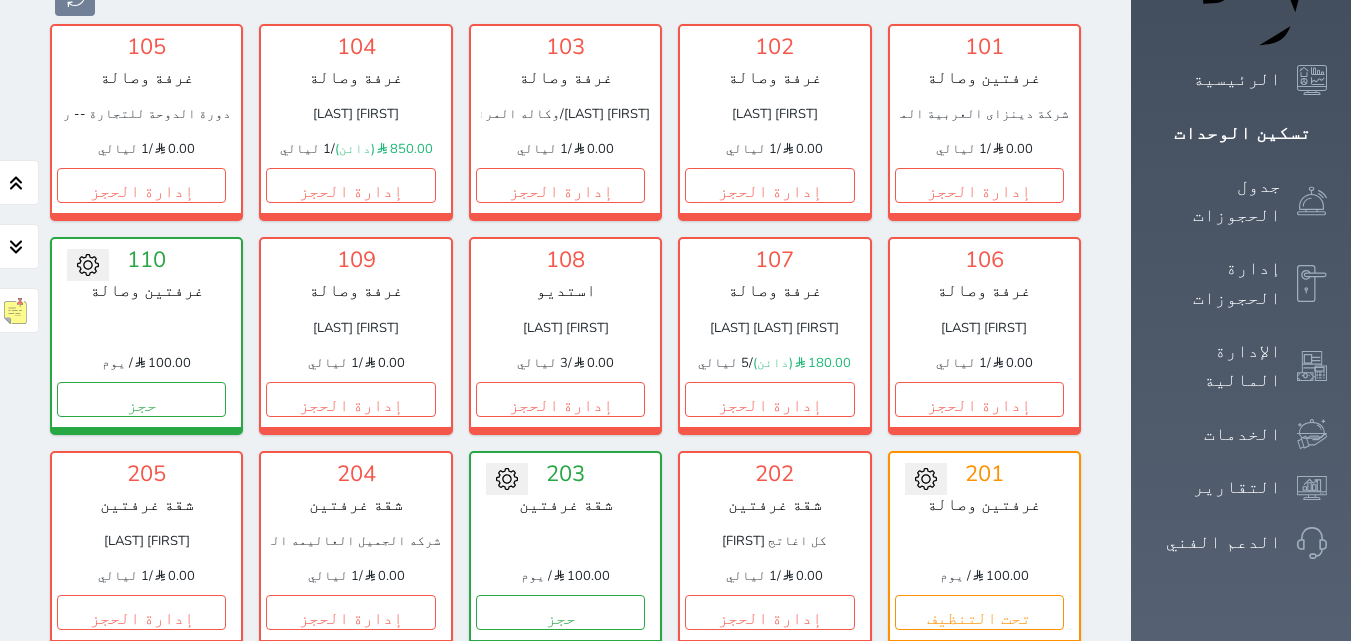 scroll, scrollTop: 278, scrollLeft: 0, axis: vertical 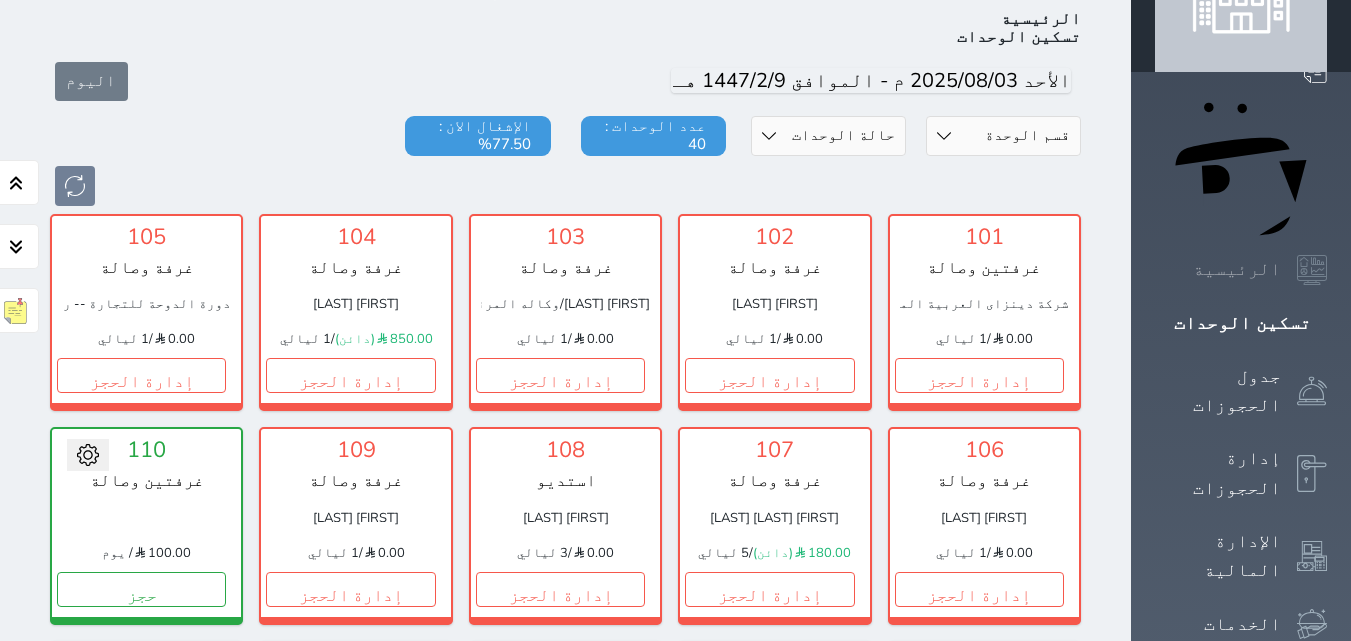 click on "الرئيسية" at bounding box center [1237, 269] 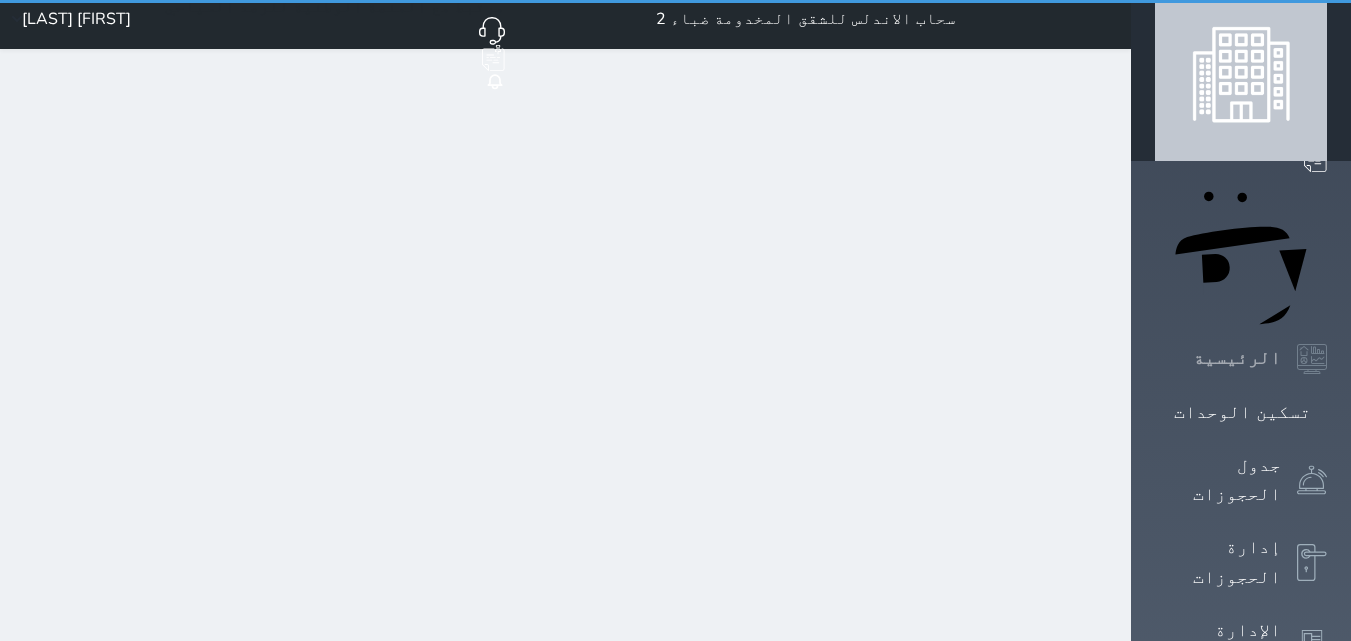 scroll, scrollTop: 0, scrollLeft: 0, axis: both 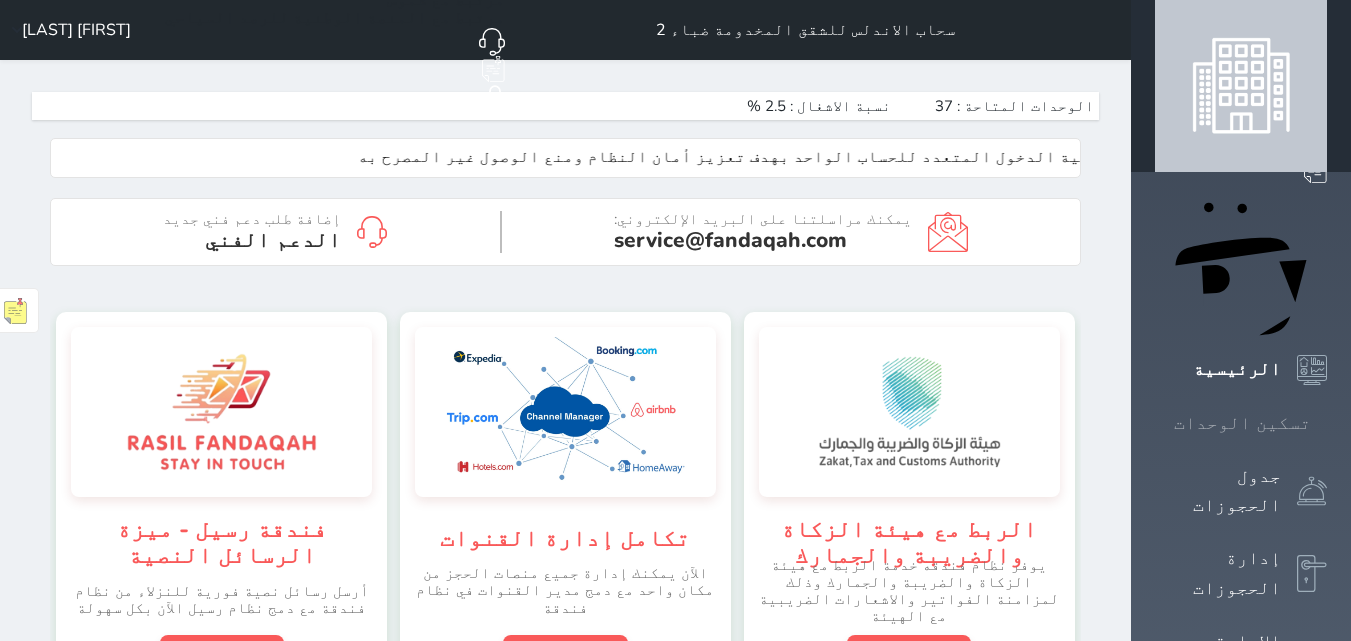 click 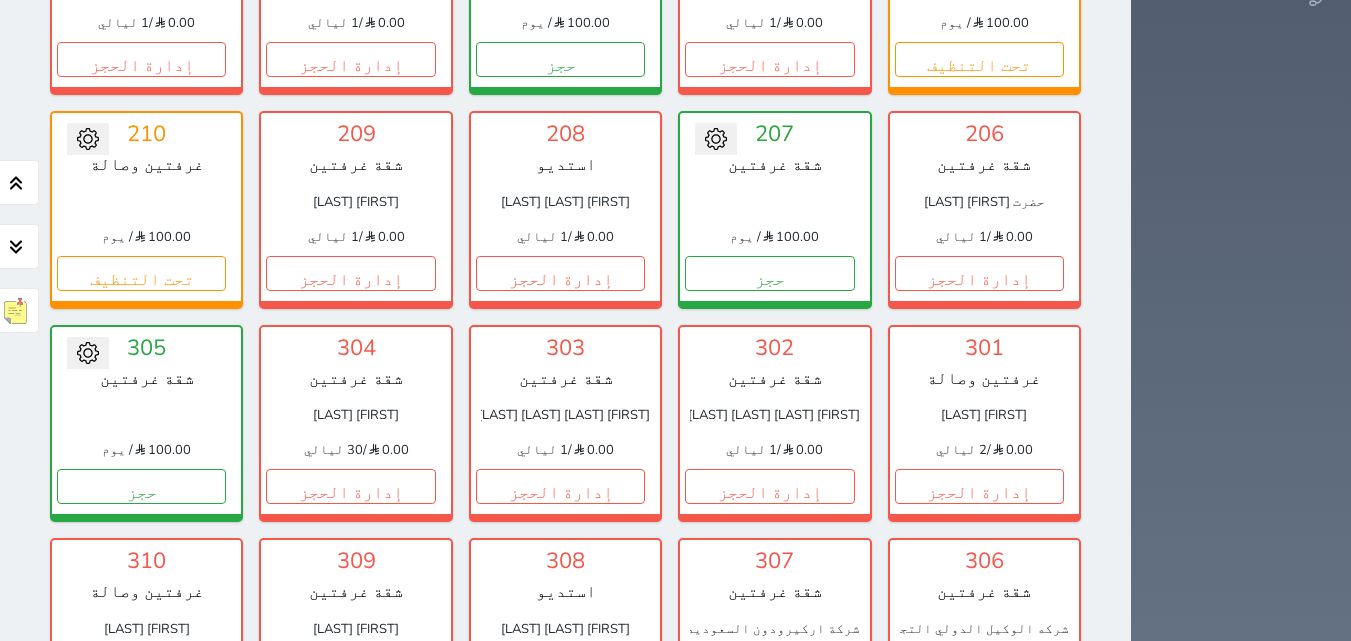 scroll, scrollTop: 878, scrollLeft: 0, axis: vertical 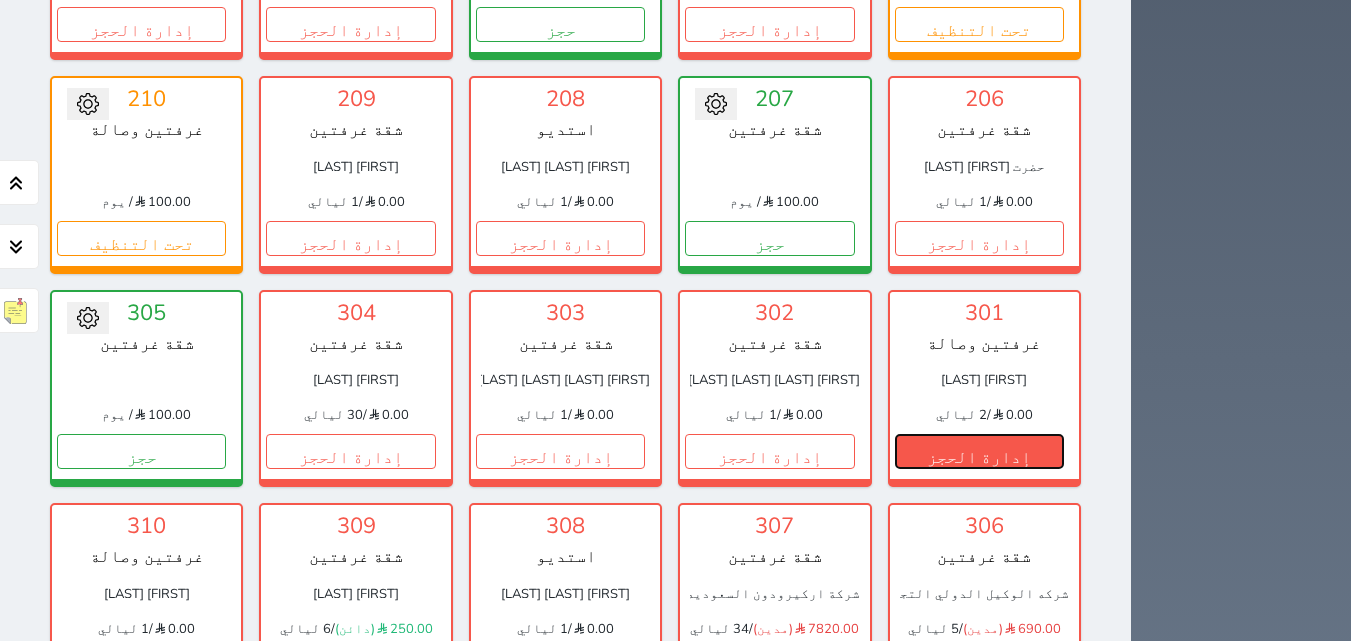 click on "إدارة الحجز" at bounding box center (979, 451) 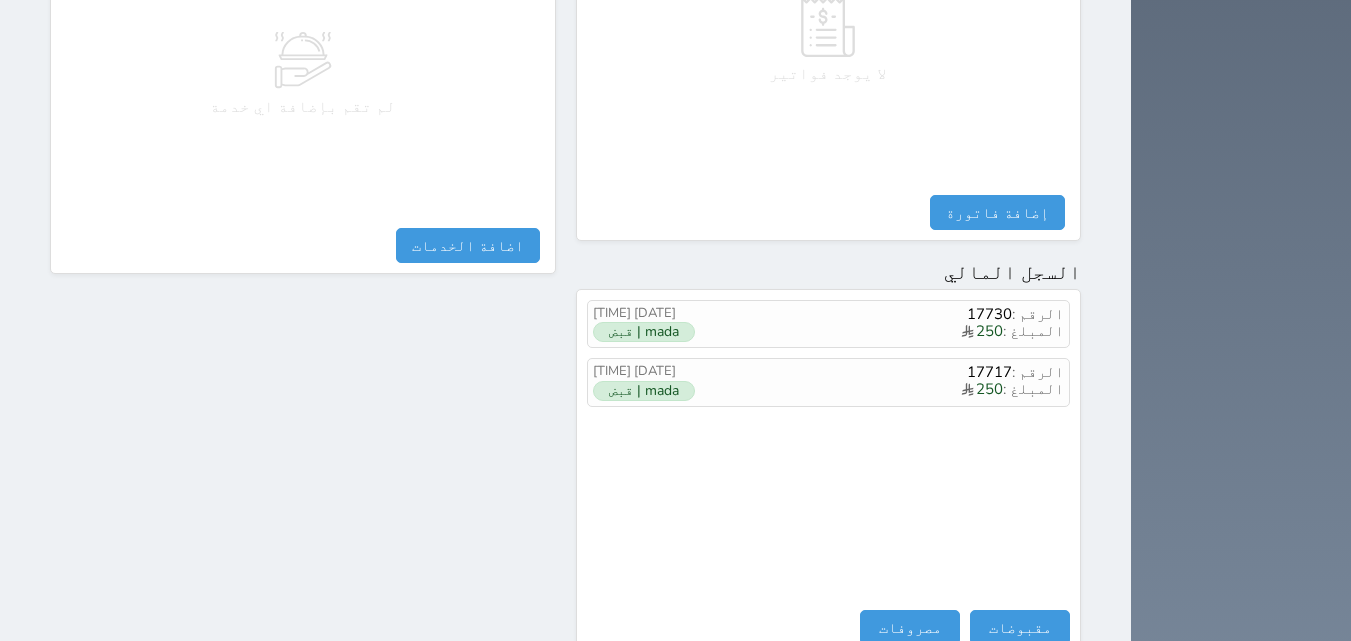 scroll, scrollTop: 1000, scrollLeft: 0, axis: vertical 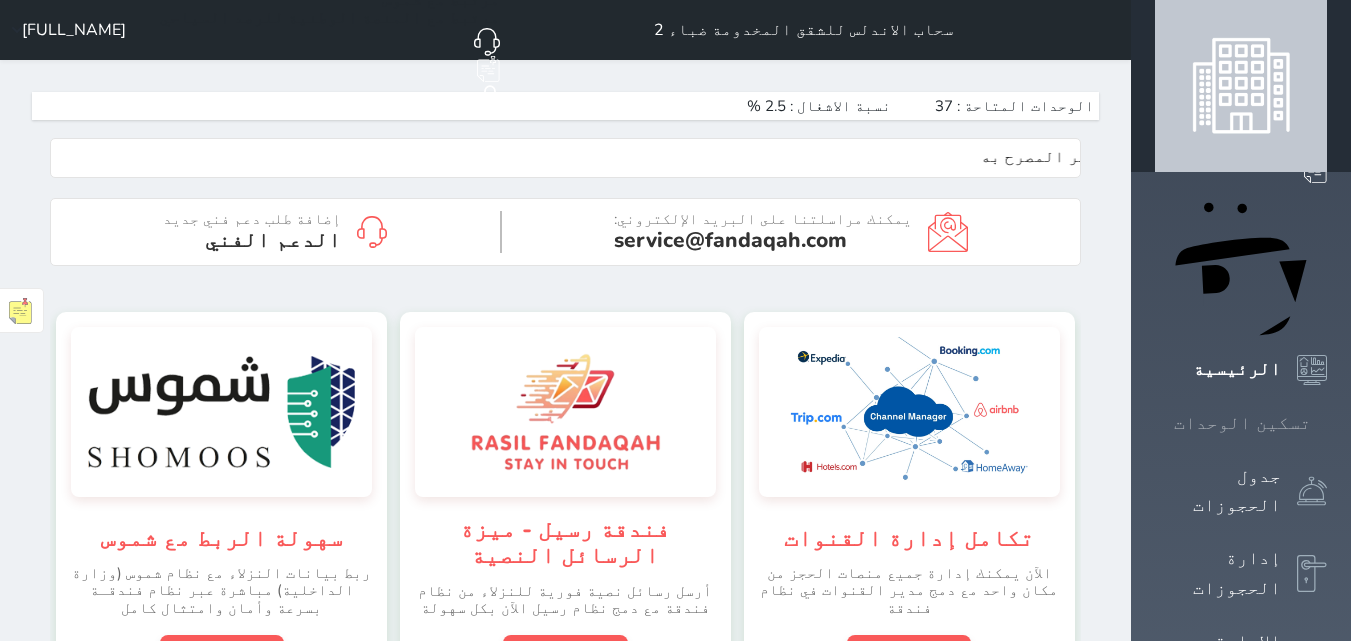 click at bounding box center (1327, 423) 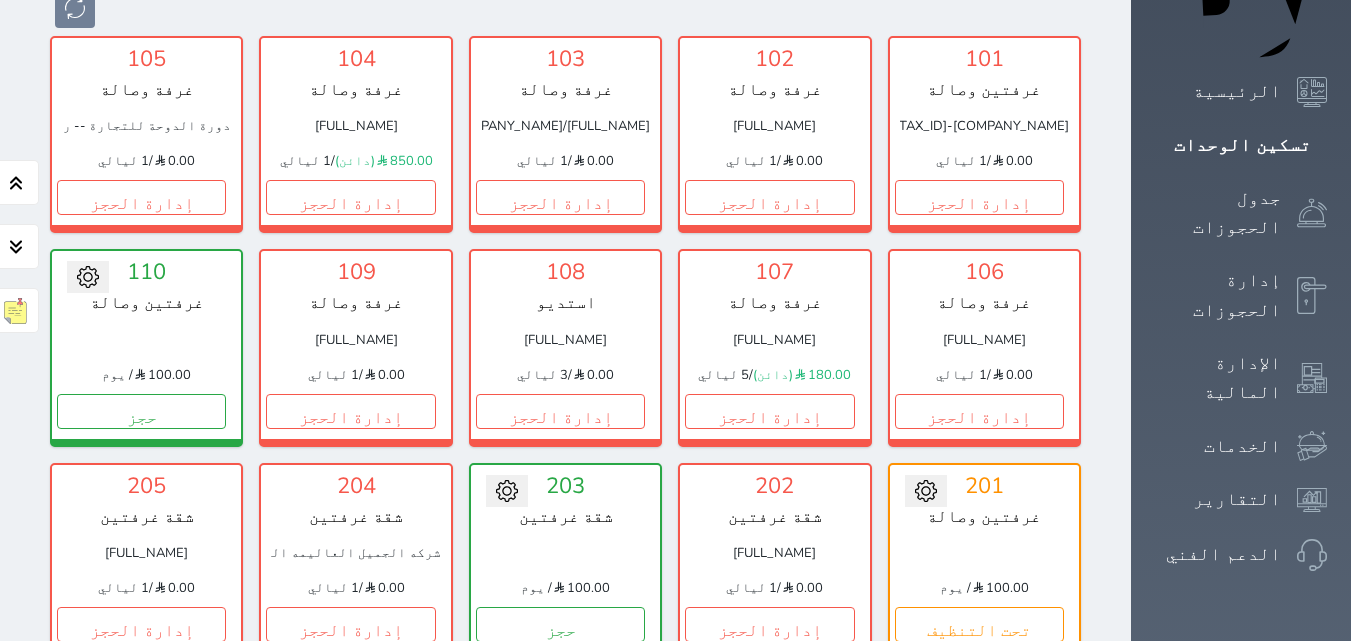 scroll, scrollTop: 378, scrollLeft: 0, axis: vertical 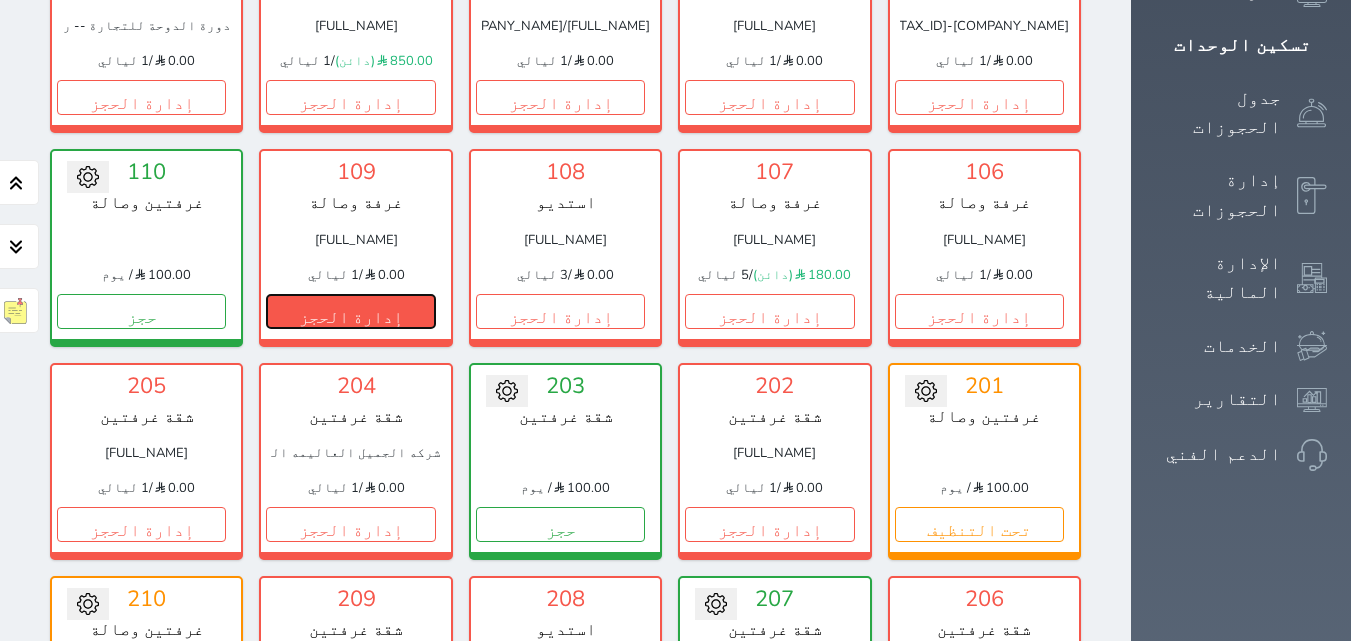 click on "إدارة الحجز" at bounding box center (350, 311) 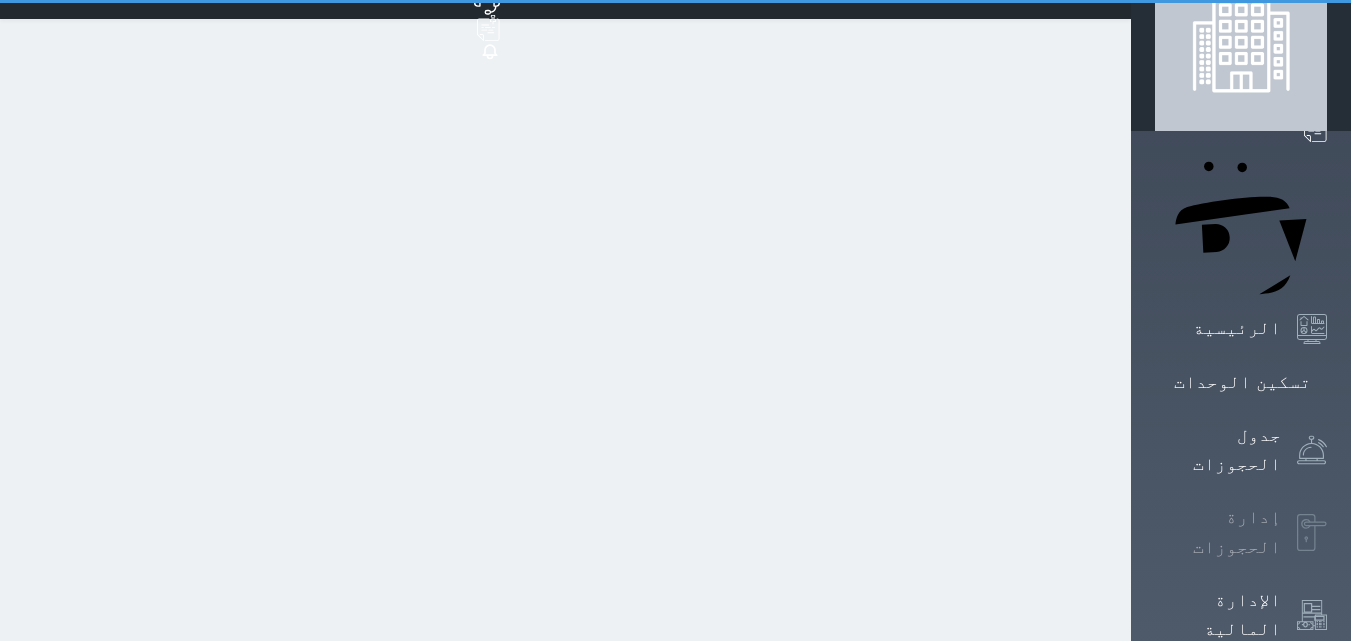 scroll, scrollTop: 0, scrollLeft: 0, axis: both 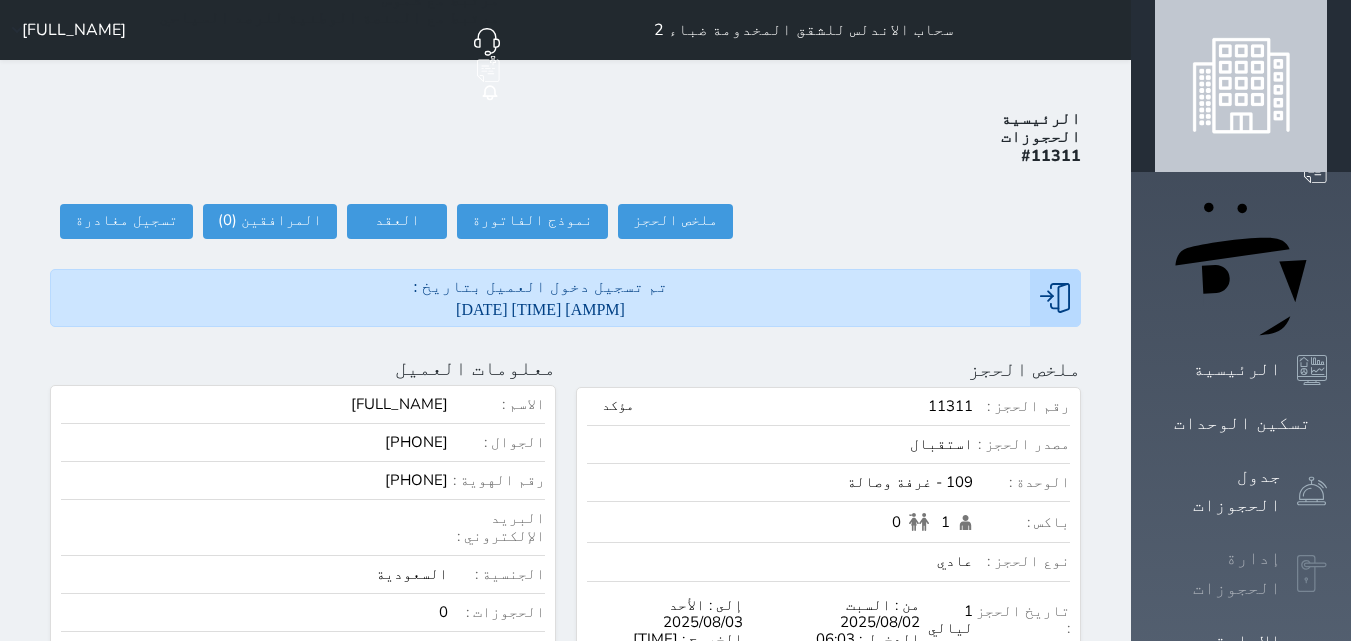 select 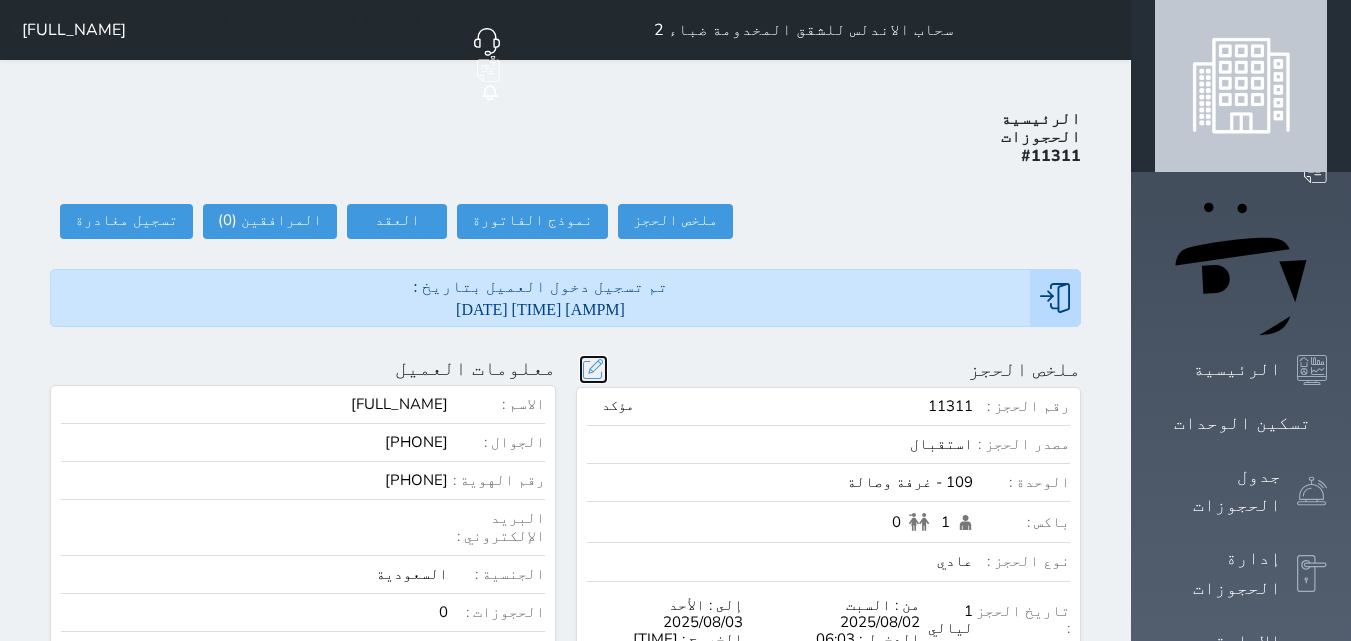 click at bounding box center [593, 369] 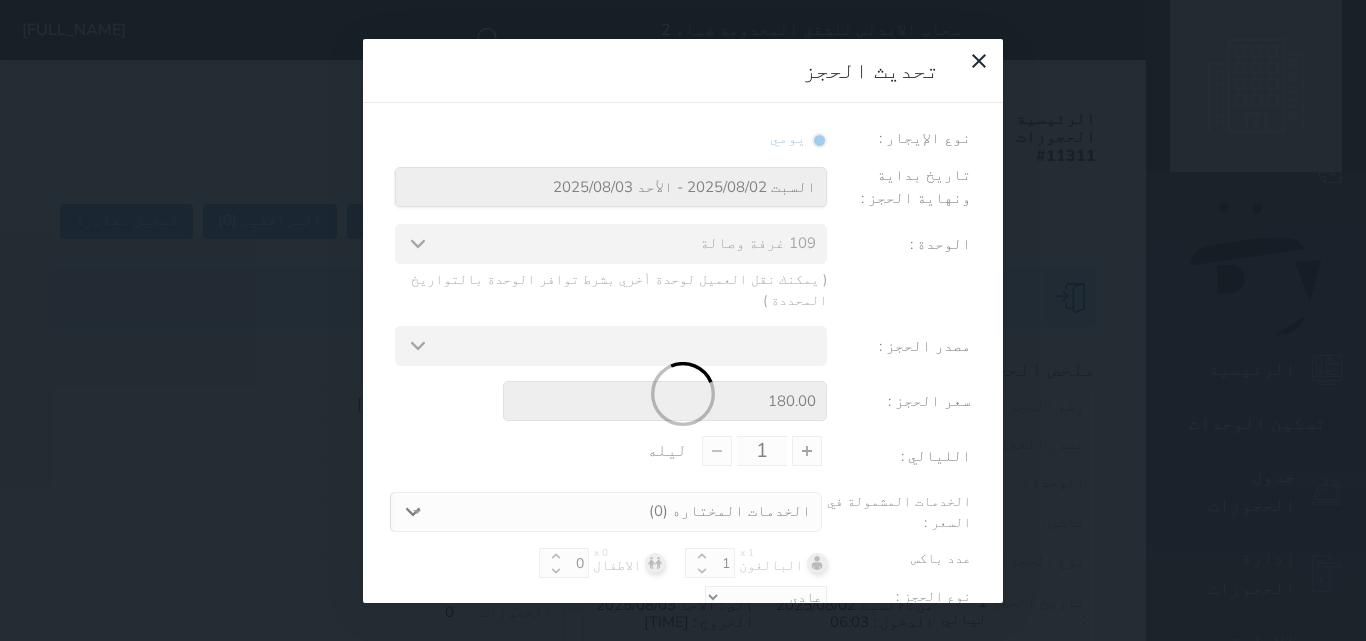 select 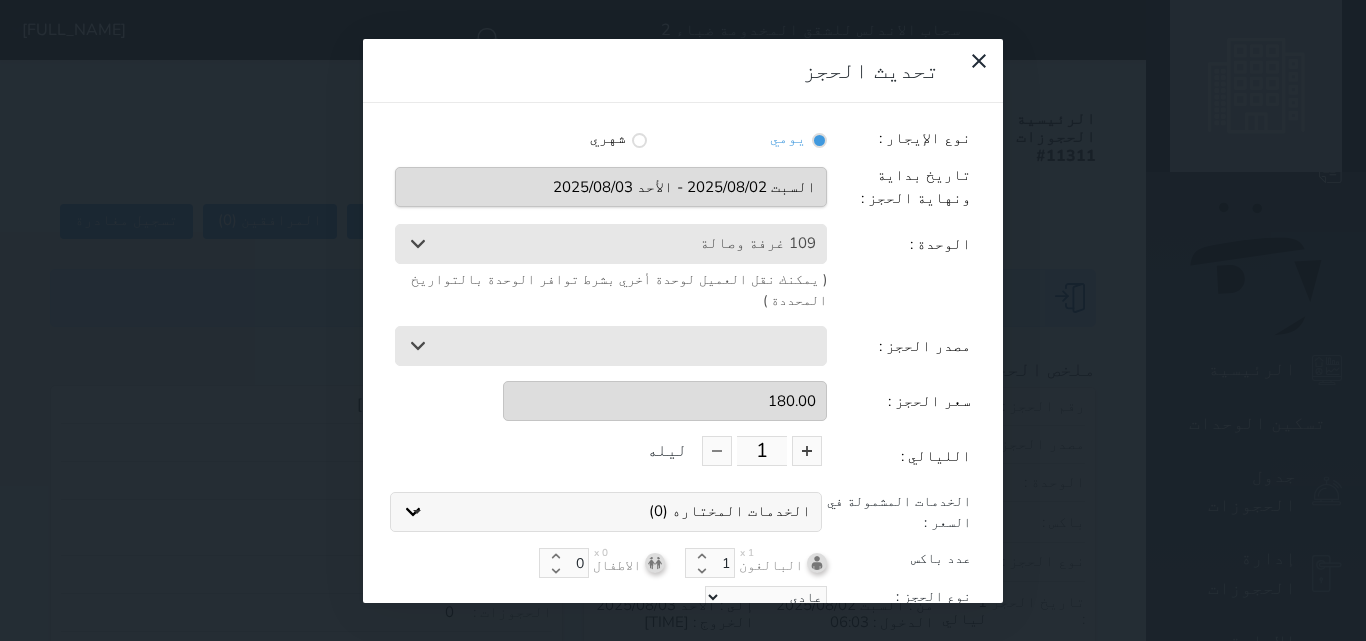 click on "الخدمات المختاره (0)" at bounding box center (606, 511) 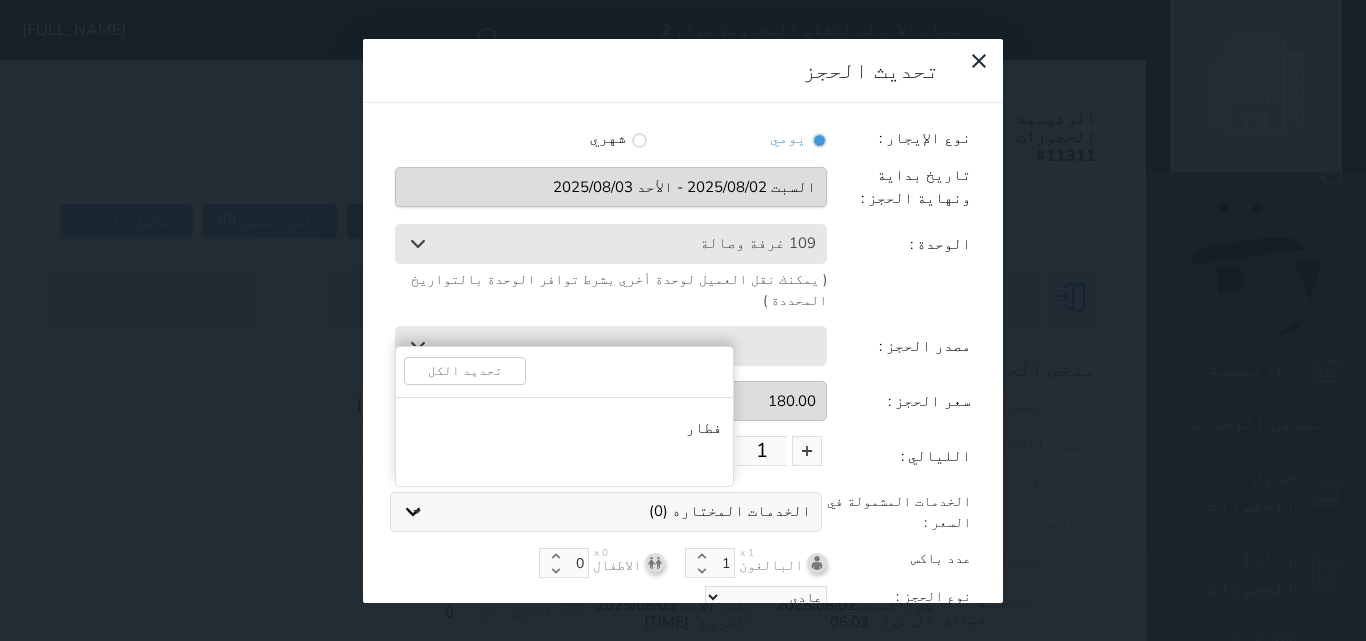 click on "الخدمات المختاره (0)" at bounding box center [606, 511] 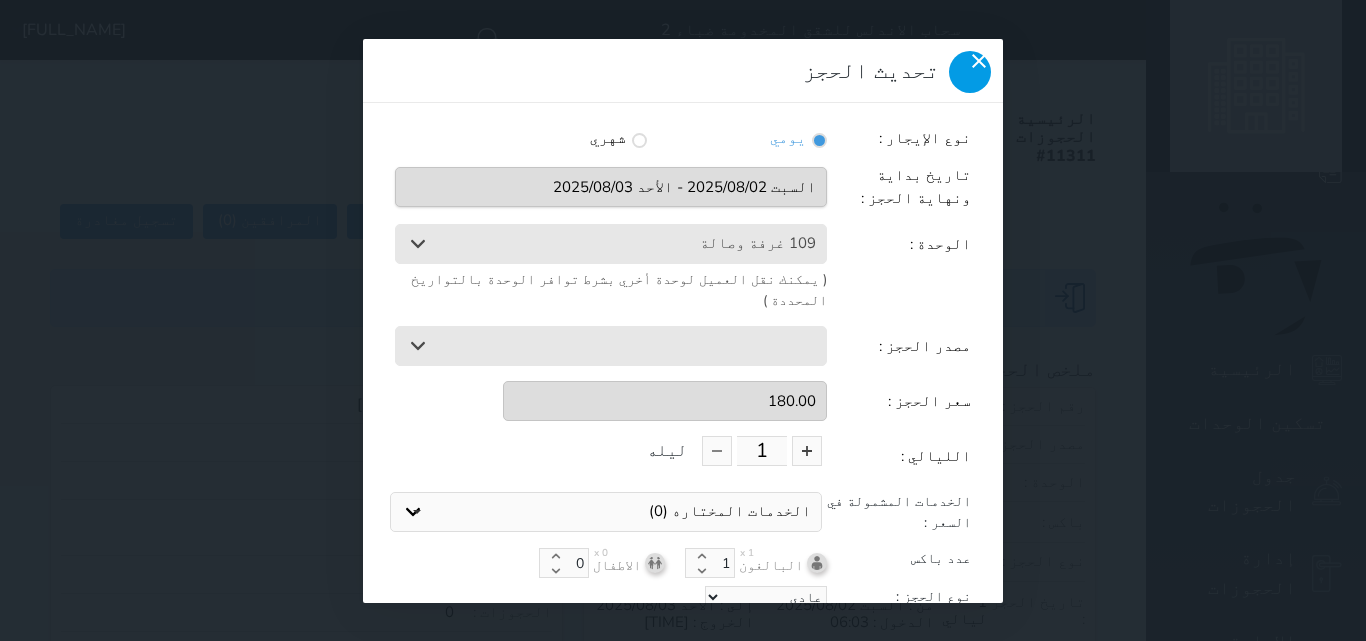 click 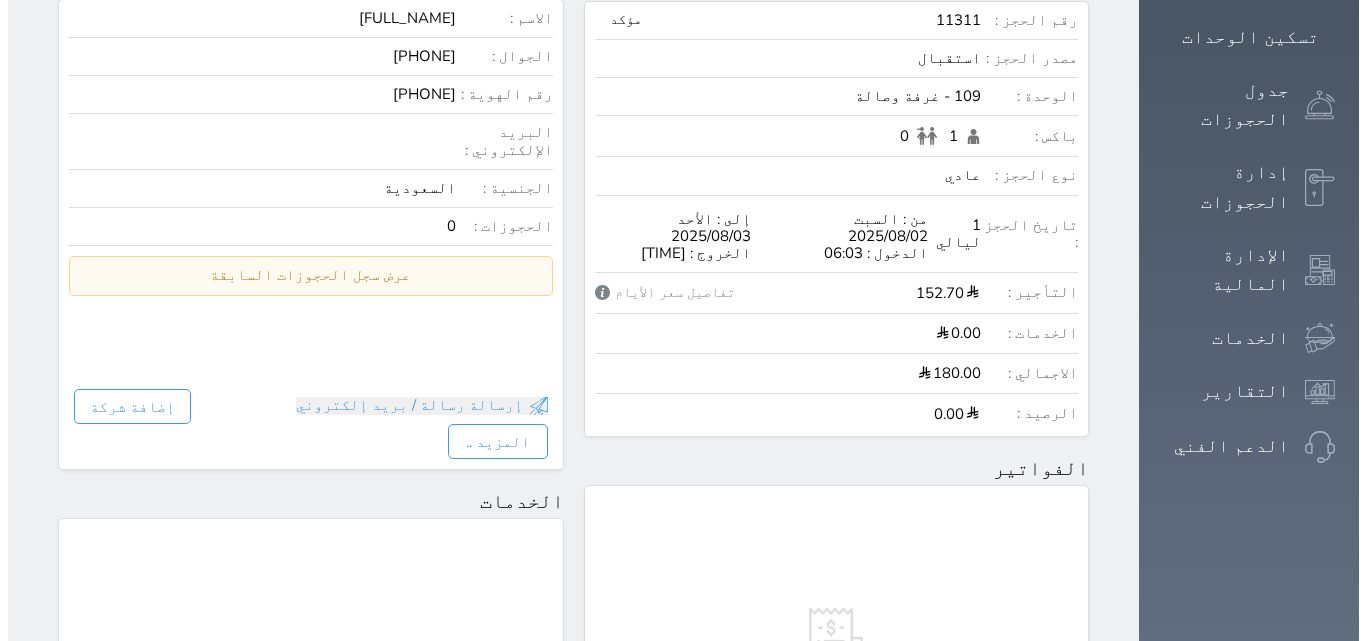 scroll, scrollTop: 100, scrollLeft: 0, axis: vertical 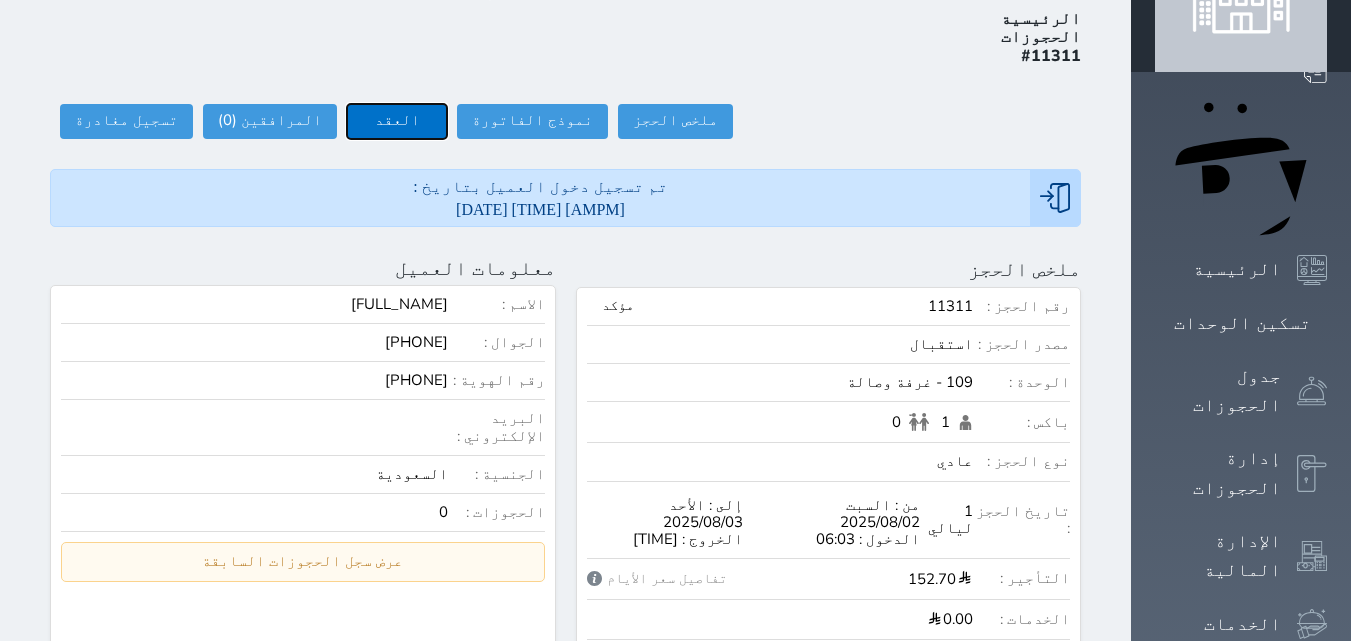 click on "العقد" at bounding box center [397, 121] 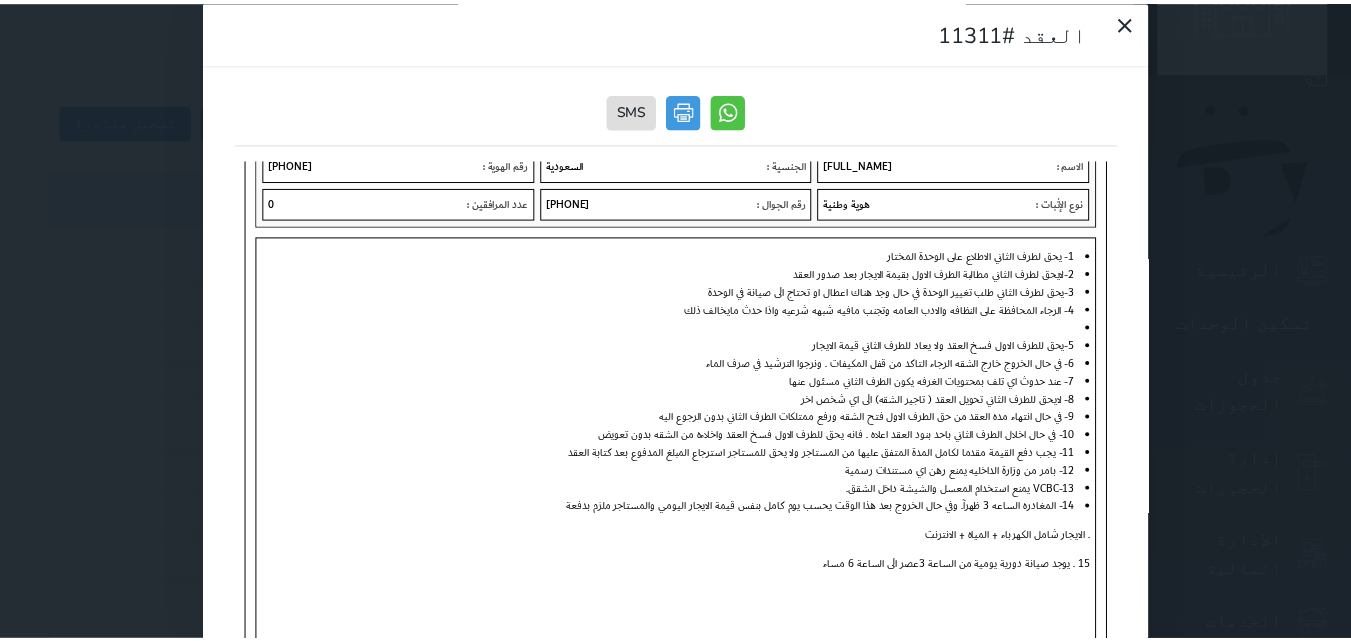 scroll, scrollTop: 648, scrollLeft: 0, axis: vertical 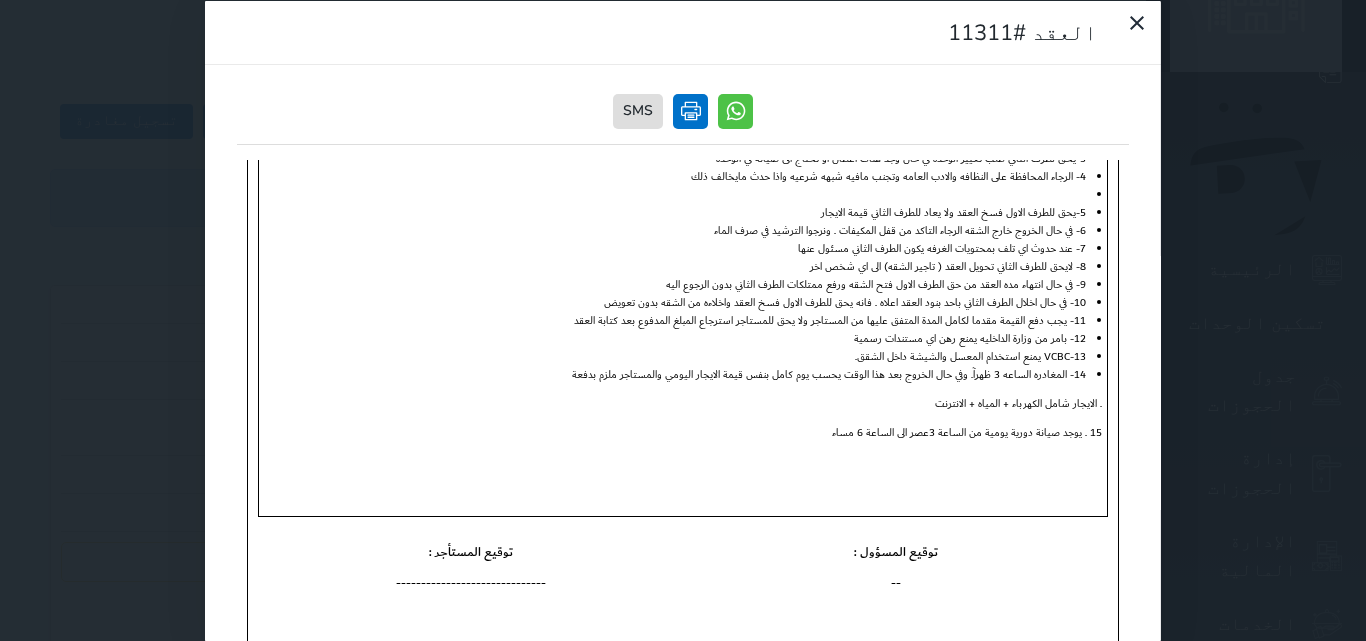 click at bounding box center (690, 110) 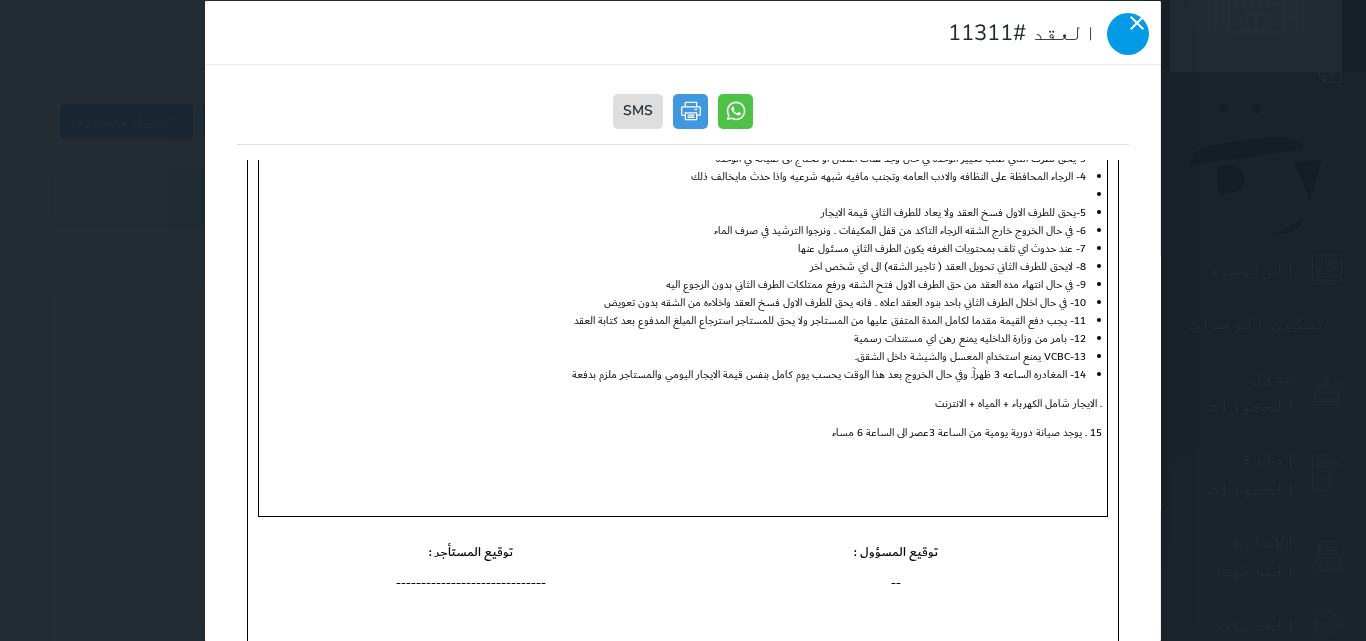 click 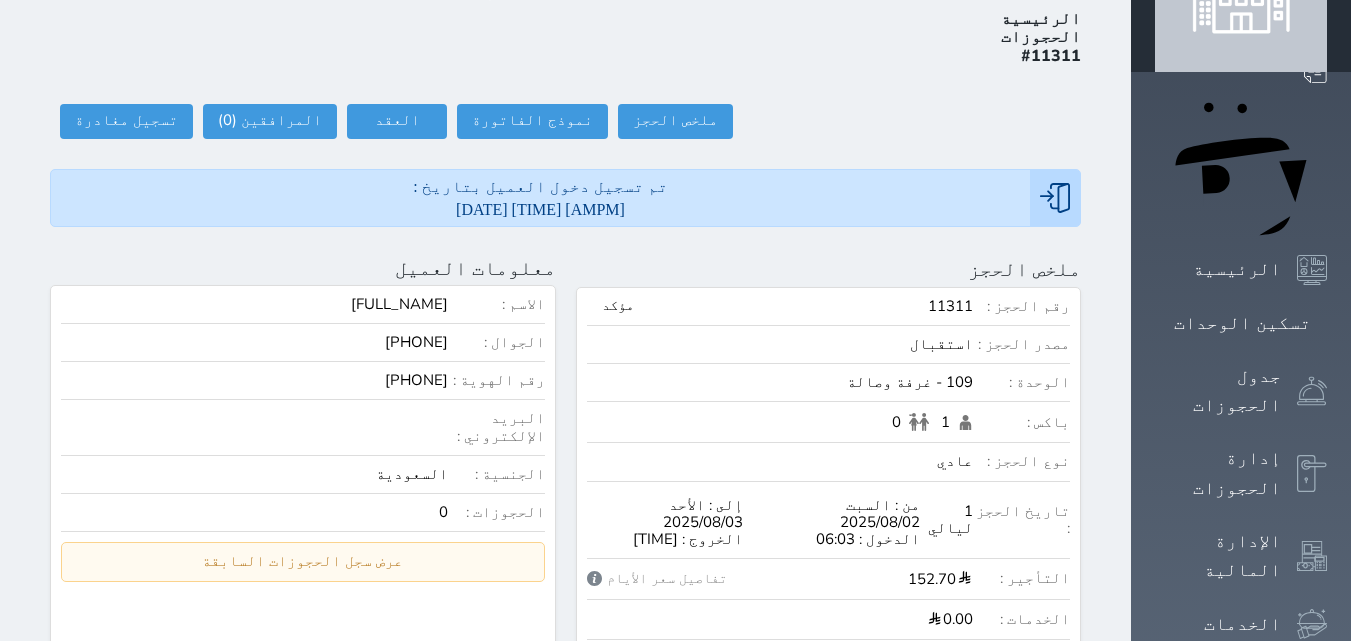 scroll, scrollTop: 0, scrollLeft: 0, axis: both 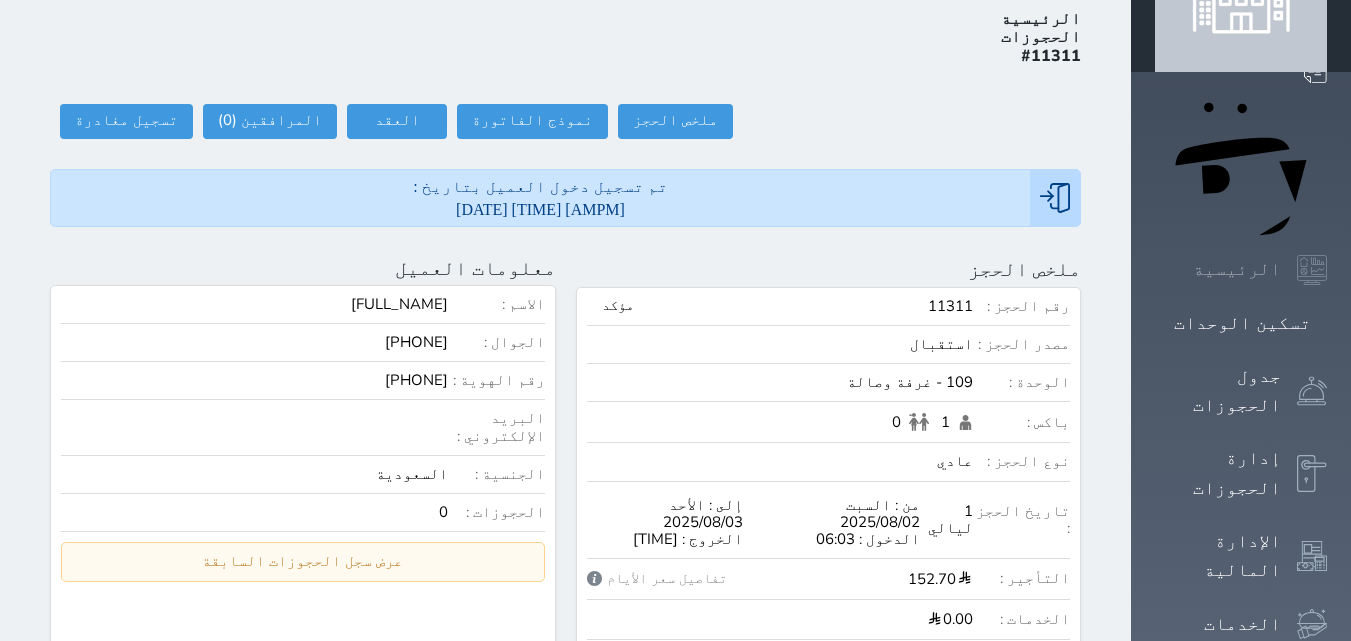 click on "الرئيسية" at bounding box center (1237, 269) 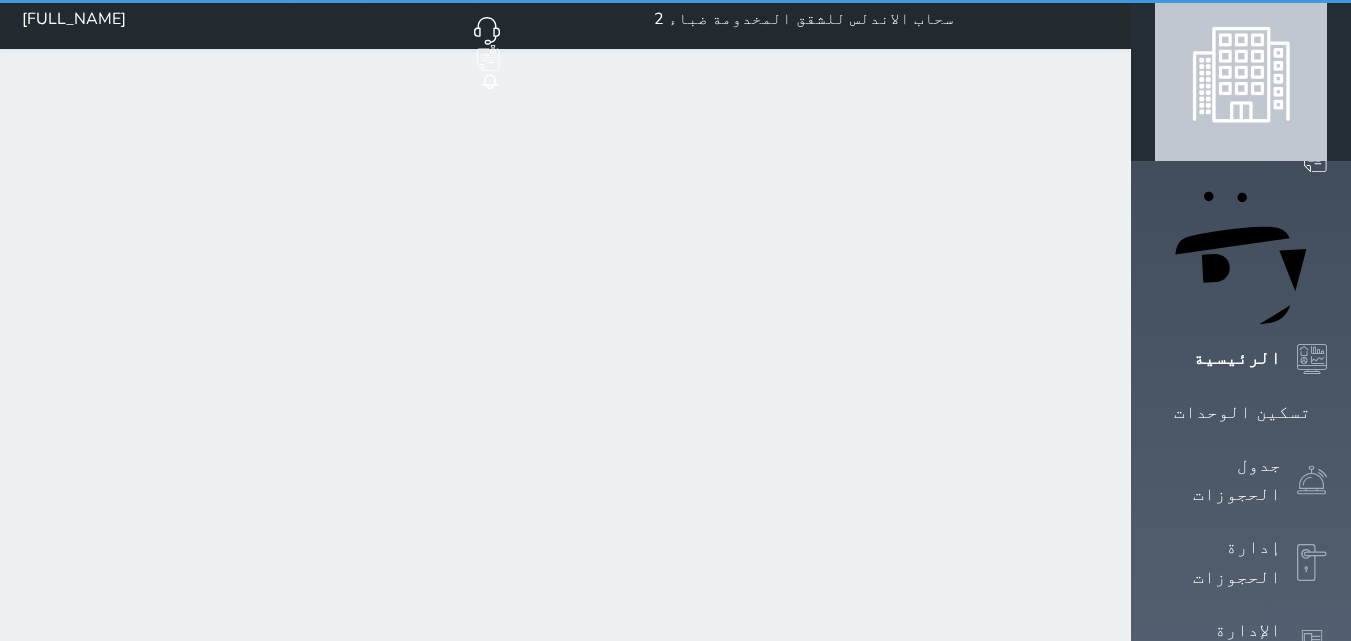 scroll, scrollTop: 0, scrollLeft: 0, axis: both 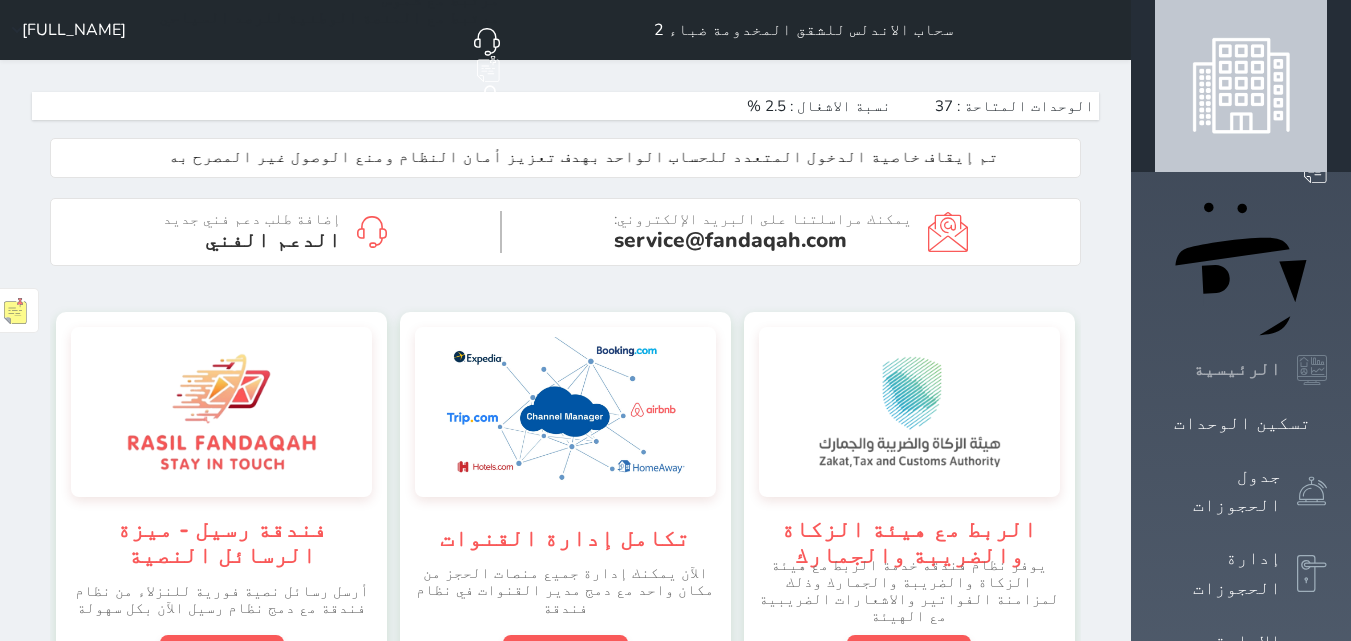 click on "الرئيسية" at bounding box center [1237, 369] 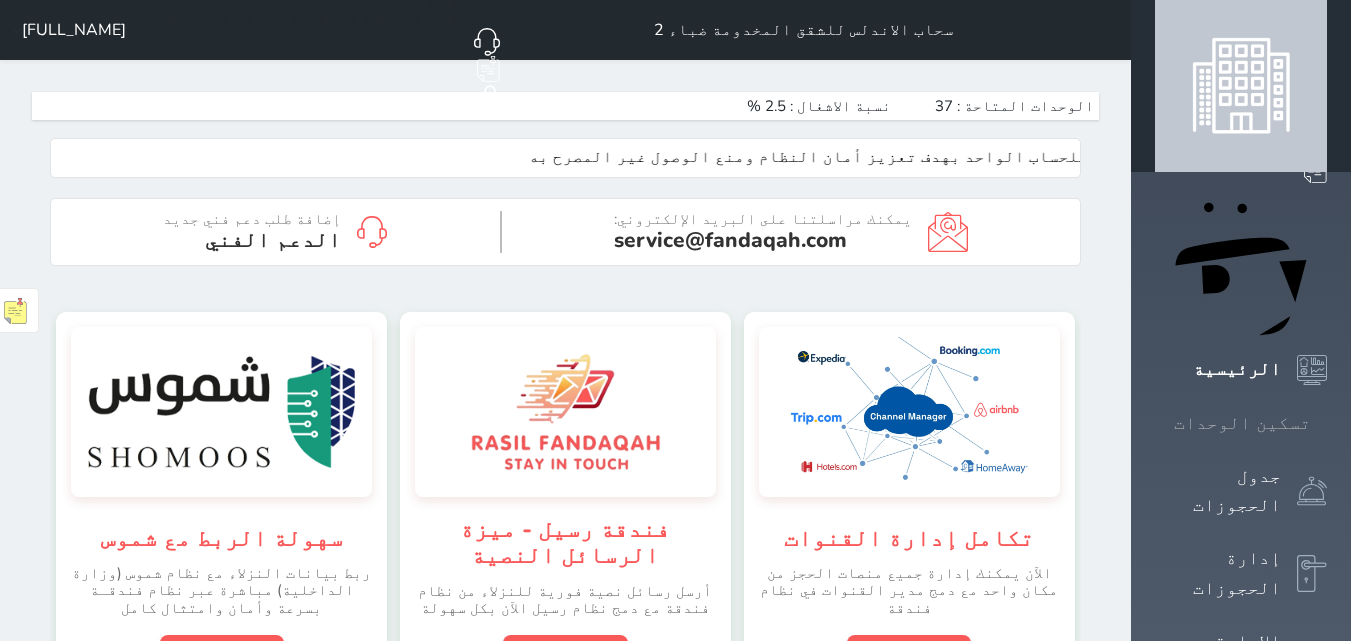 click on "تسكين الوحدات" at bounding box center [1242, 423] 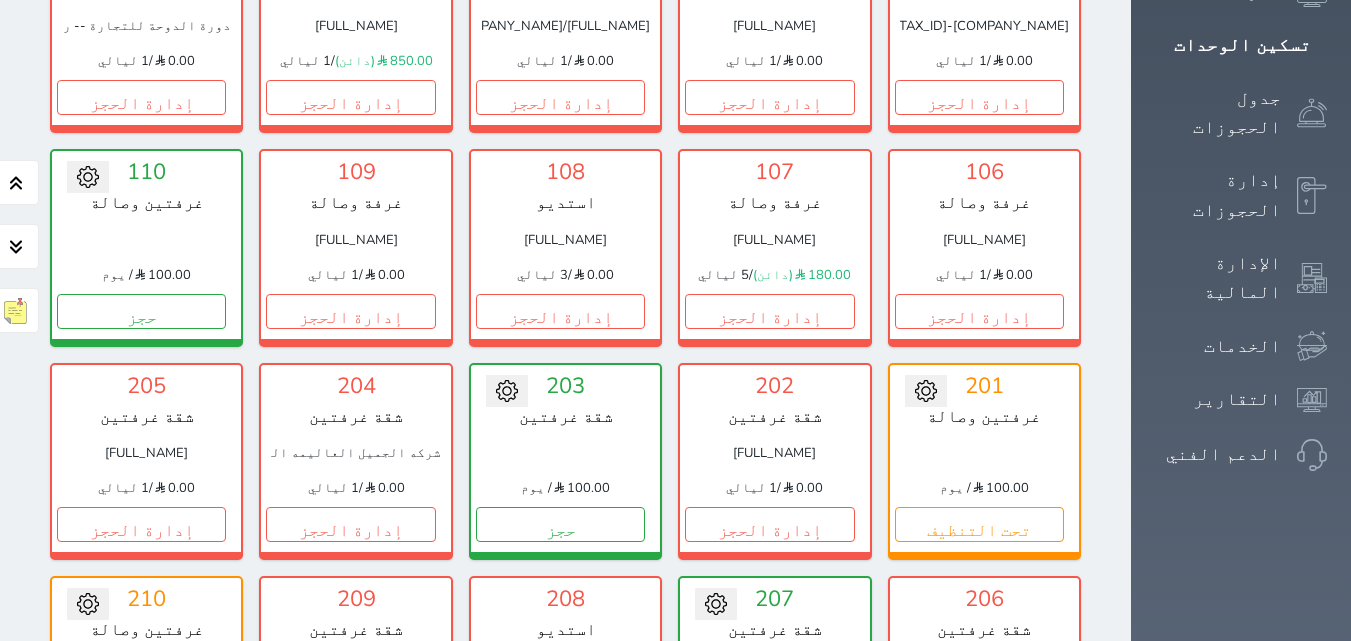 scroll, scrollTop: 778, scrollLeft: 0, axis: vertical 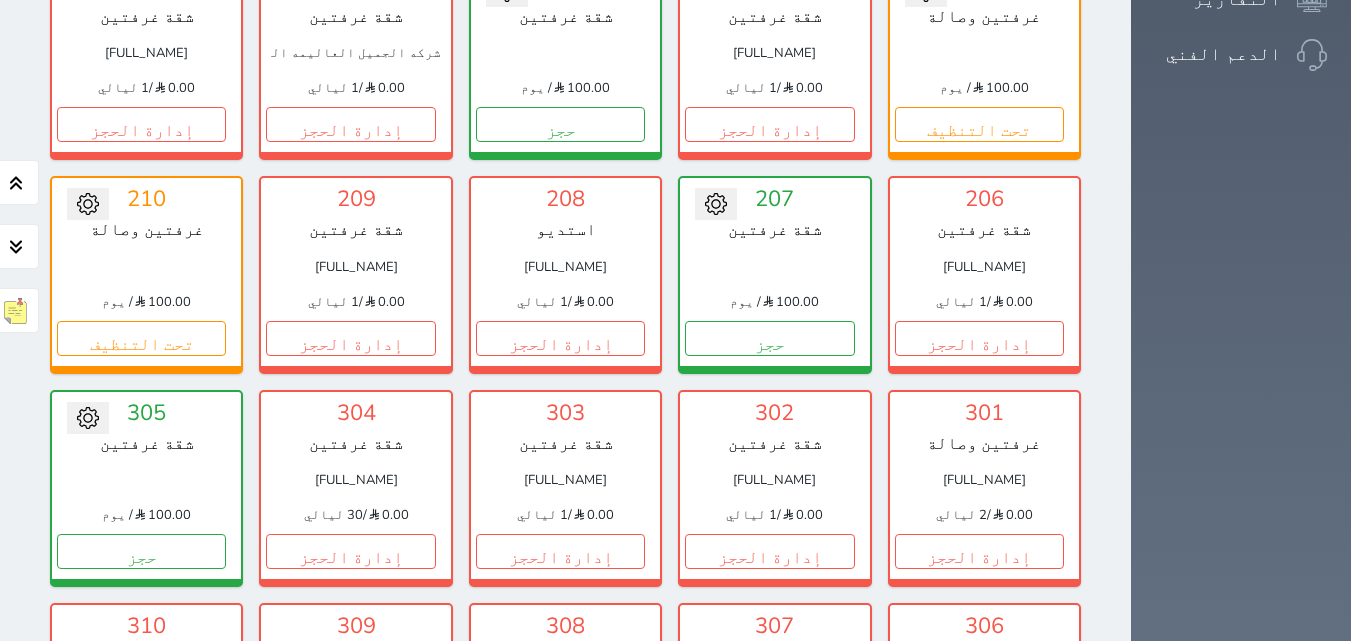 click on "إدارة الحجز" at bounding box center [769, 764] 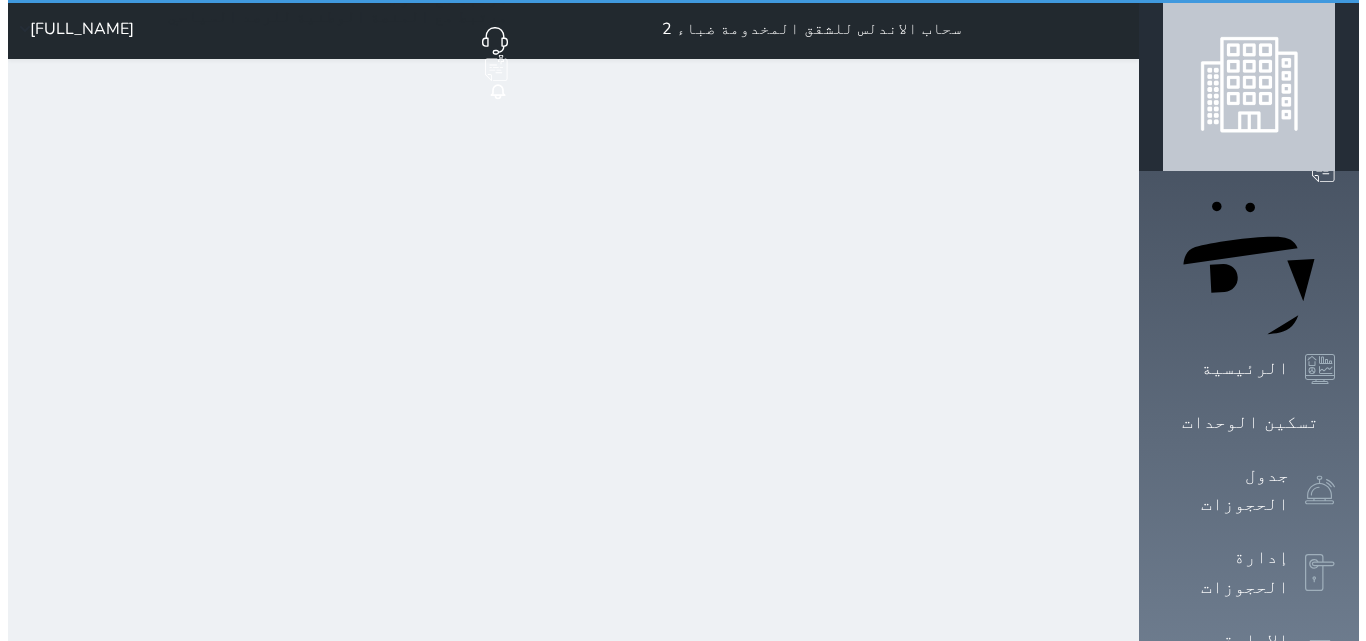 scroll, scrollTop: 0, scrollLeft: 0, axis: both 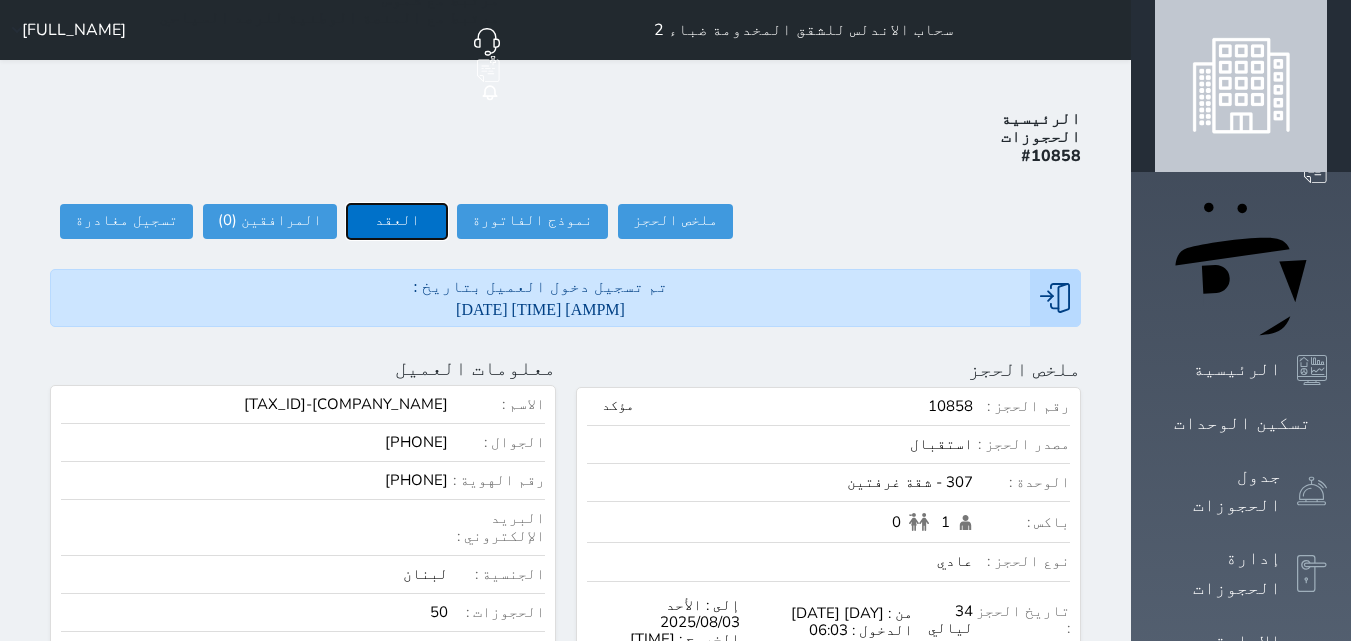 click on "العقد" at bounding box center [397, 221] 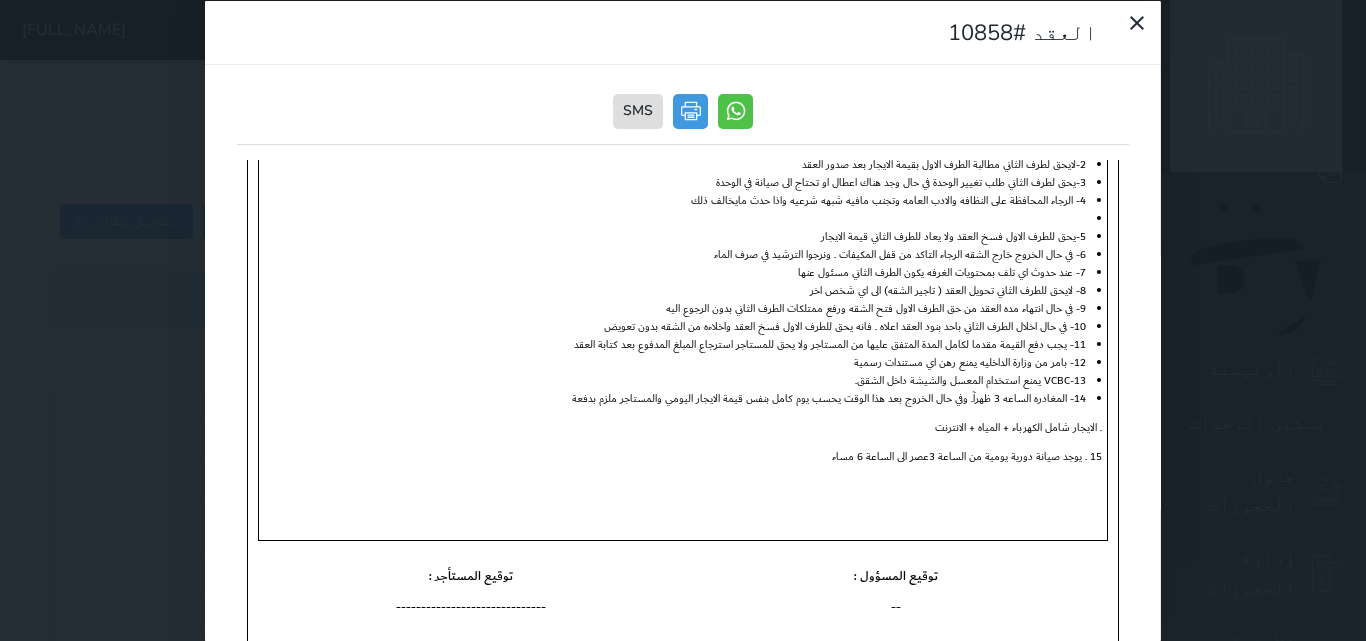 scroll, scrollTop: 648, scrollLeft: 0, axis: vertical 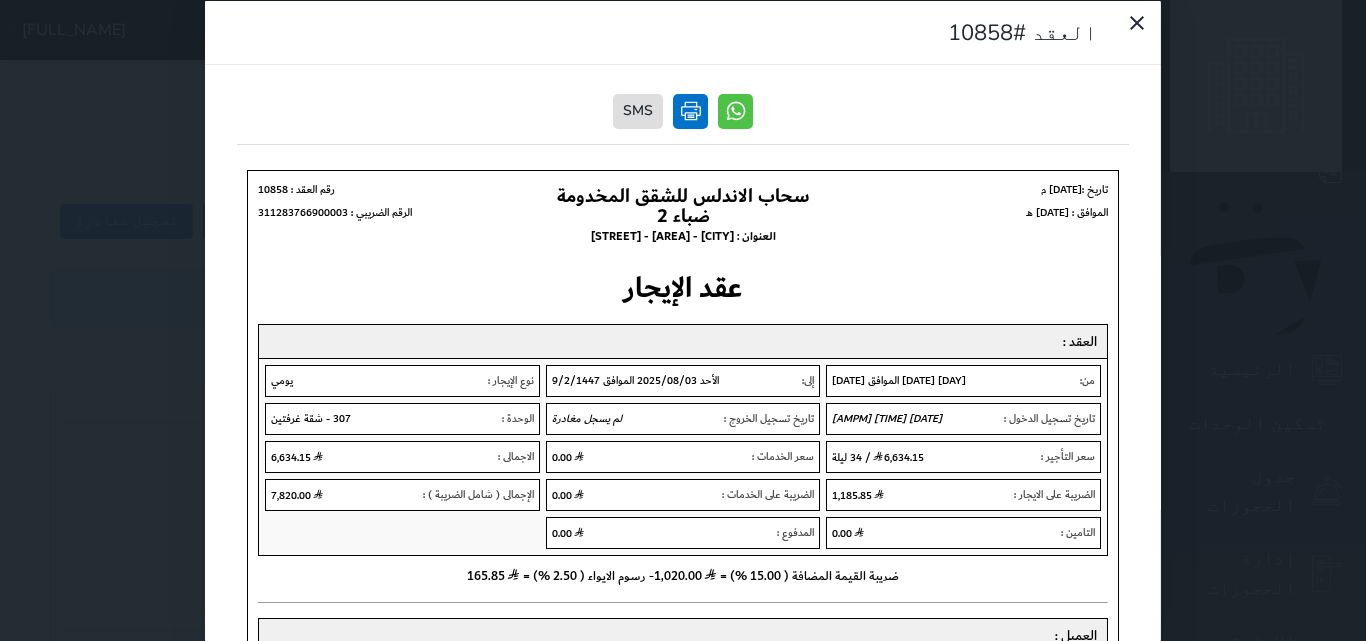click at bounding box center (690, 110) 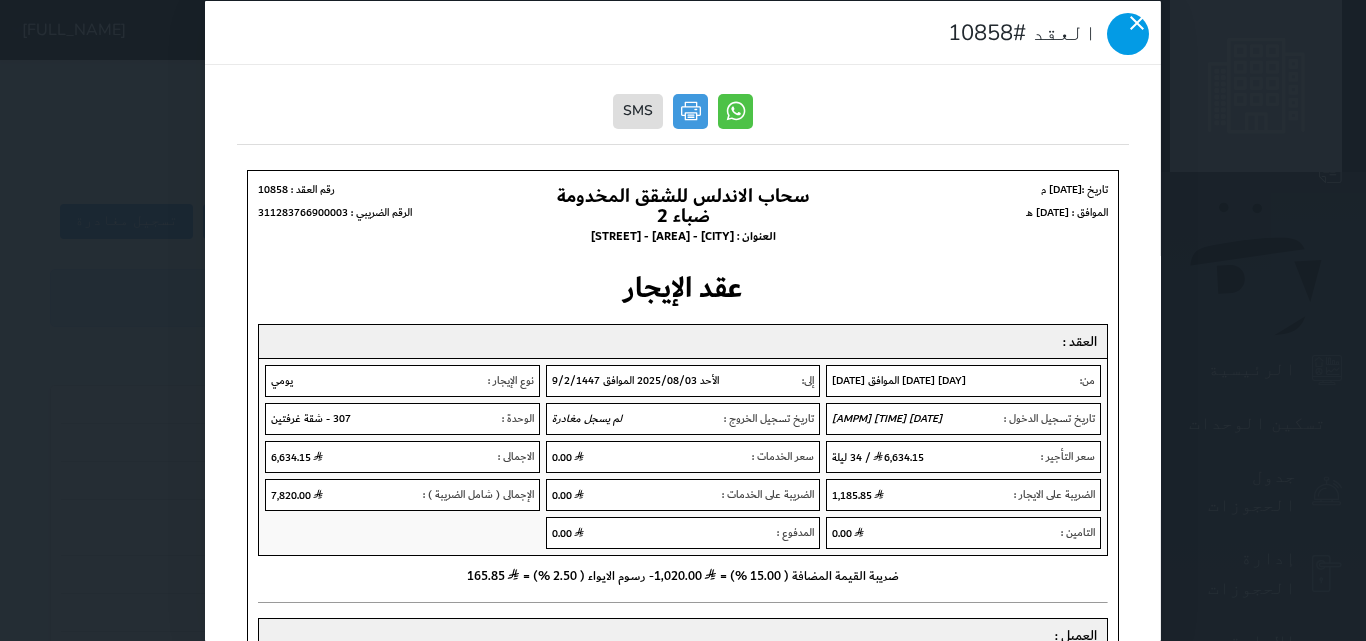 click at bounding box center [1128, 33] 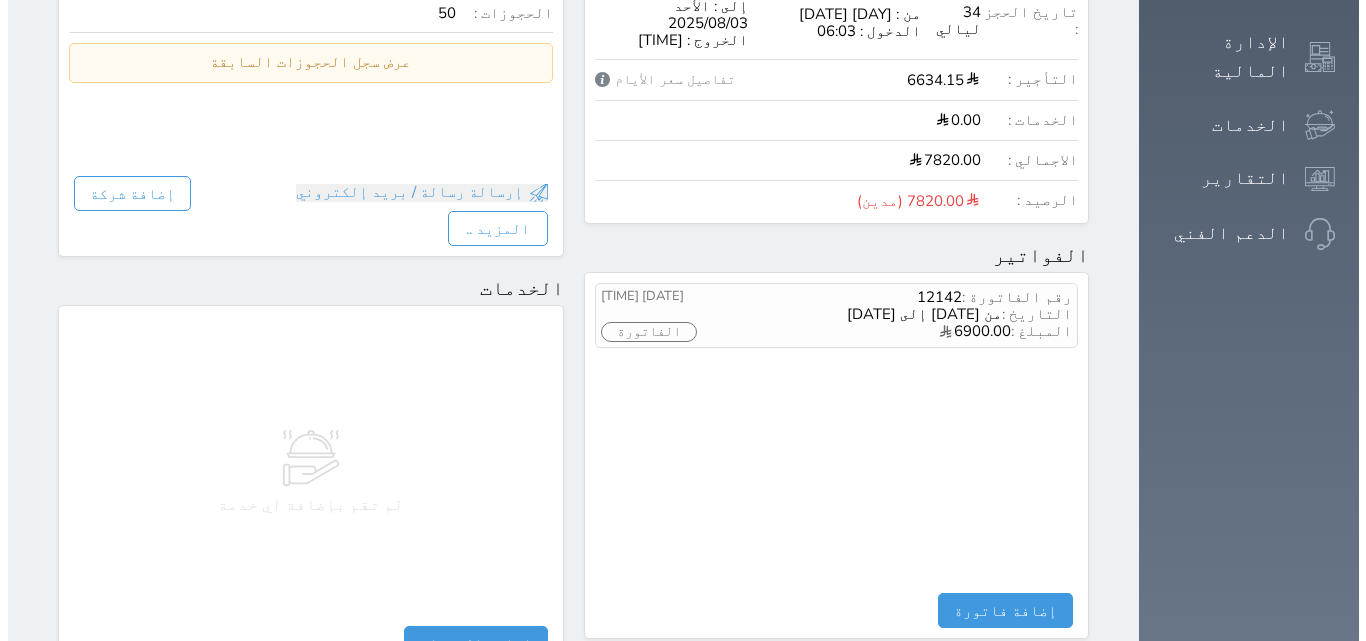 scroll, scrollTop: 500, scrollLeft: 0, axis: vertical 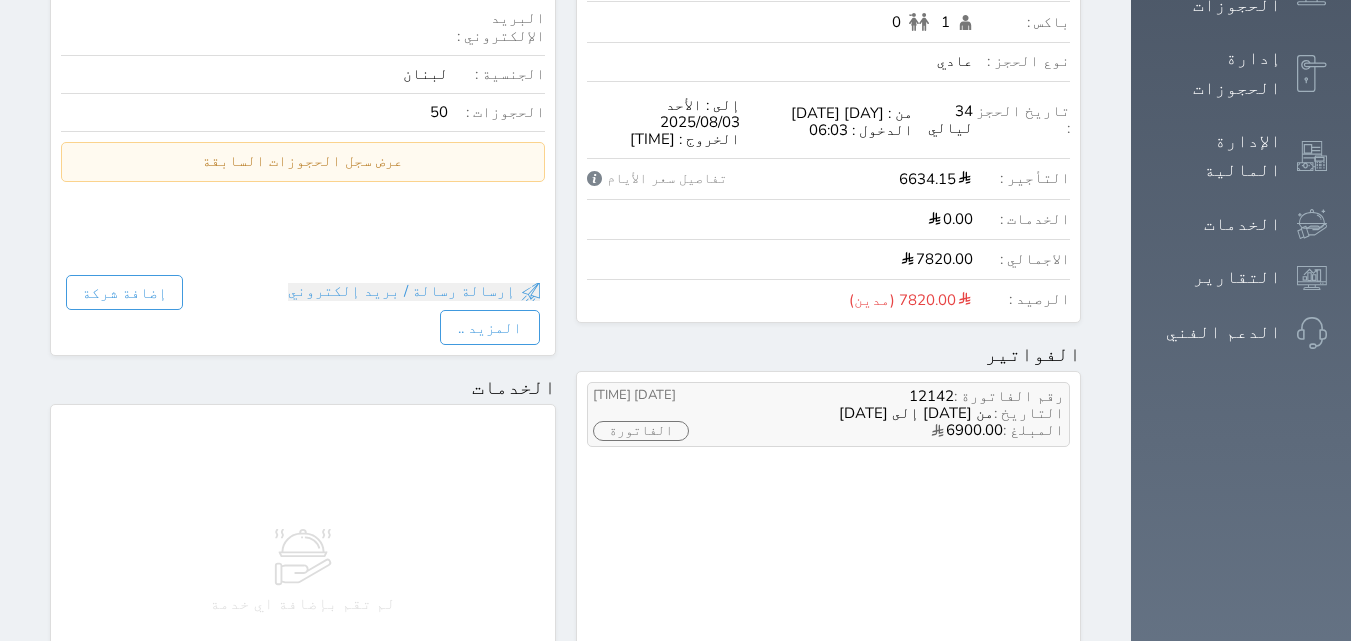 click on "الفاتورة" at bounding box center (641, 431) 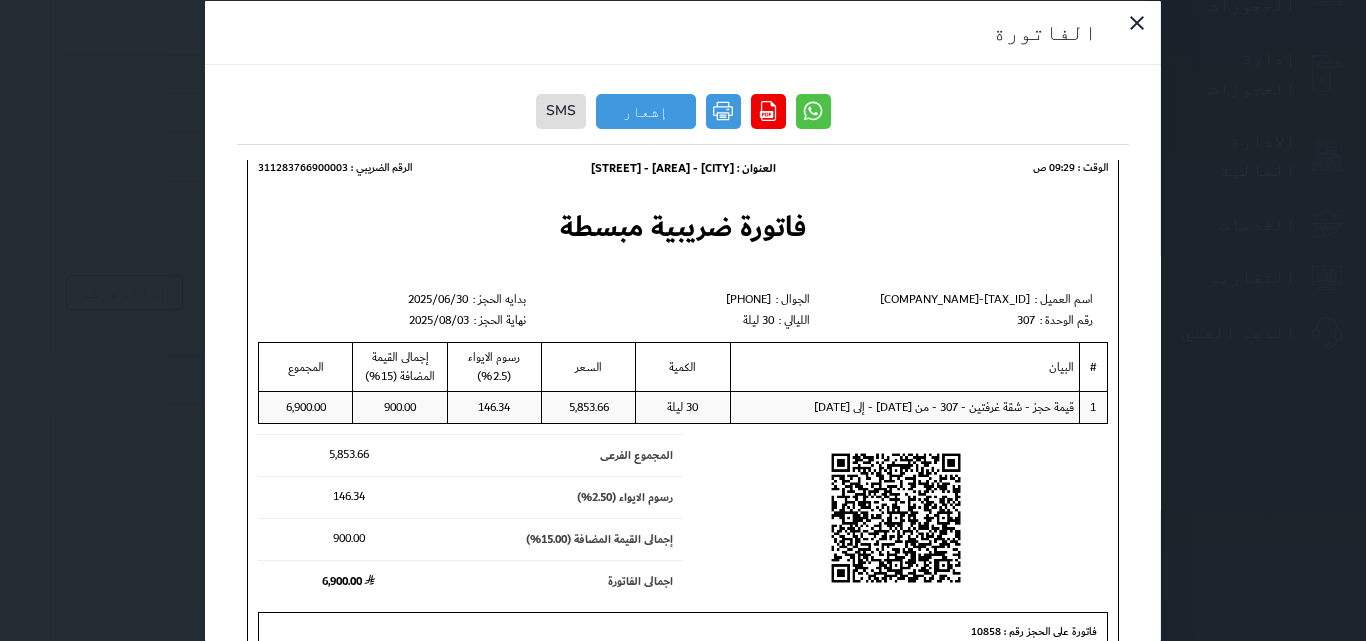 scroll, scrollTop: 151, scrollLeft: 0, axis: vertical 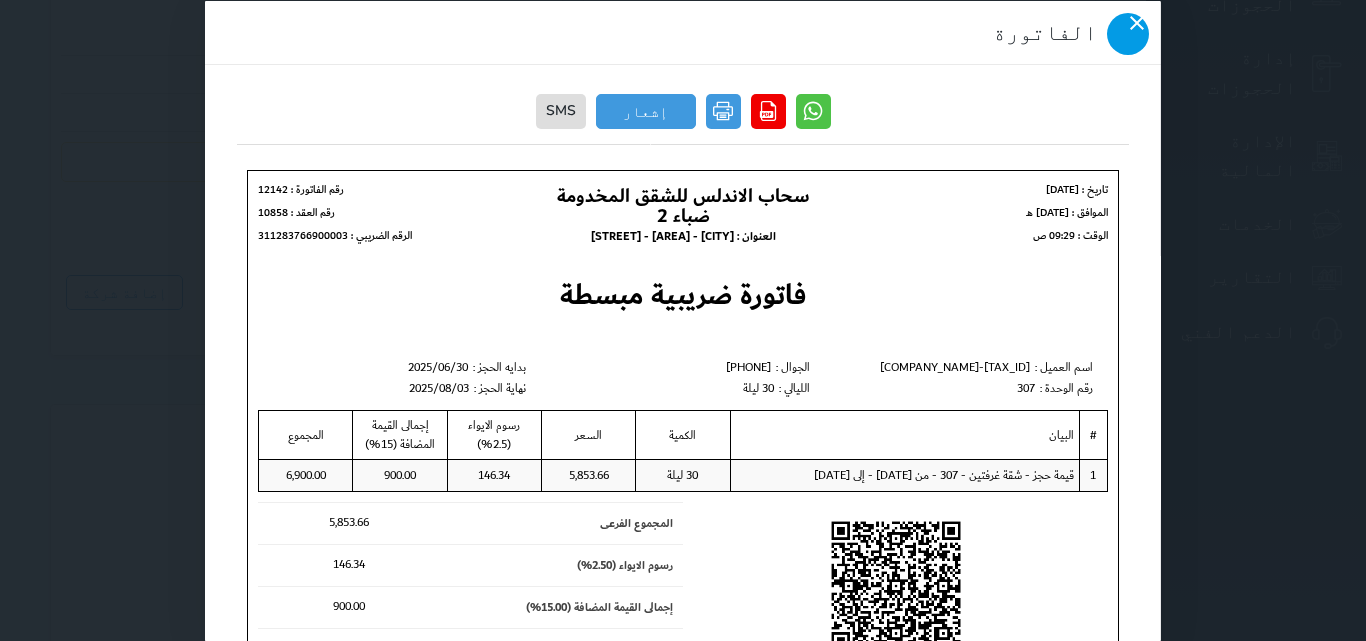 click 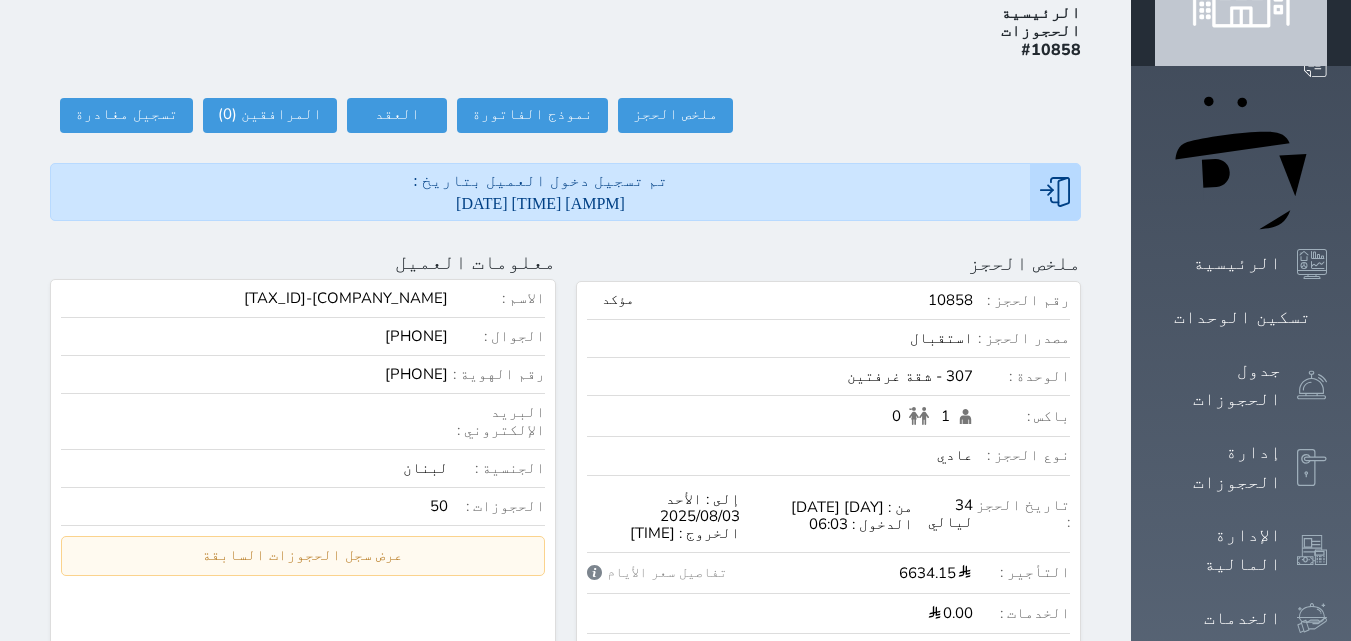 scroll, scrollTop: 0, scrollLeft: 0, axis: both 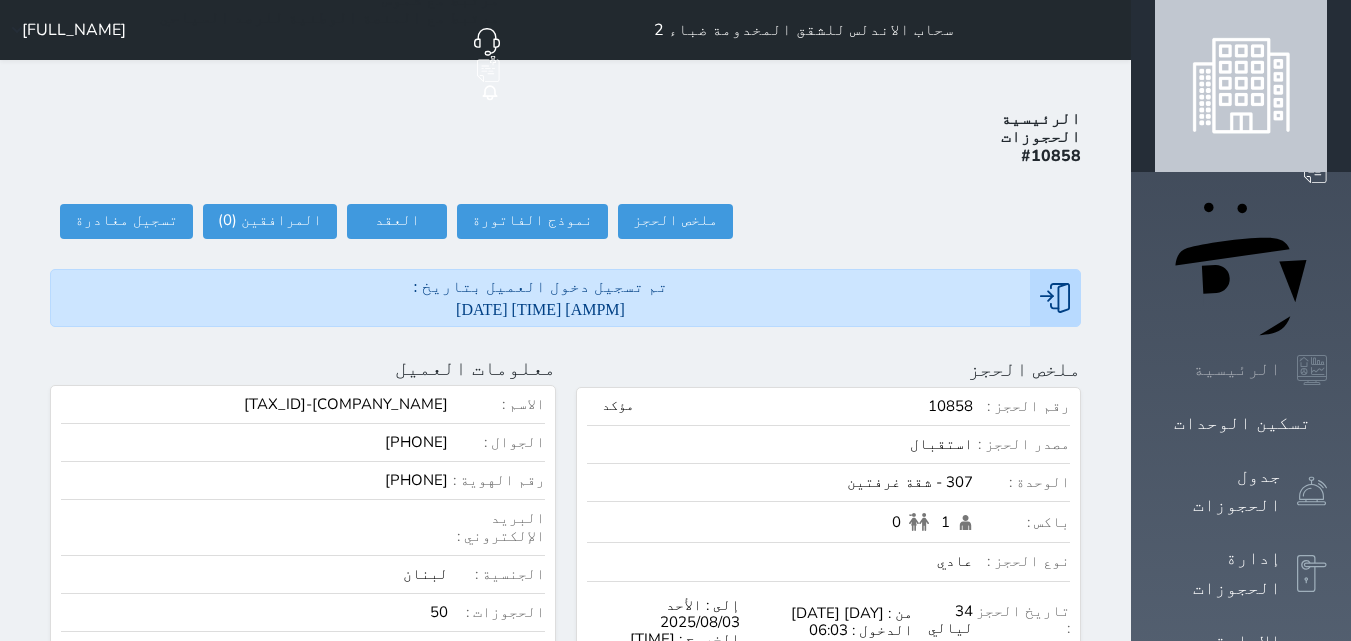 click 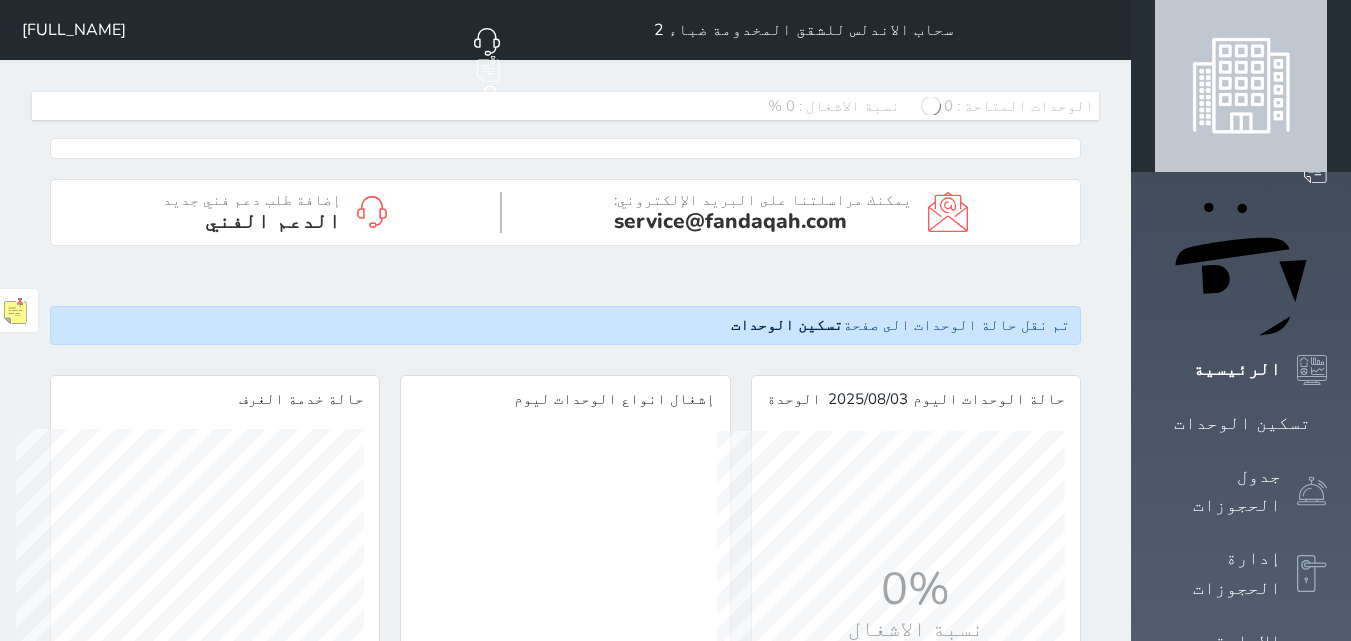 scroll, scrollTop: 999652, scrollLeft: 999652, axis: both 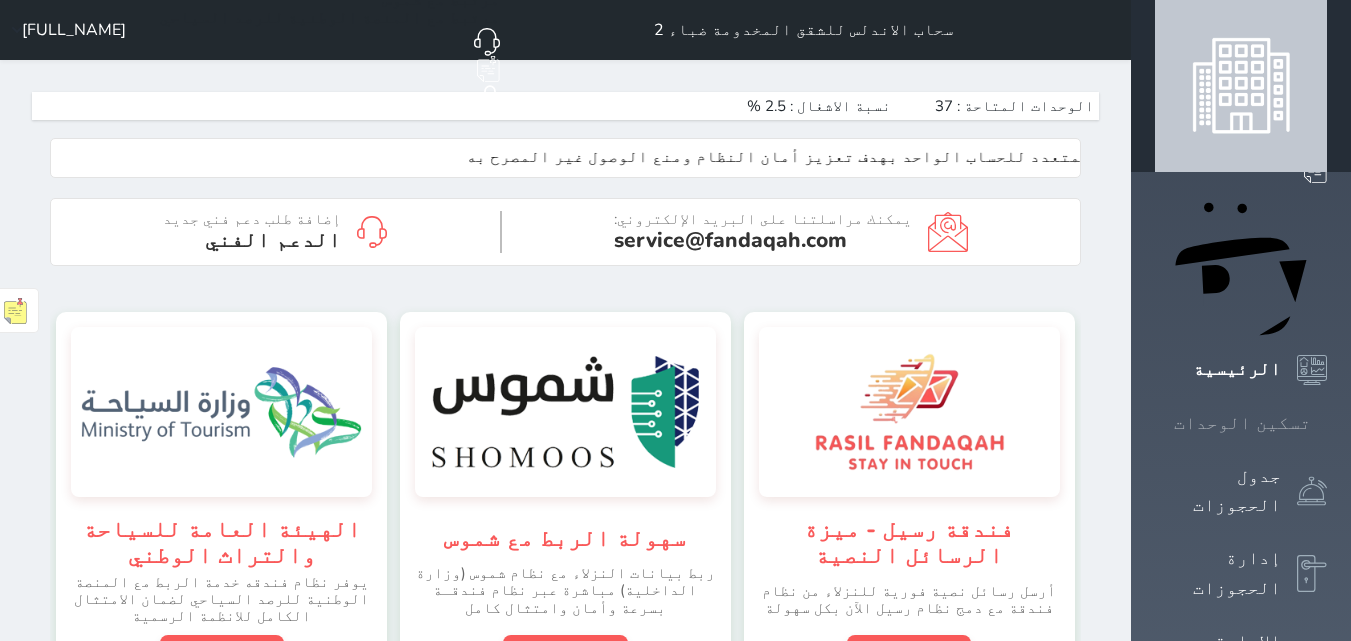 click on "تسكين الوحدات" at bounding box center [1241, 423] 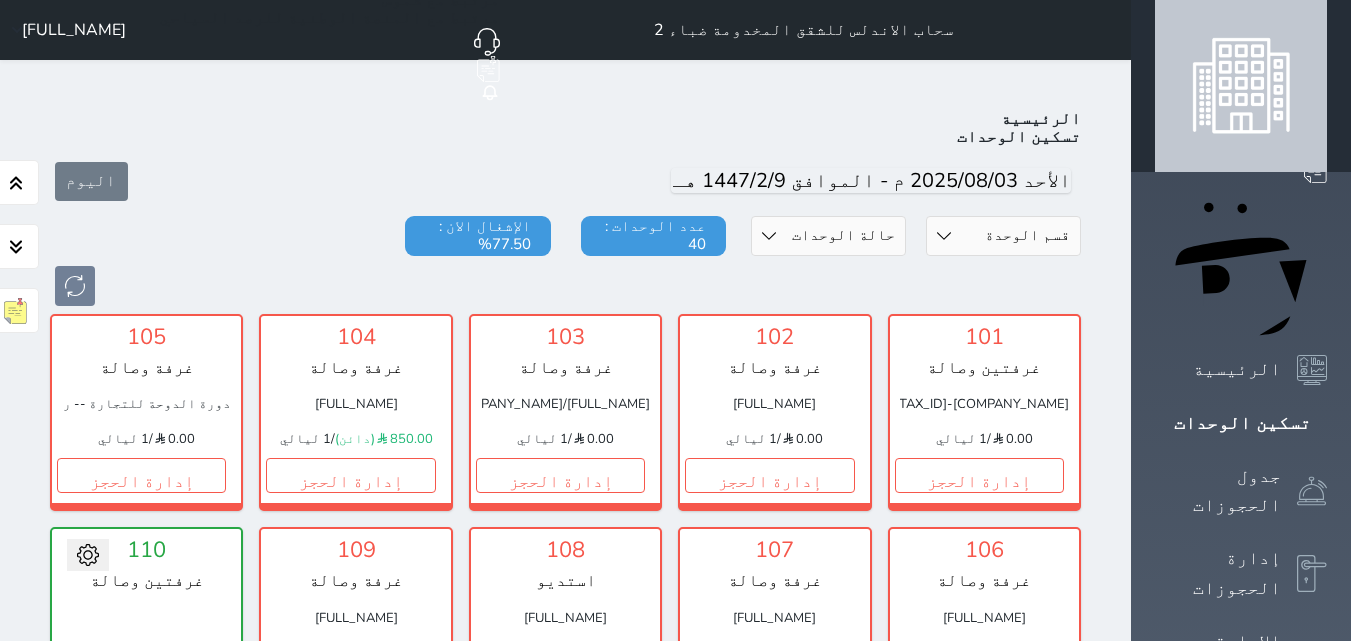 scroll, scrollTop: 78, scrollLeft: 0, axis: vertical 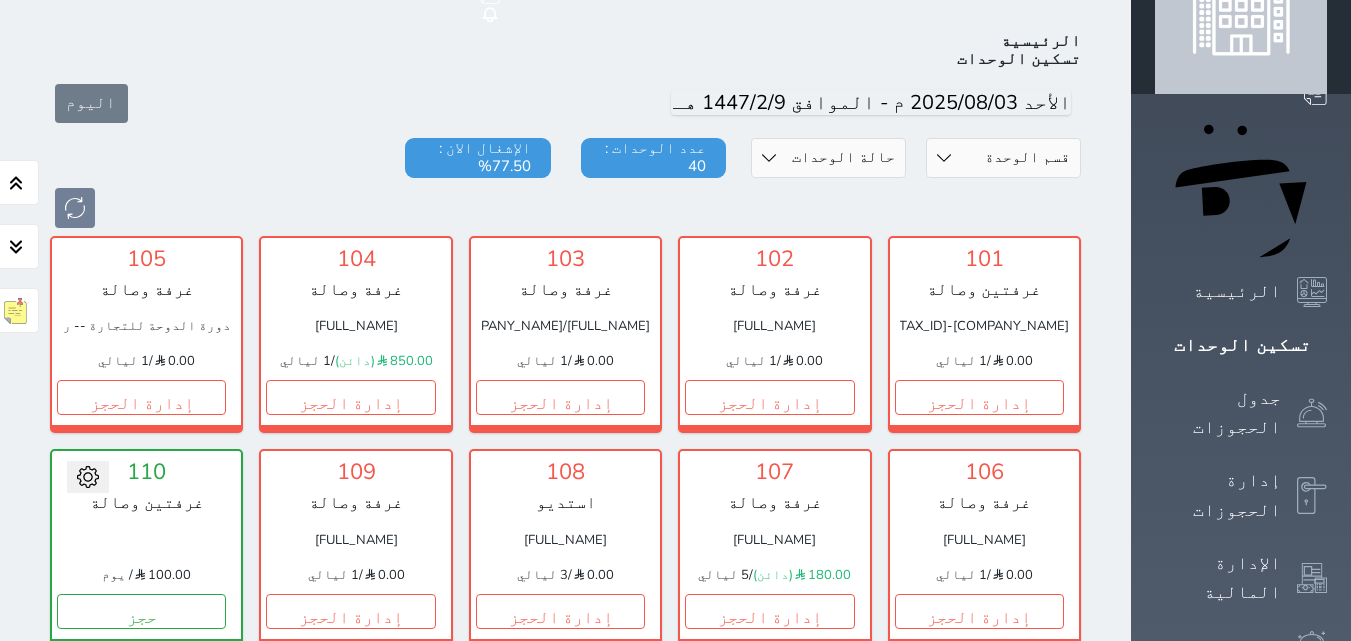 click on "إدارة الحجز" at bounding box center [769, 824] 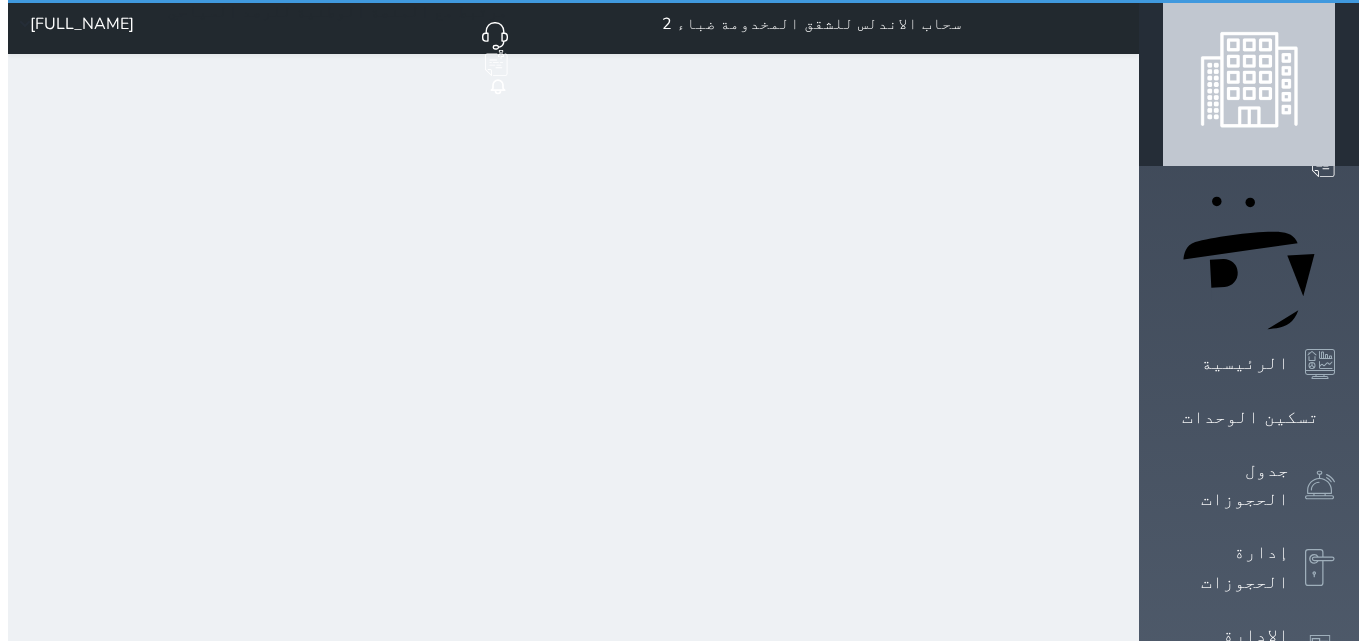 scroll, scrollTop: 0, scrollLeft: 0, axis: both 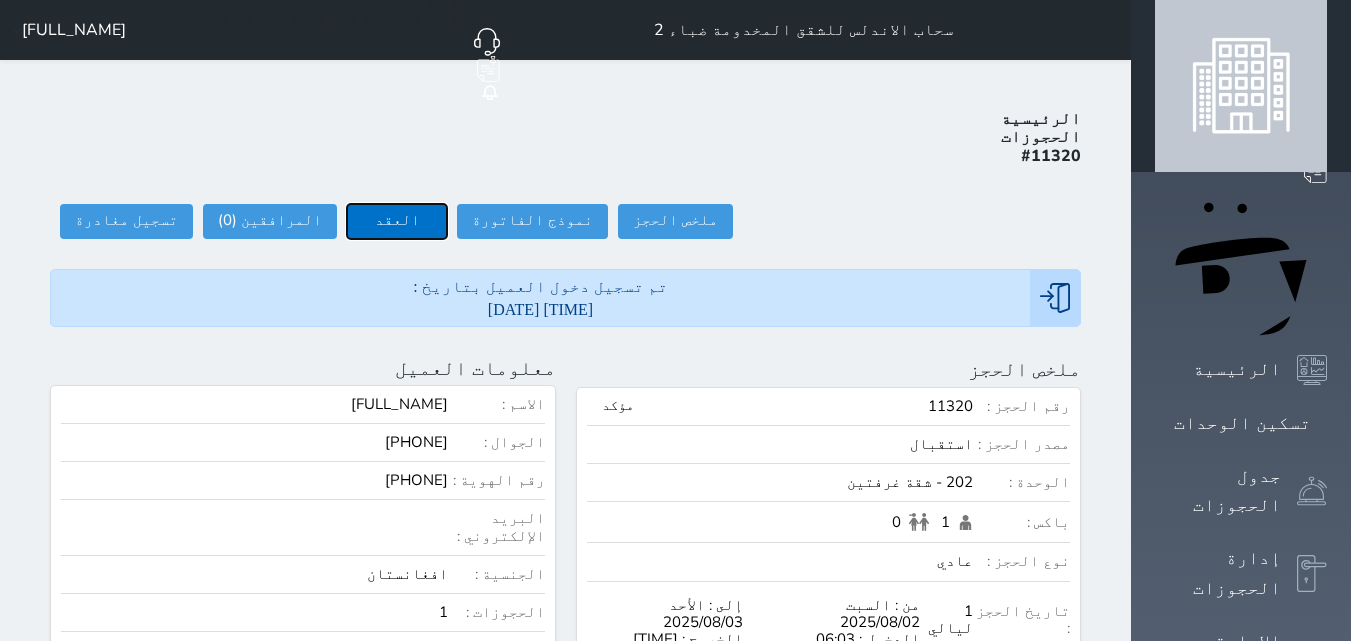 click on "العقد" at bounding box center (397, 221) 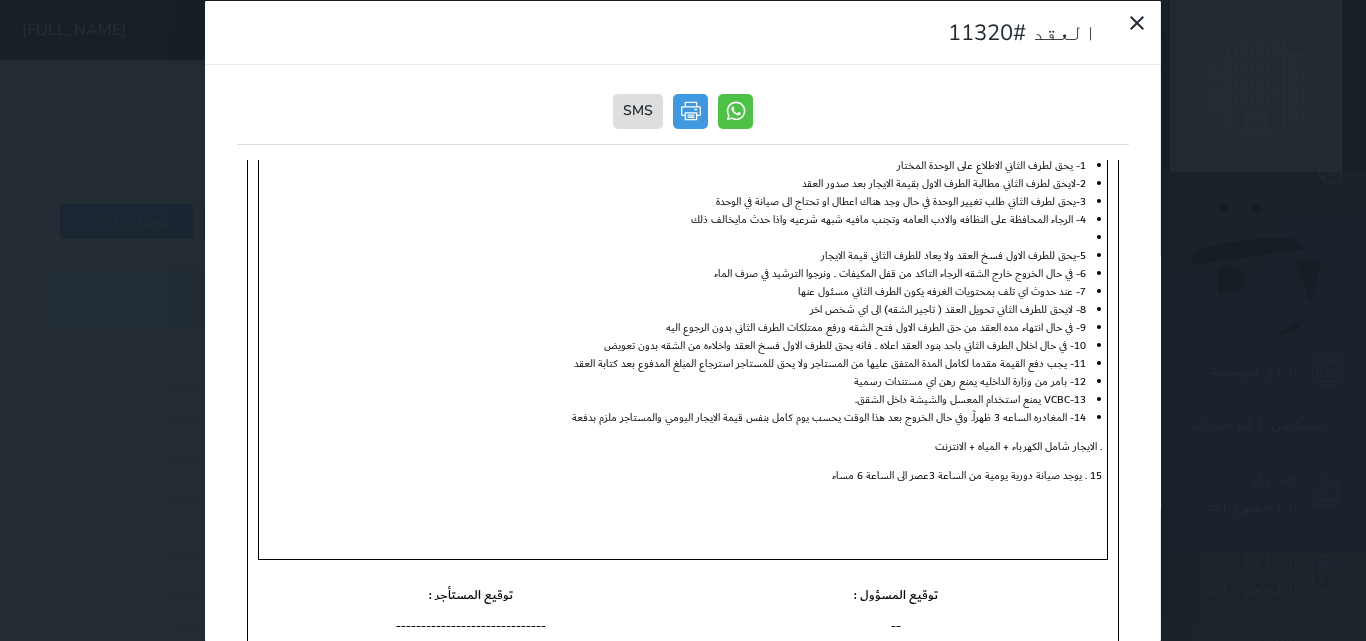 scroll, scrollTop: 648, scrollLeft: 0, axis: vertical 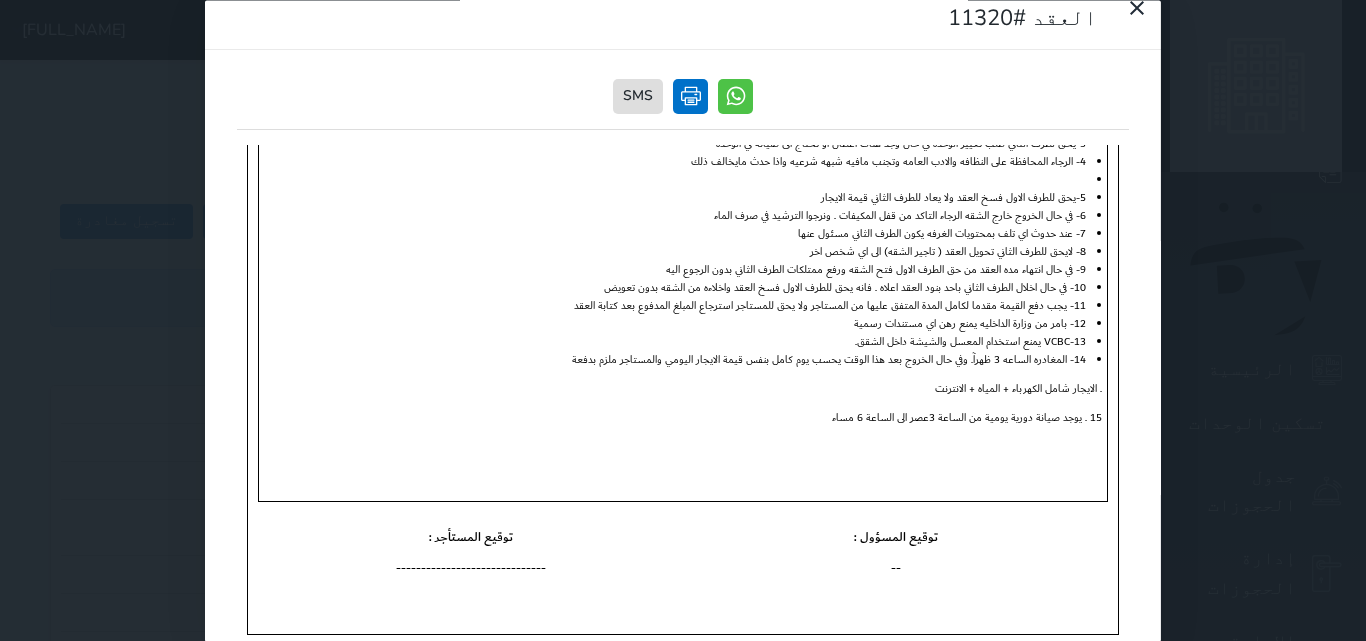 click at bounding box center [690, 96] 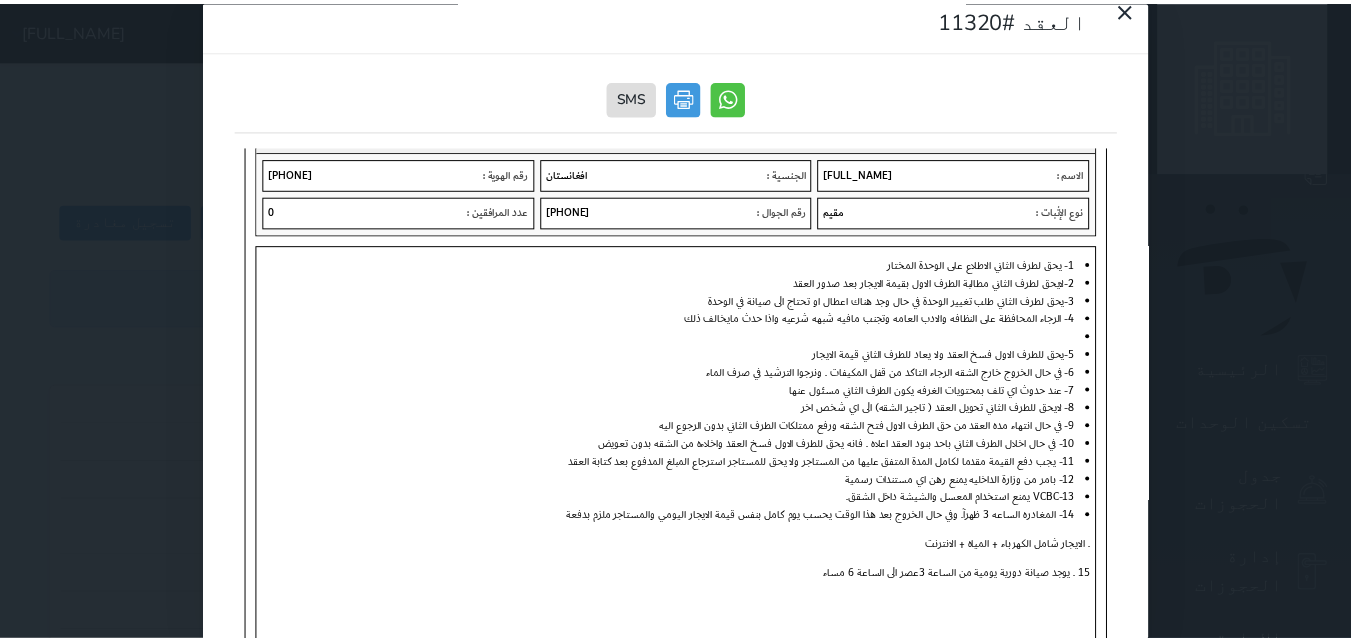 scroll, scrollTop: 648, scrollLeft: 0, axis: vertical 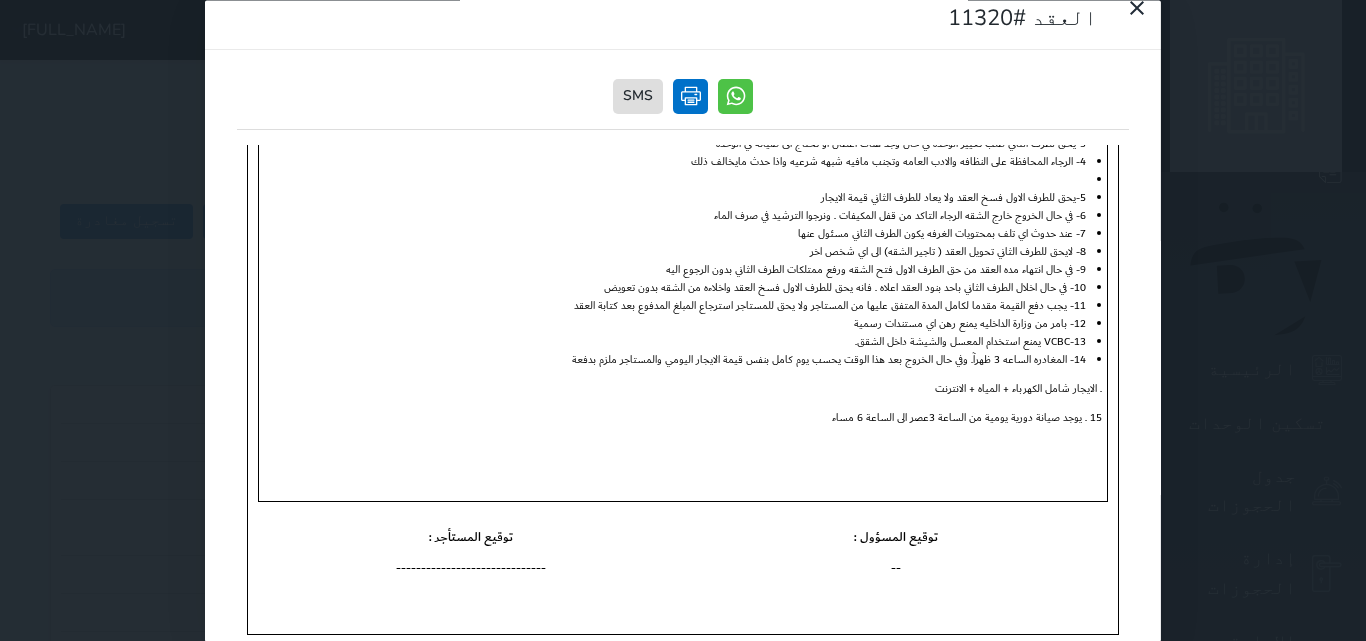 click at bounding box center (690, 96) 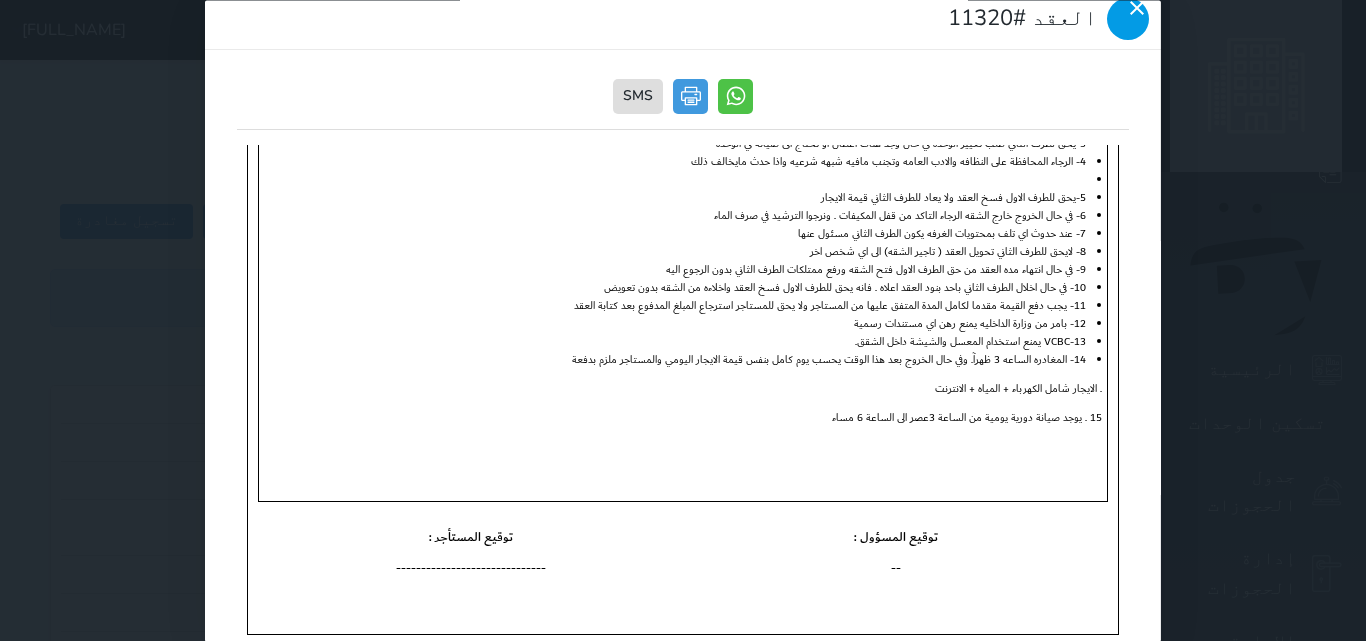 click 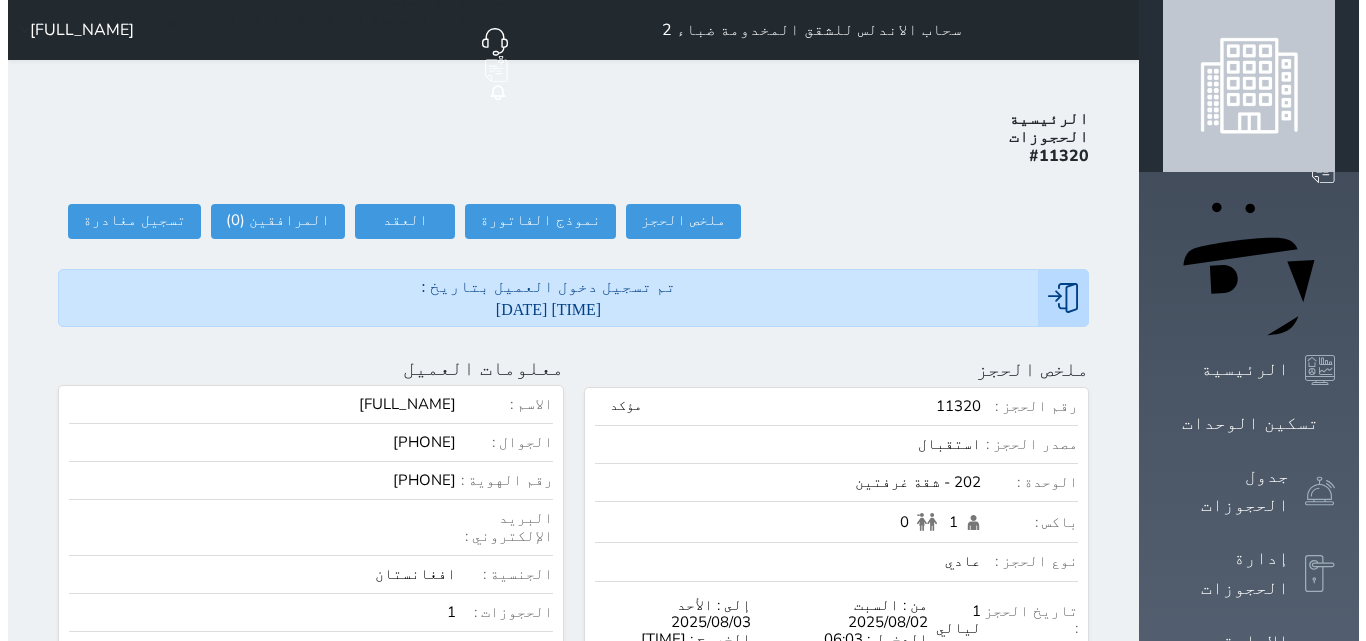 scroll, scrollTop: 0, scrollLeft: 0, axis: both 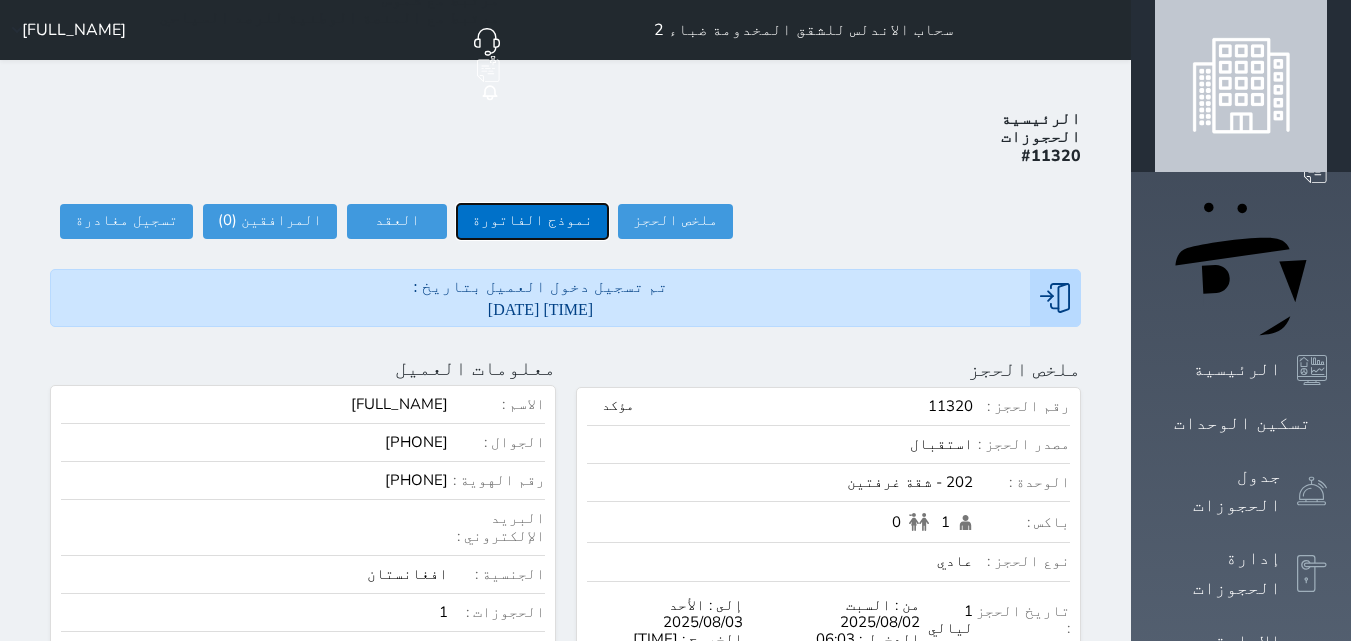 click on "نموذج الفاتورة" at bounding box center (532, 221) 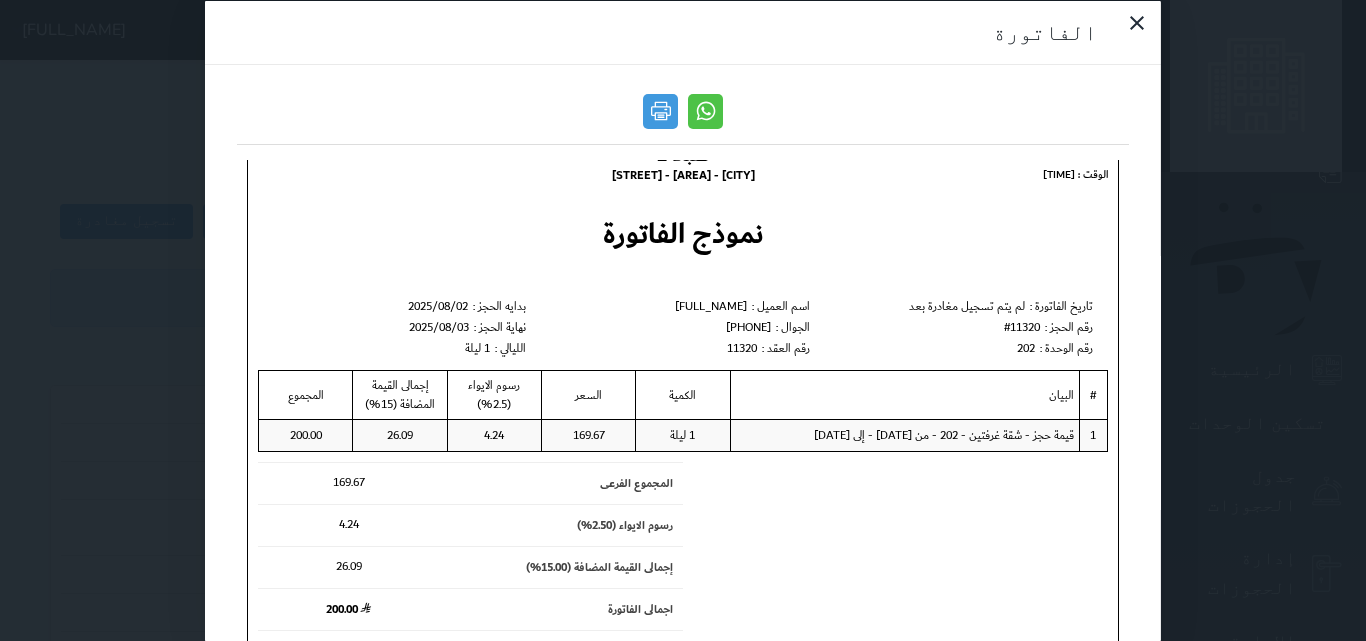 scroll, scrollTop: 114, scrollLeft: 0, axis: vertical 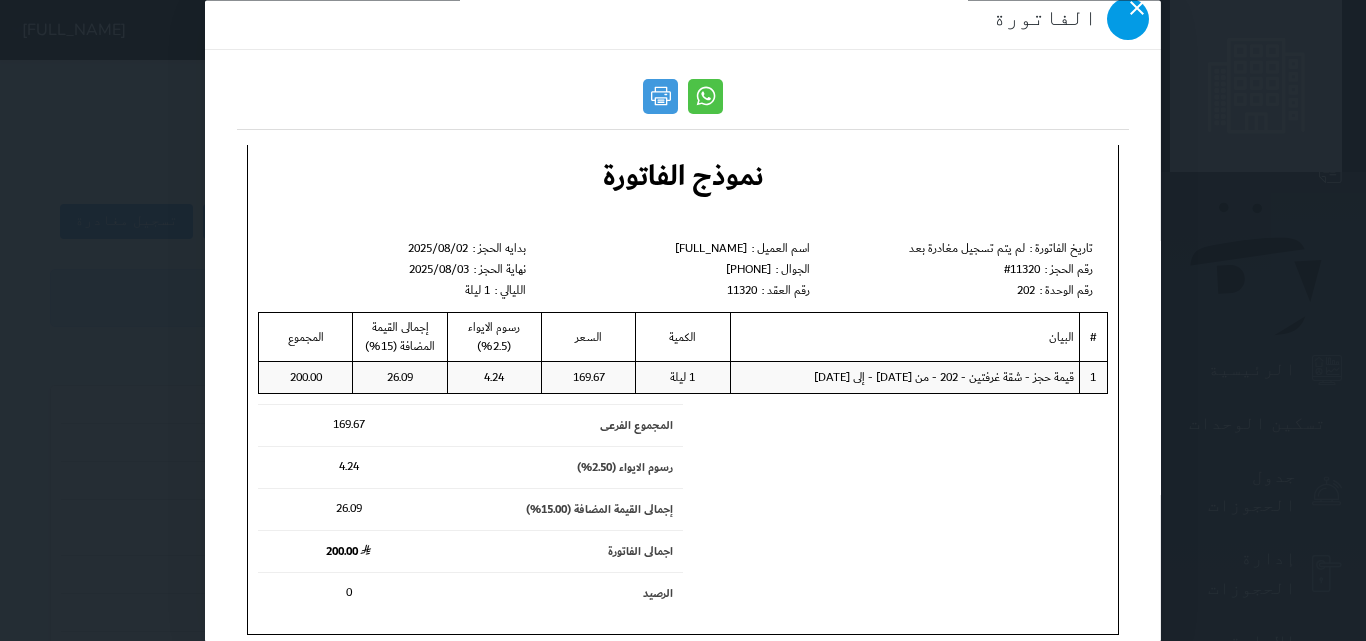 click 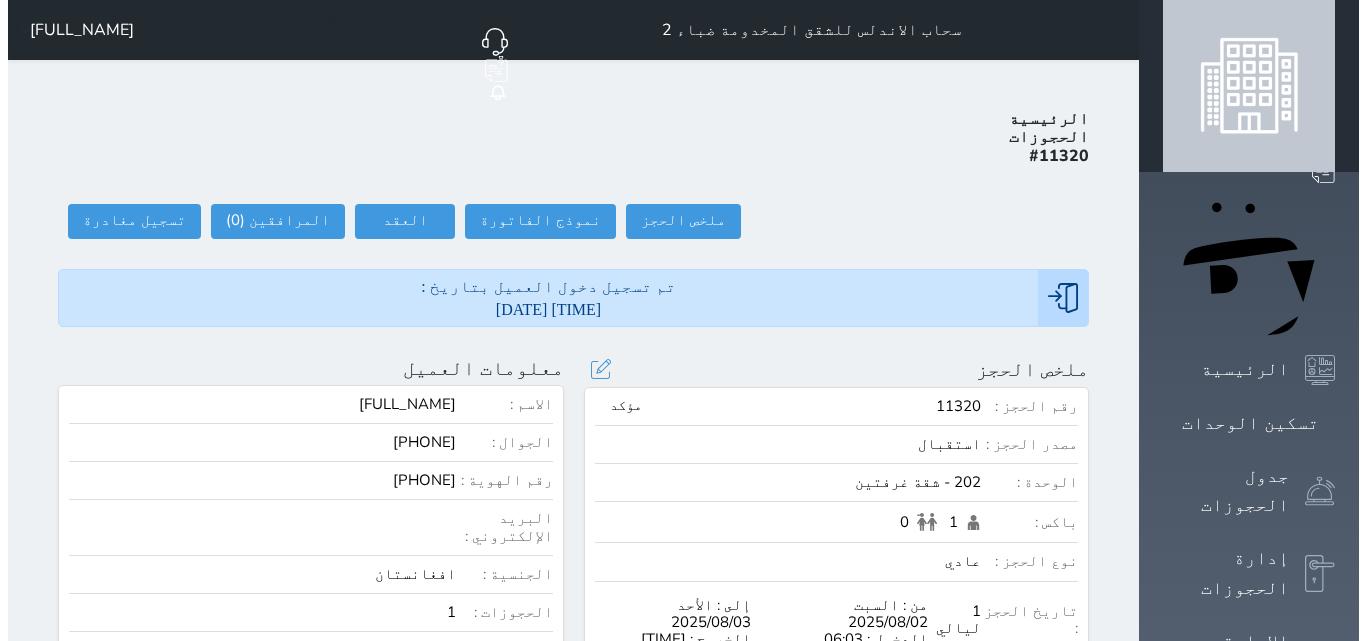 scroll, scrollTop: 0, scrollLeft: 0, axis: both 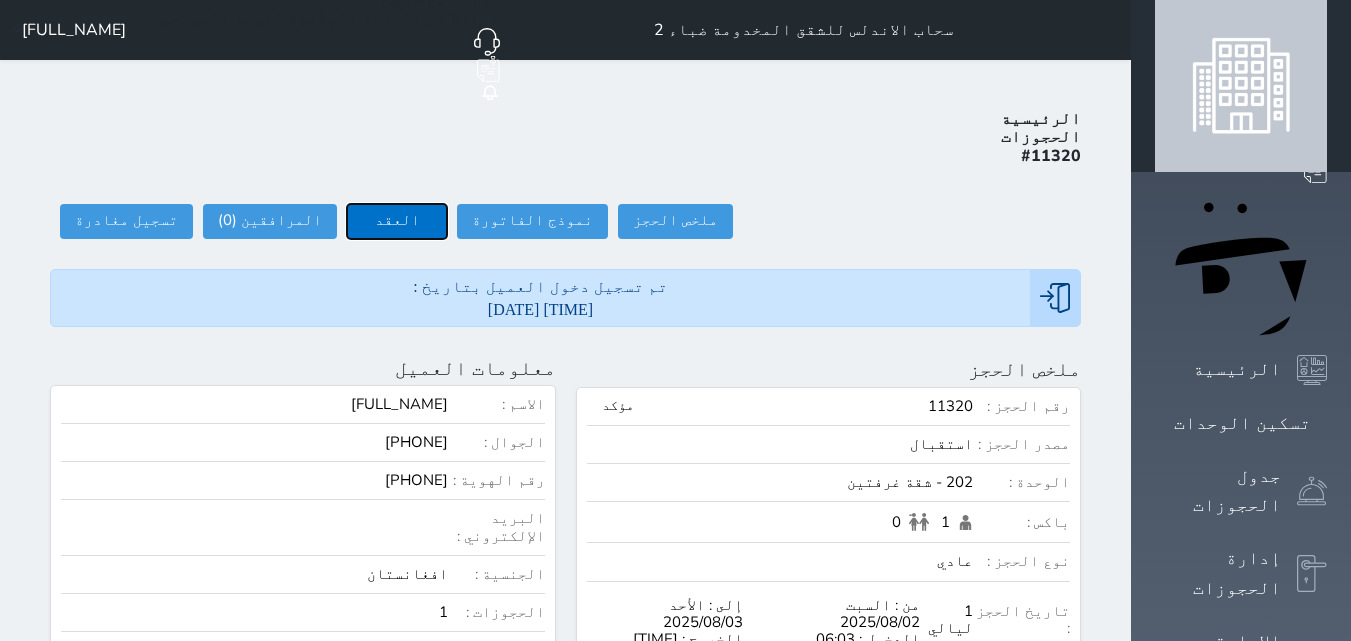 click on "العقد" at bounding box center (397, 221) 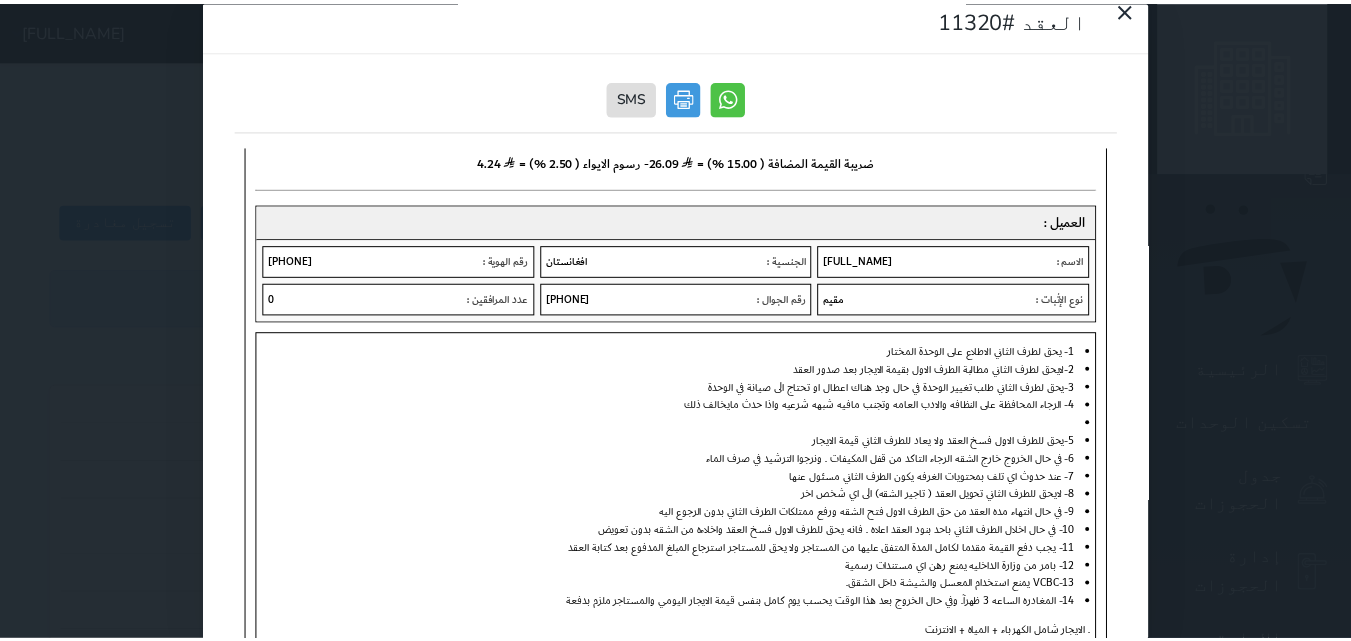 scroll, scrollTop: 648, scrollLeft: 0, axis: vertical 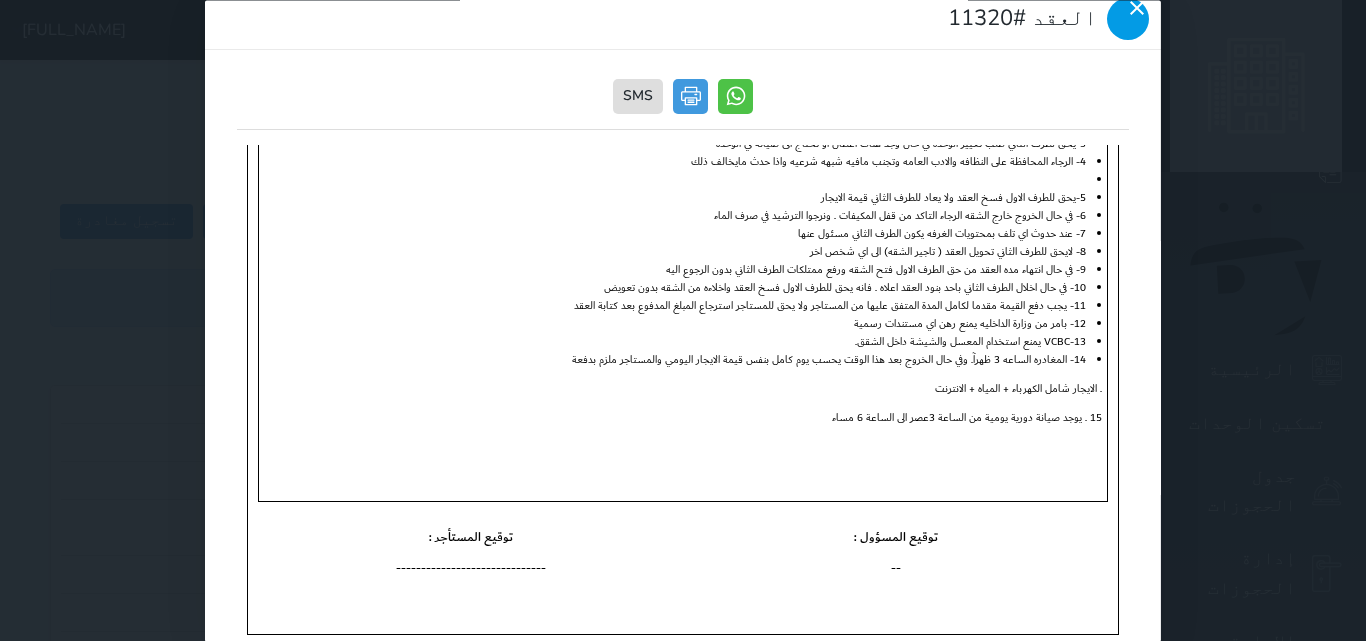 click 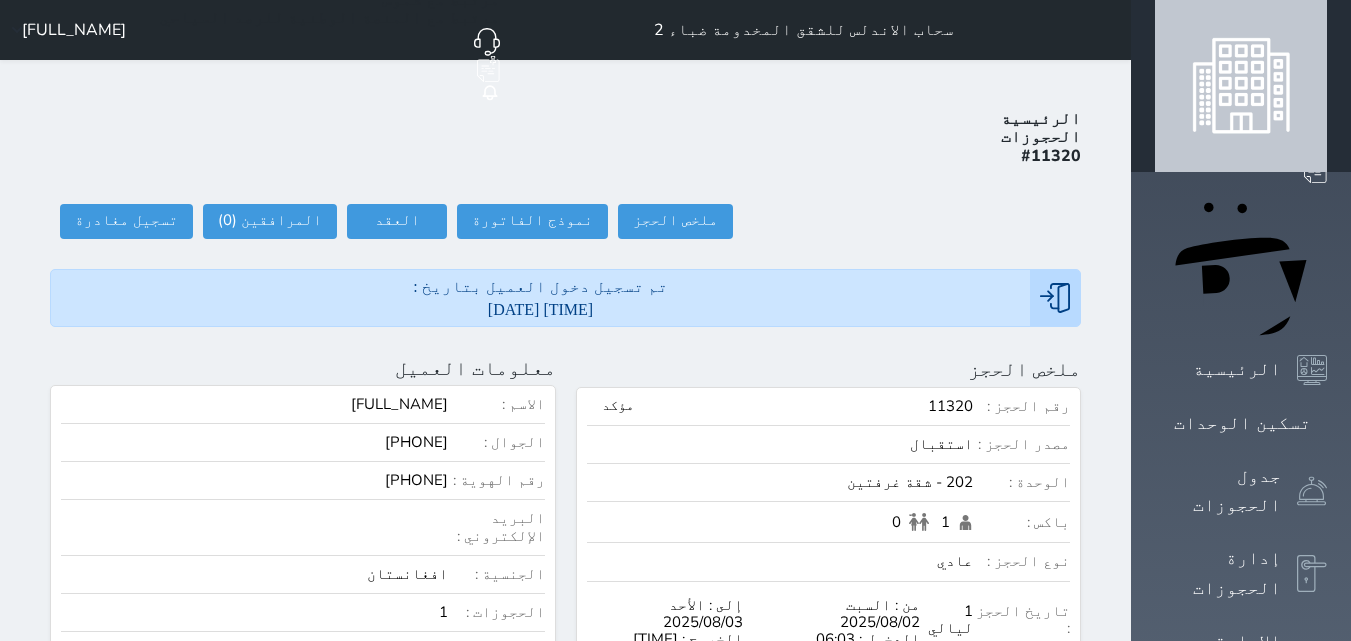scroll, scrollTop: 0, scrollLeft: 0, axis: both 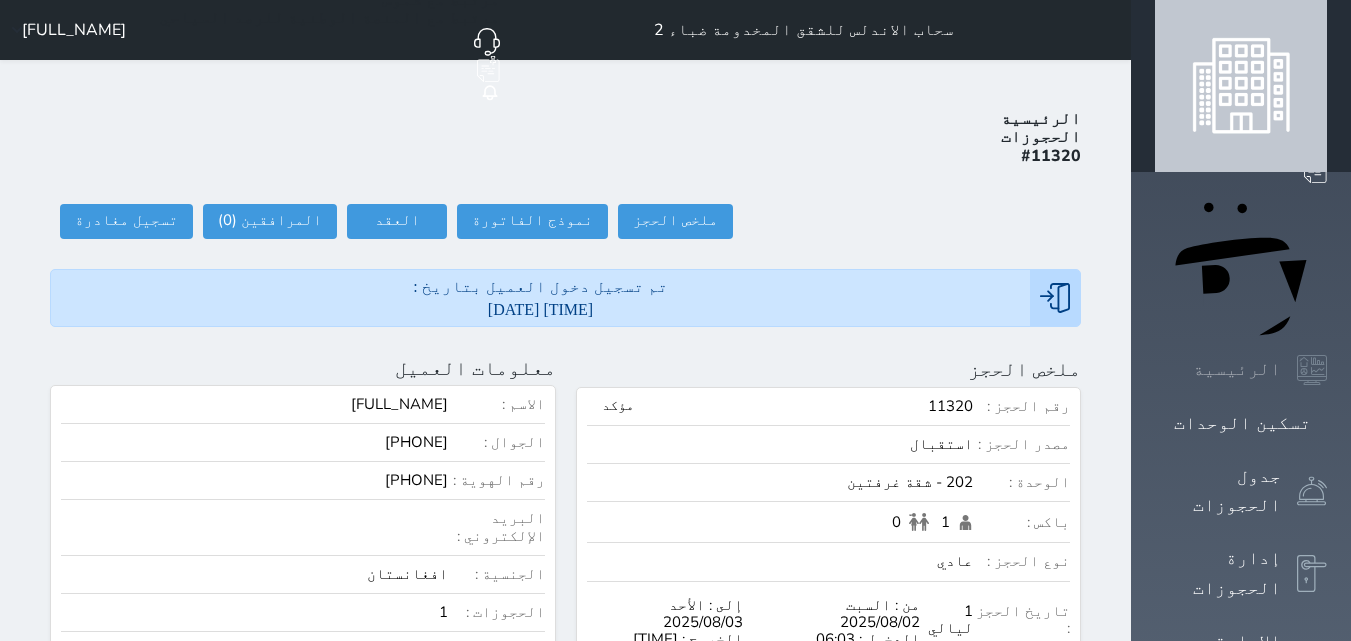 click on "الرئيسية" at bounding box center [1237, 369] 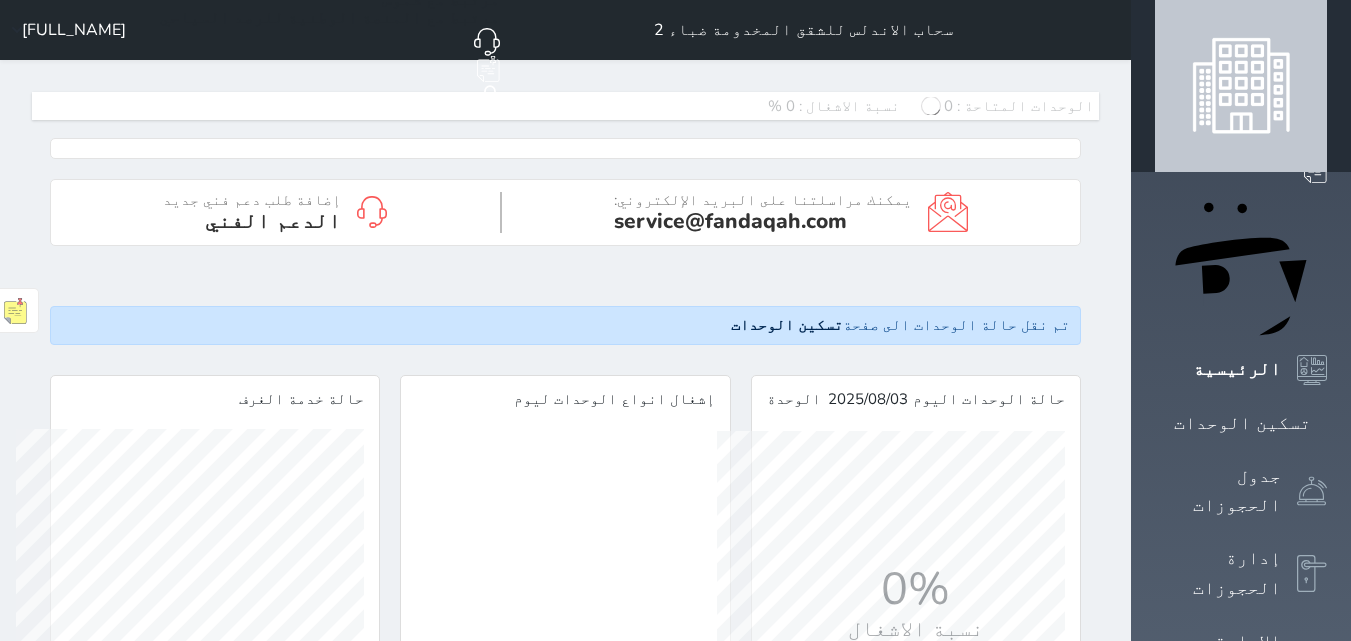 scroll, scrollTop: 999652, scrollLeft: 999652, axis: both 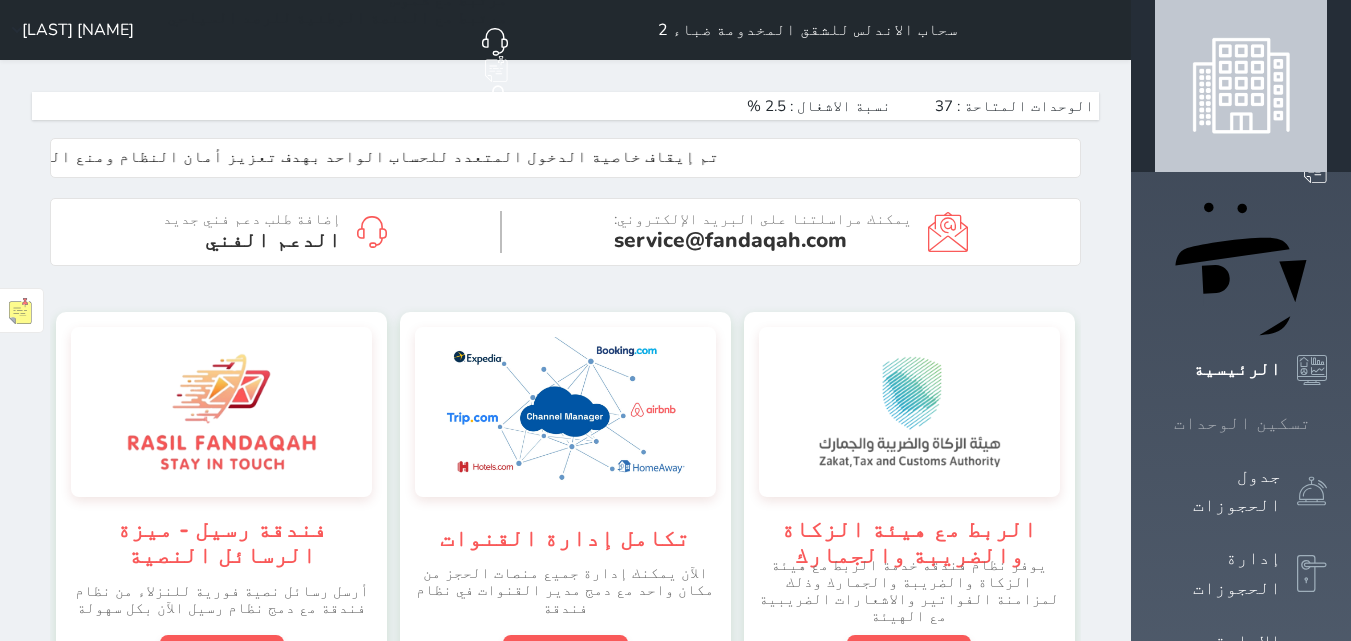 click 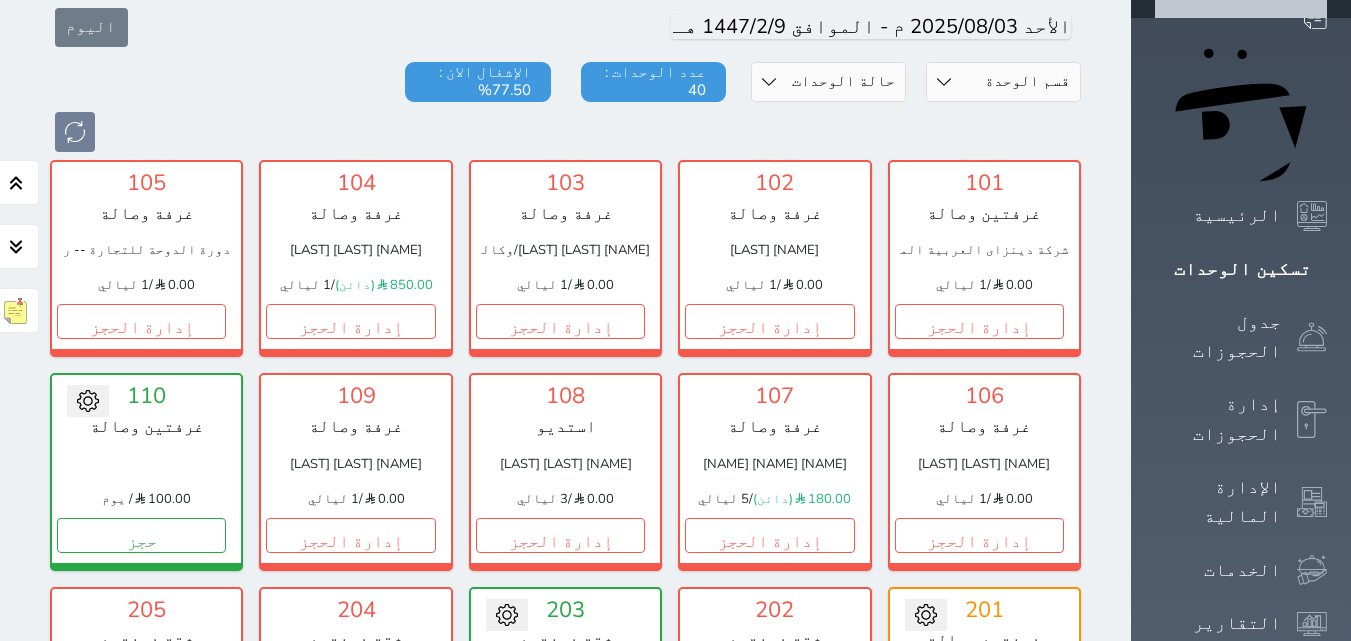 scroll, scrollTop: 0, scrollLeft: 0, axis: both 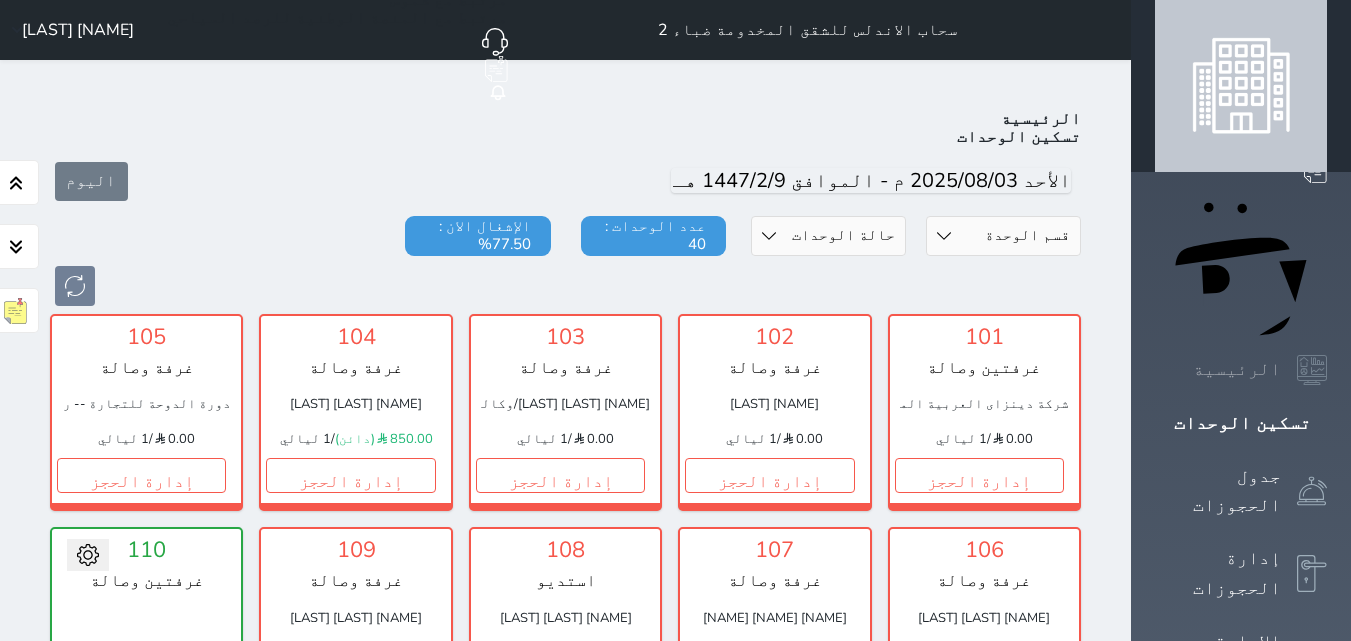click on "الرئيسية" at bounding box center [1237, 369] 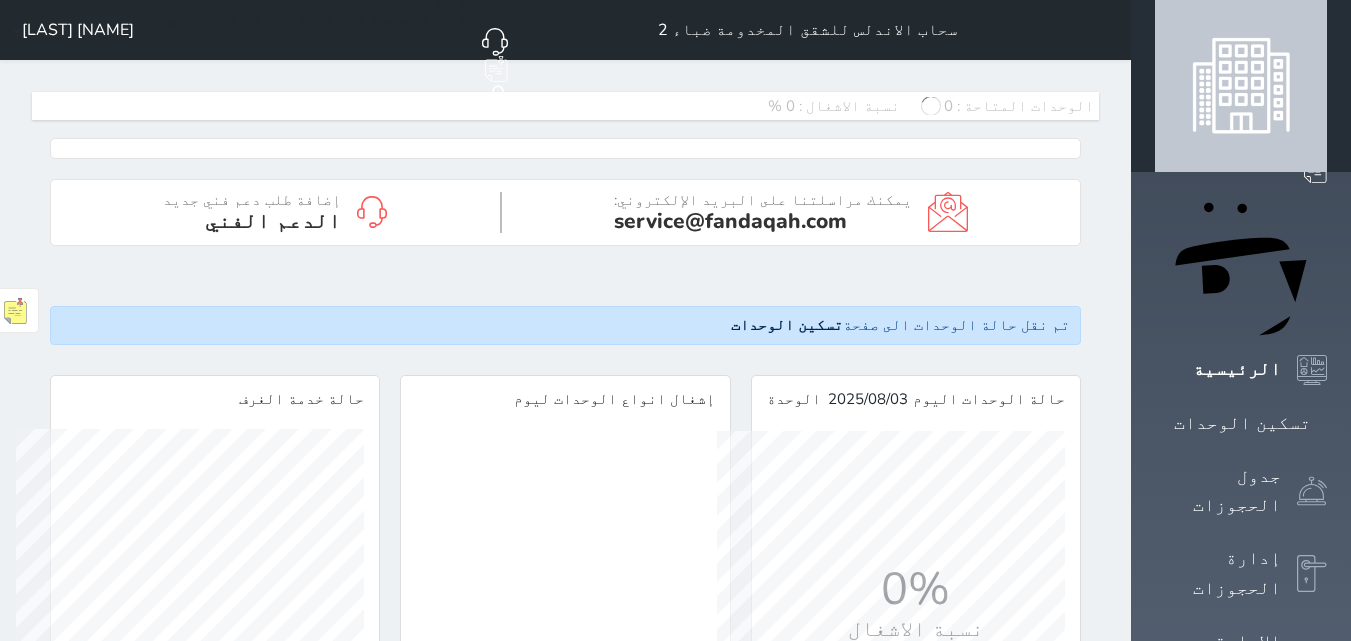 scroll, scrollTop: 999652, scrollLeft: 999652, axis: both 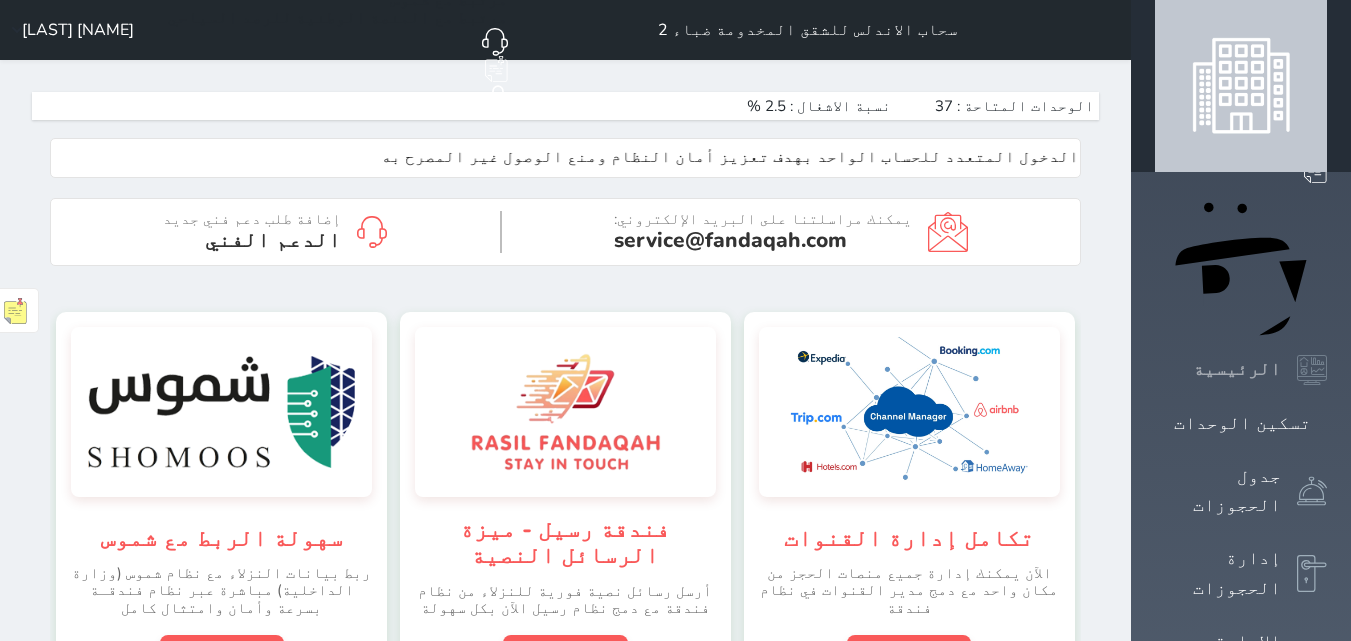 click on "الرئيسية" at bounding box center (1237, 369) 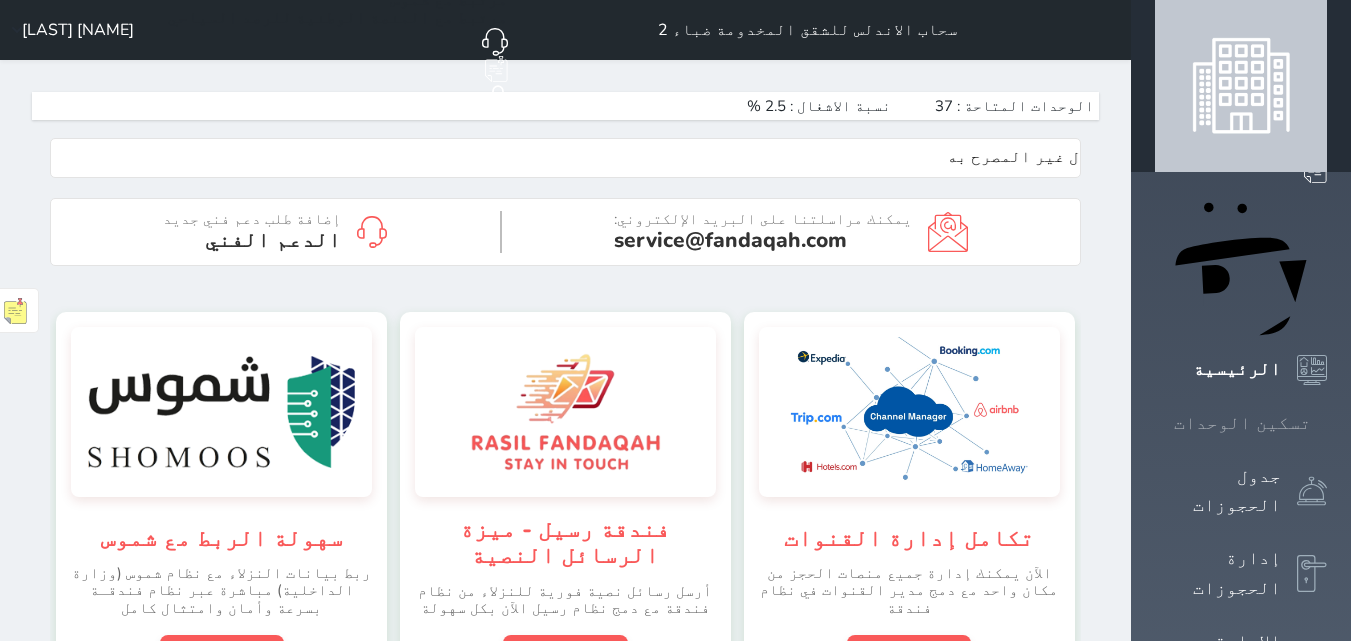 click 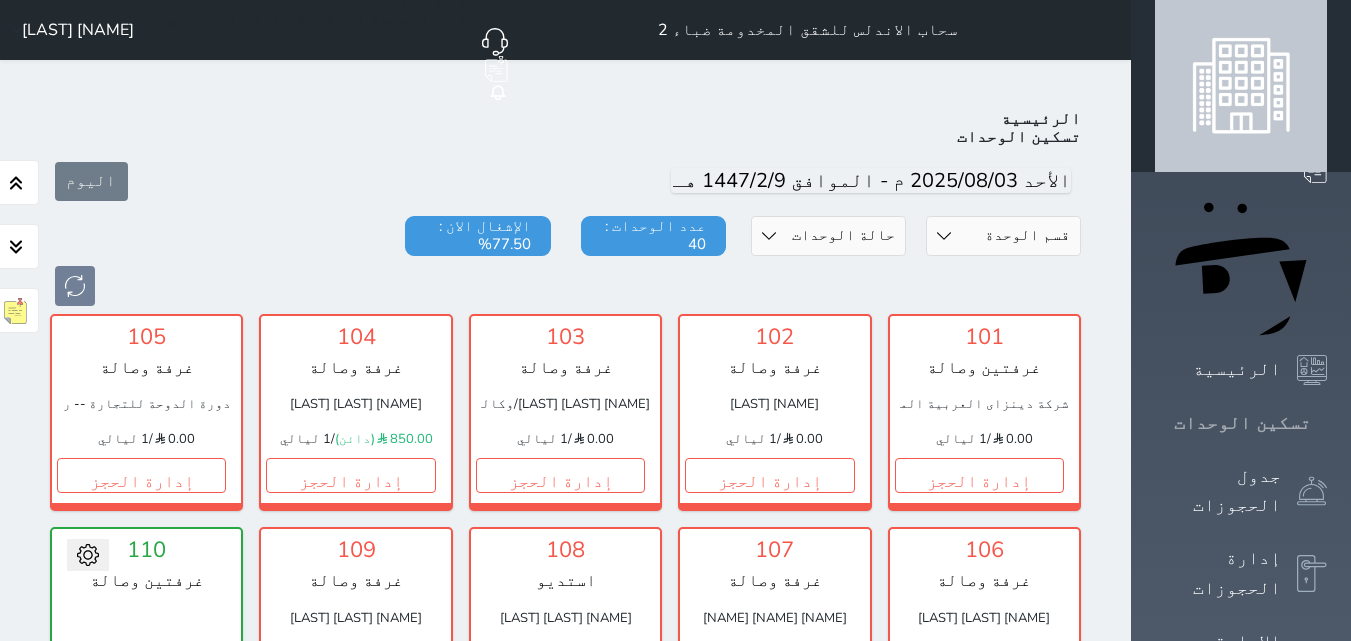 scroll, scrollTop: 78, scrollLeft: 0, axis: vertical 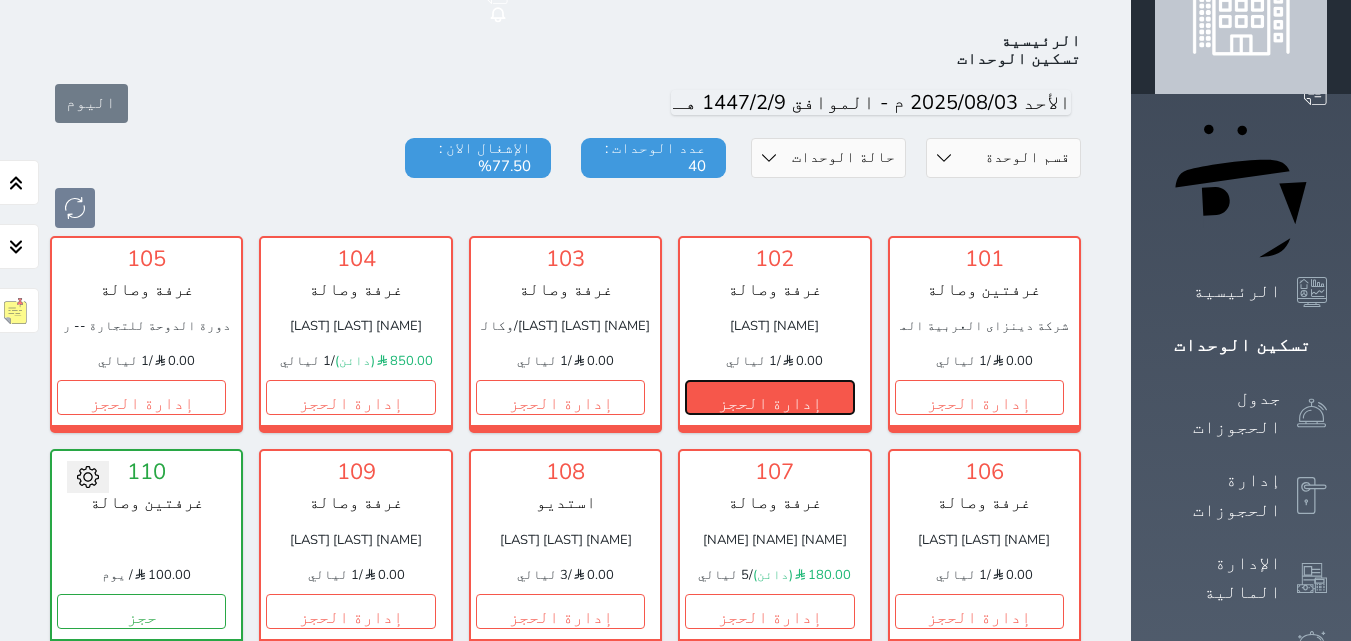 click on "إدارة الحجز" at bounding box center (769, 397) 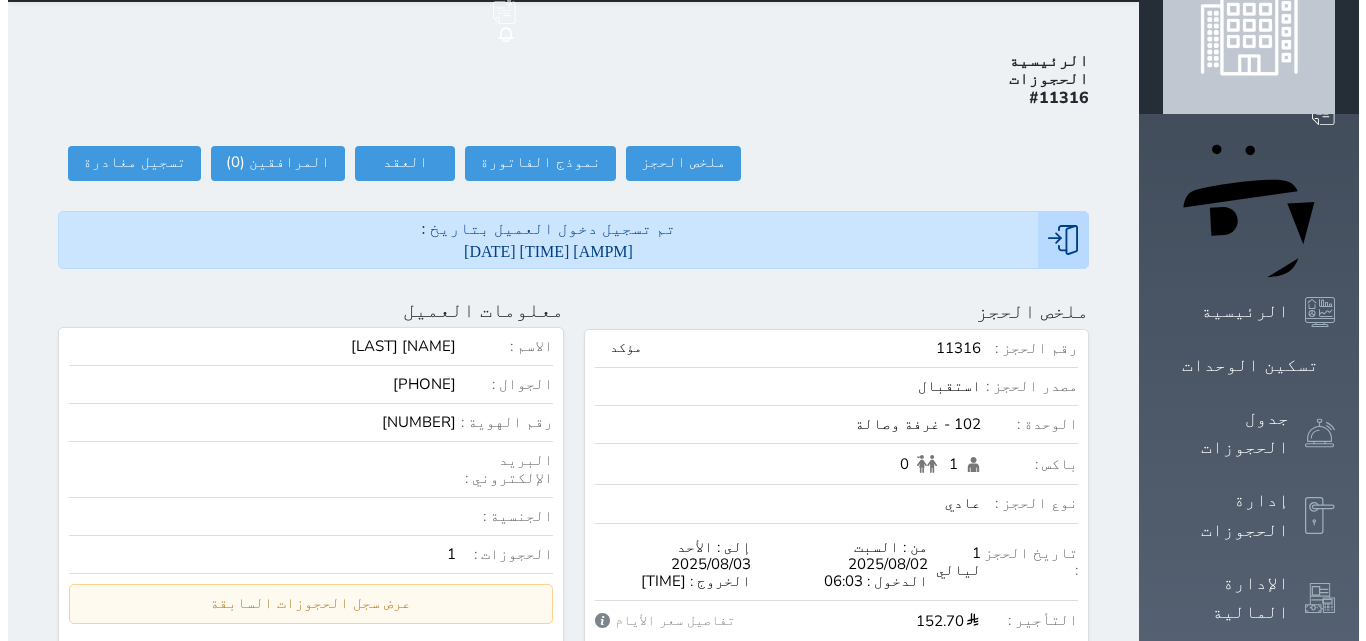 scroll, scrollTop: 0, scrollLeft: 0, axis: both 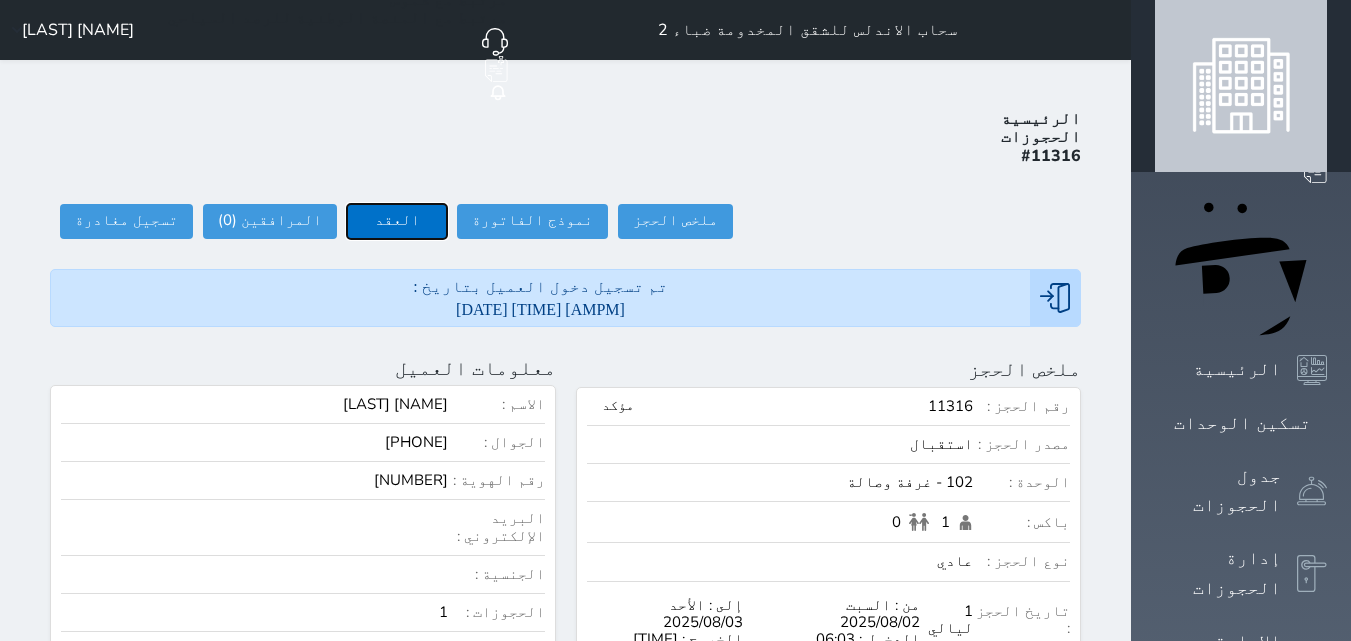 click on "العقد" at bounding box center [397, 221] 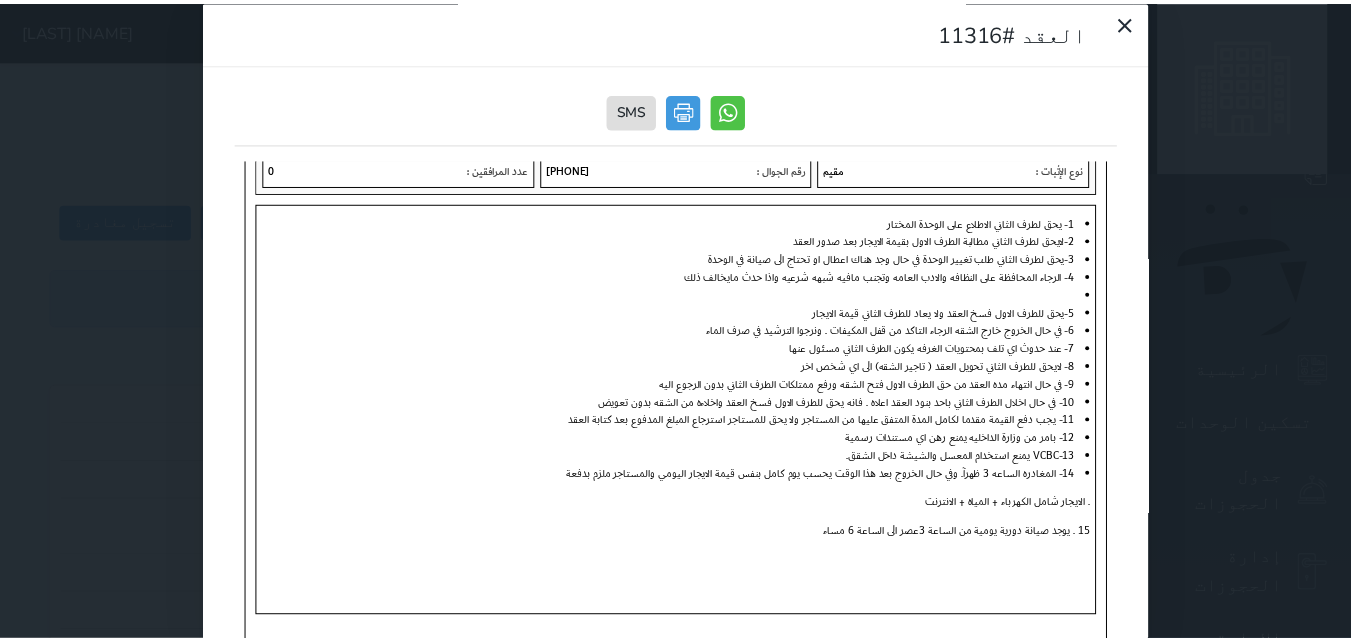 scroll, scrollTop: 648, scrollLeft: 0, axis: vertical 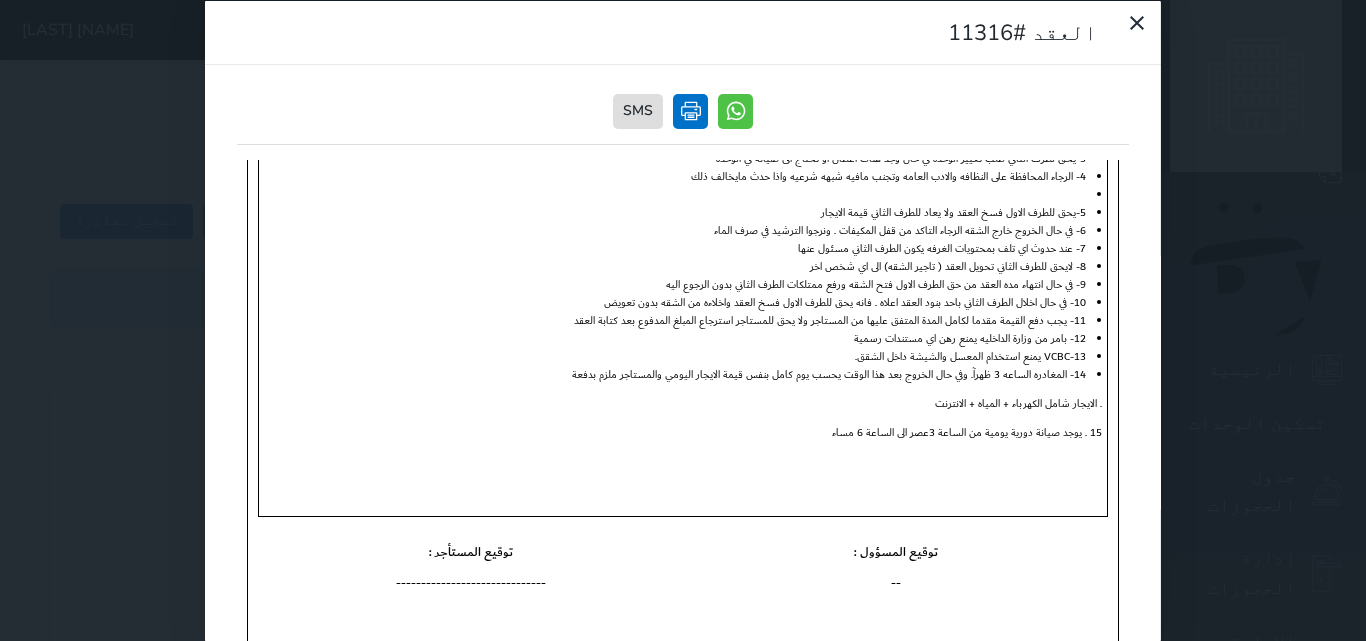 click at bounding box center [690, 110] 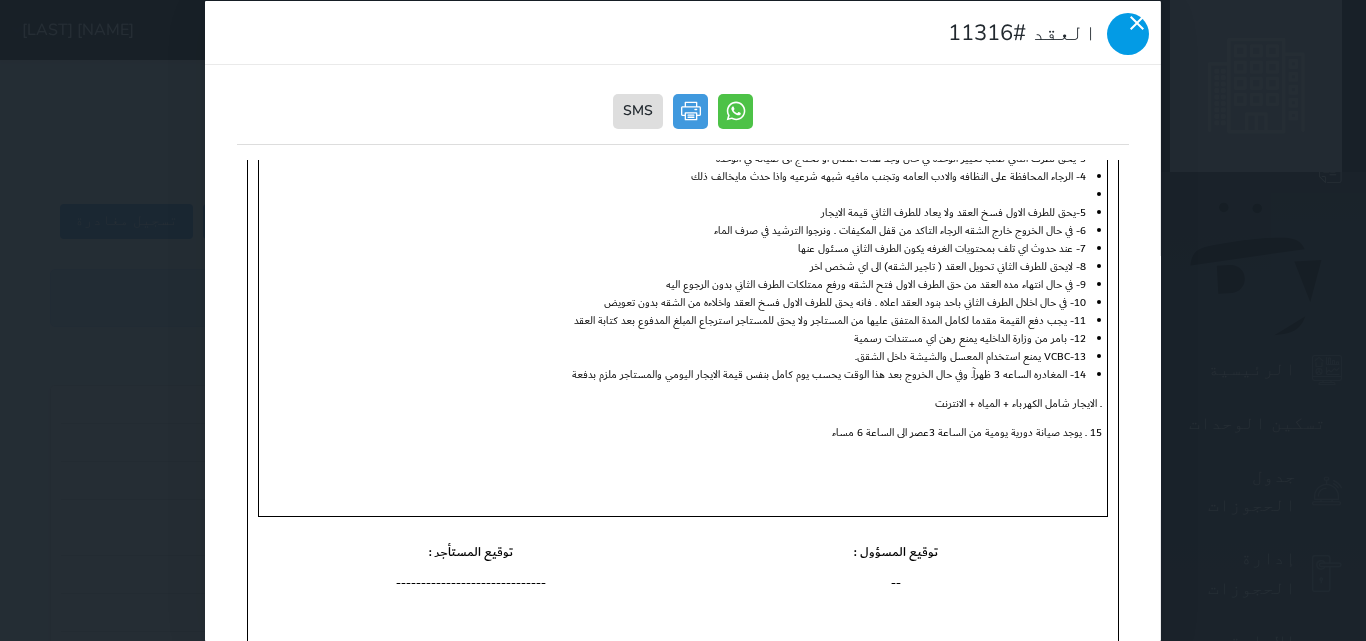 click 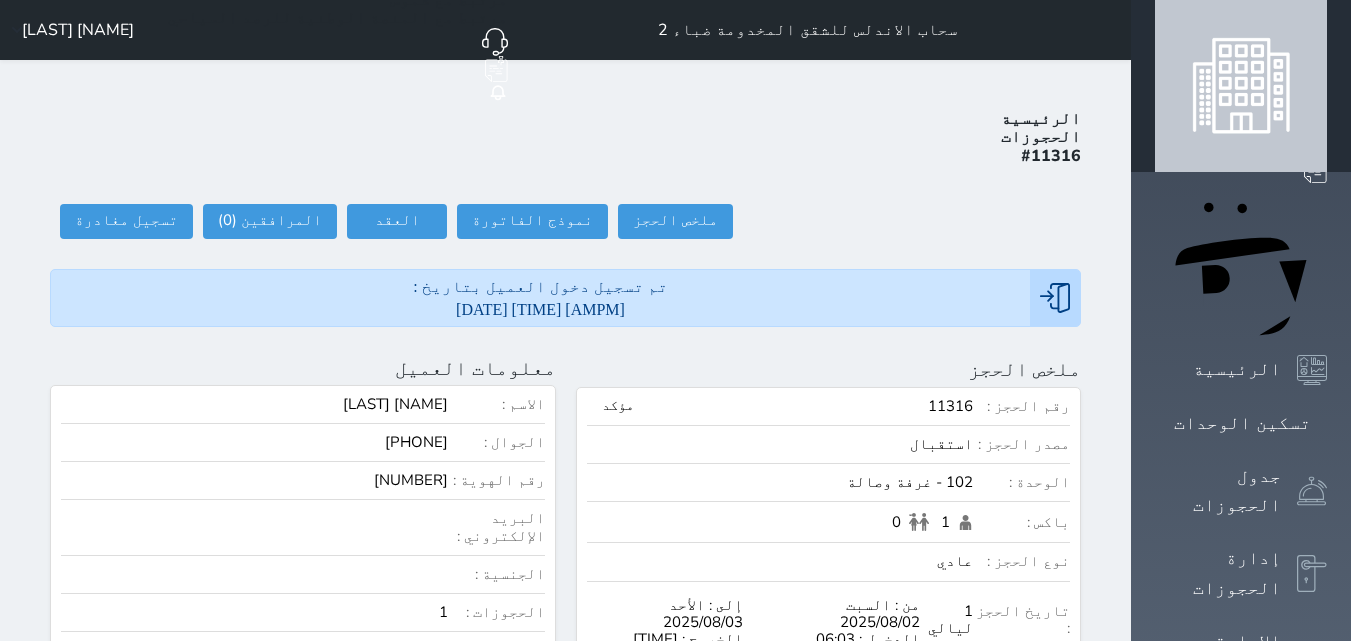 scroll, scrollTop: 0, scrollLeft: 0, axis: both 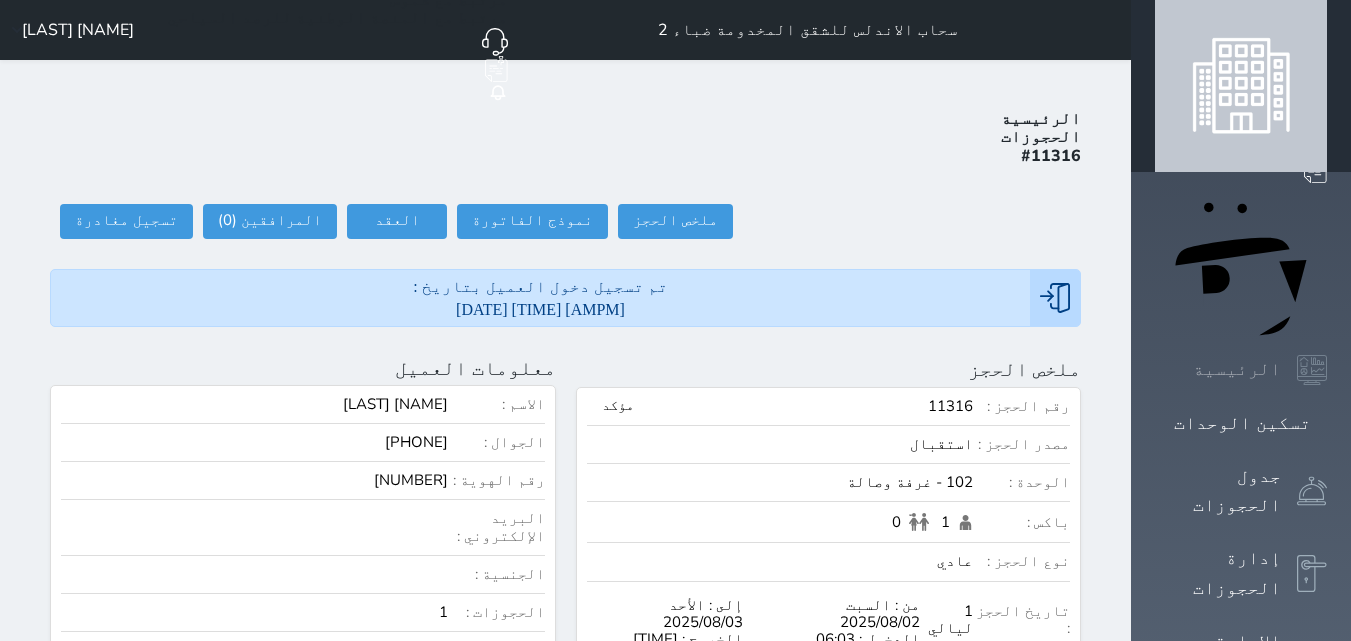 click on "الرئيسية" at bounding box center (1237, 369) 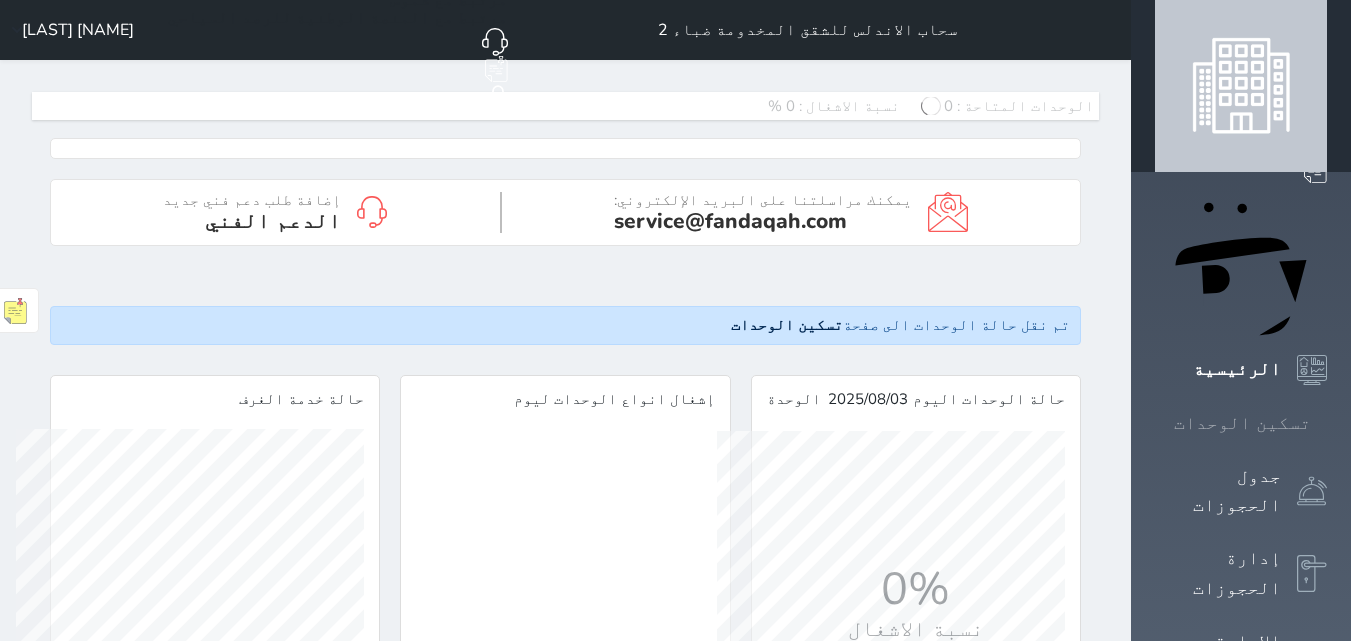 scroll, scrollTop: 999652, scrollLeft: 999652, axis: both 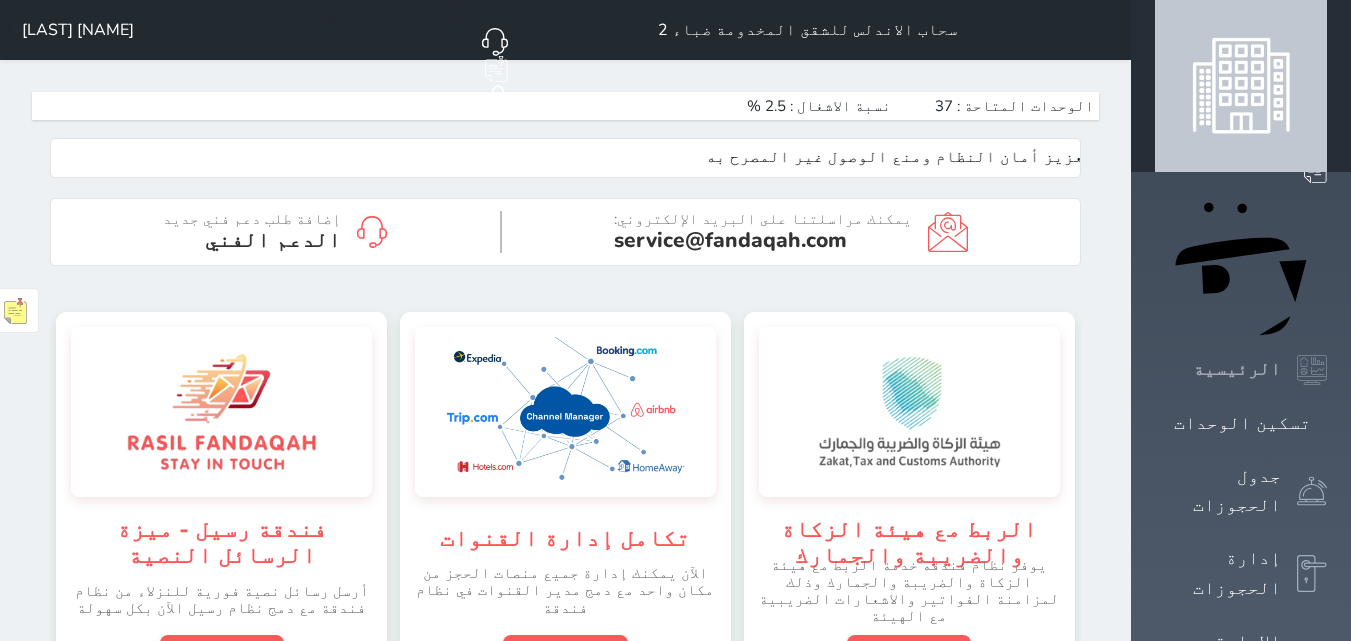 click on "الرئيسية" at bounding box center [1237, 369] 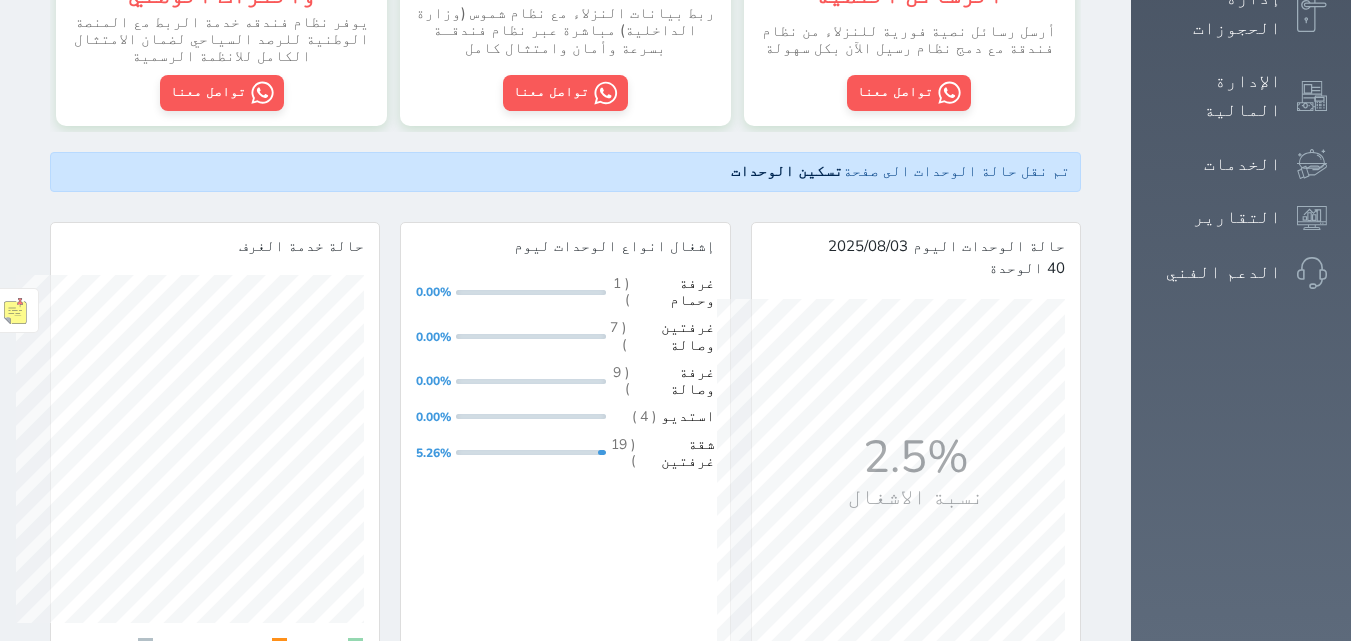 scroll, scrollTop: 560, scrollLeft: 0, axis: vertical 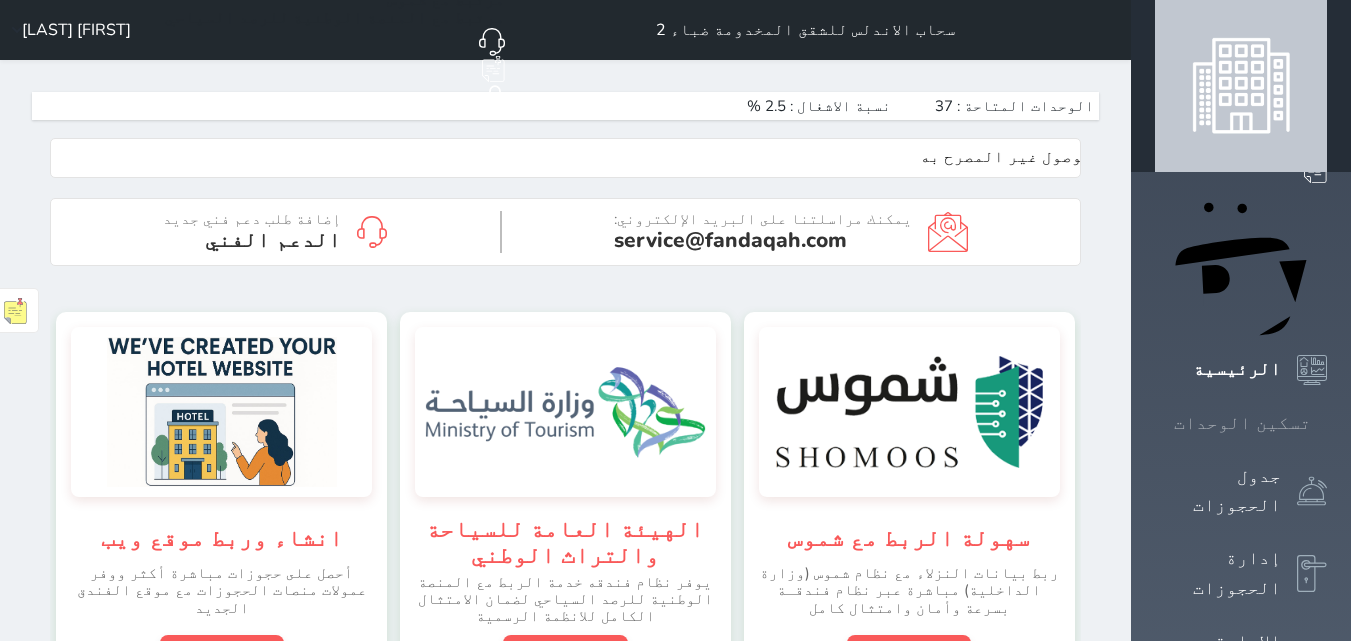 click on "تسكين الوحدات" at bounding box center [1241, 423] 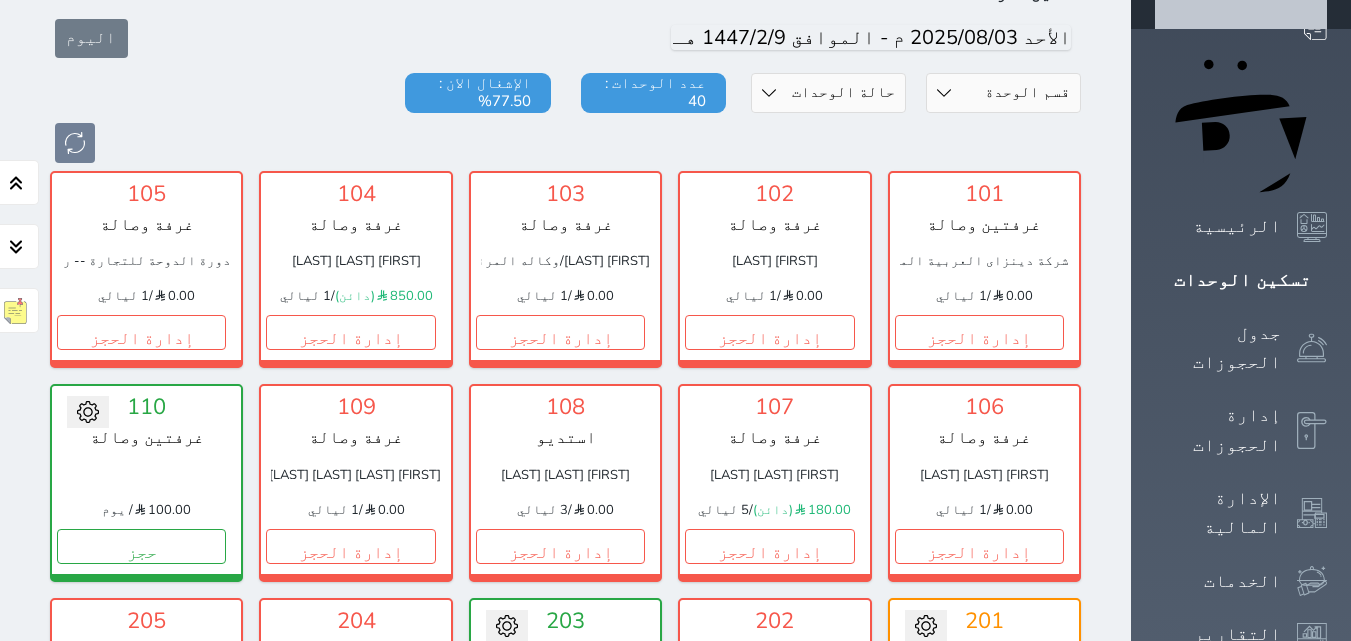 scroll, scrollTop: 178, scrollLeft: 0, axis: vertical 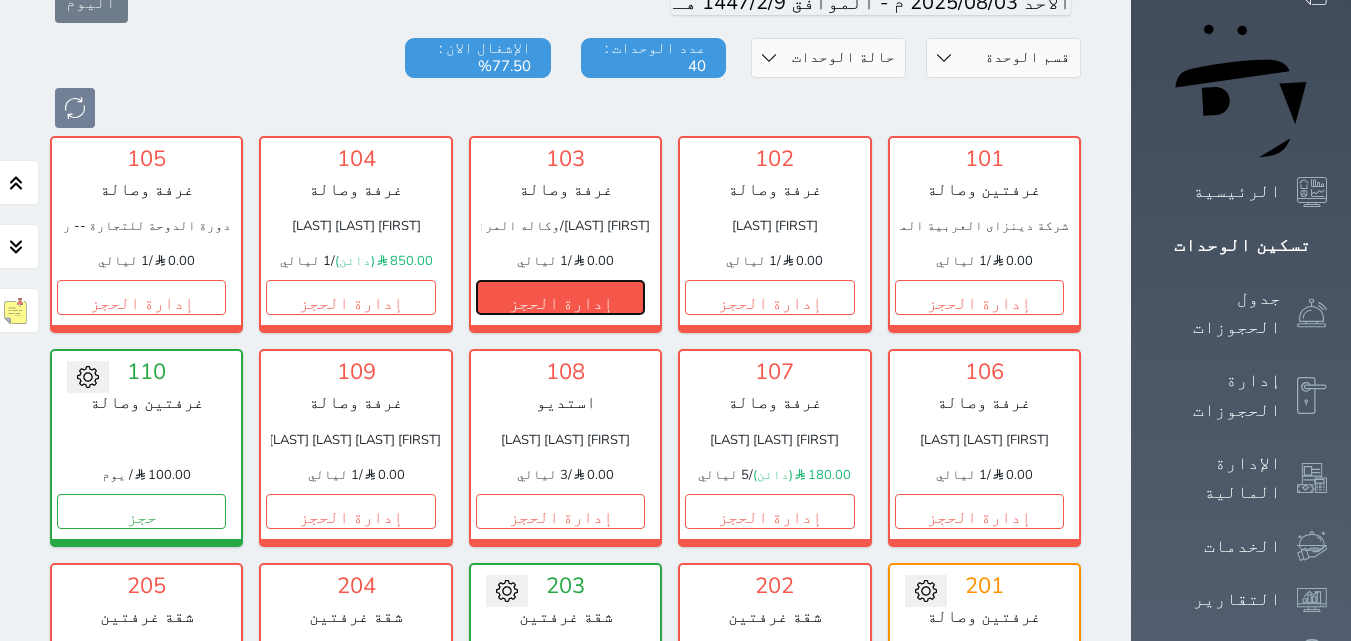 click on "إدارة الحجز" at bounding box center (560, 297) 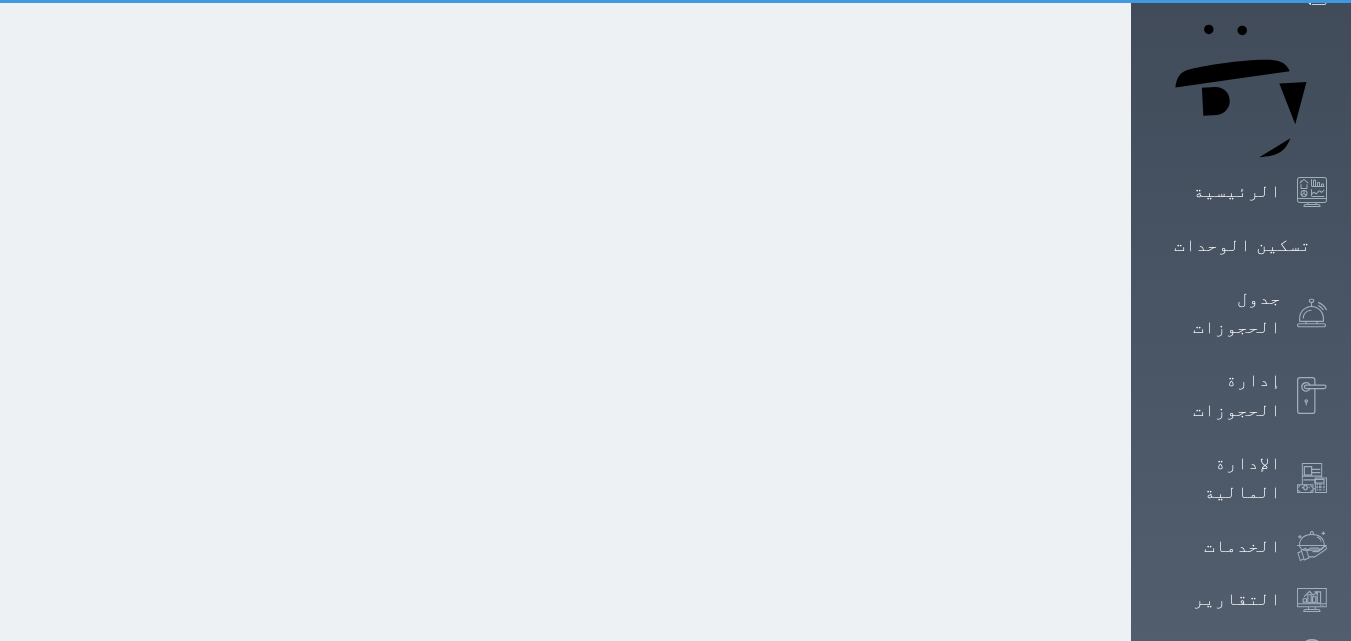 scroll, scrollTop: 0, scrollLeft: 0, axis: both 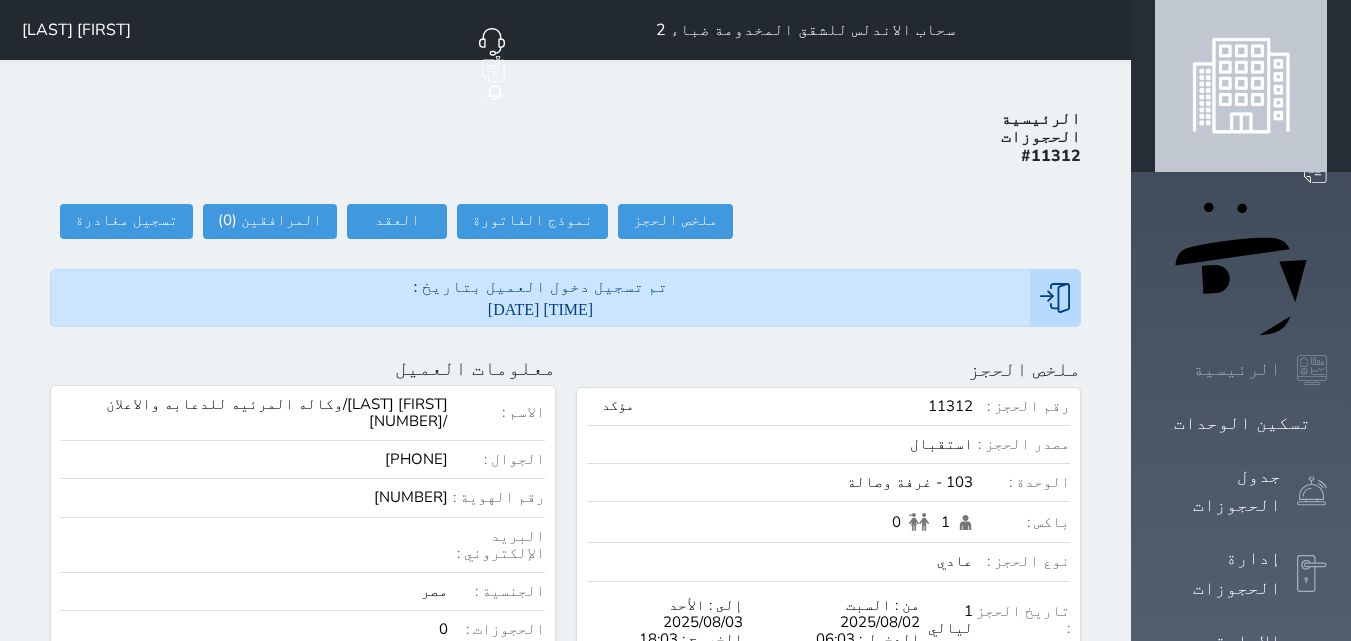 click on "الرئيسية" at bounding box center [1237, 369] 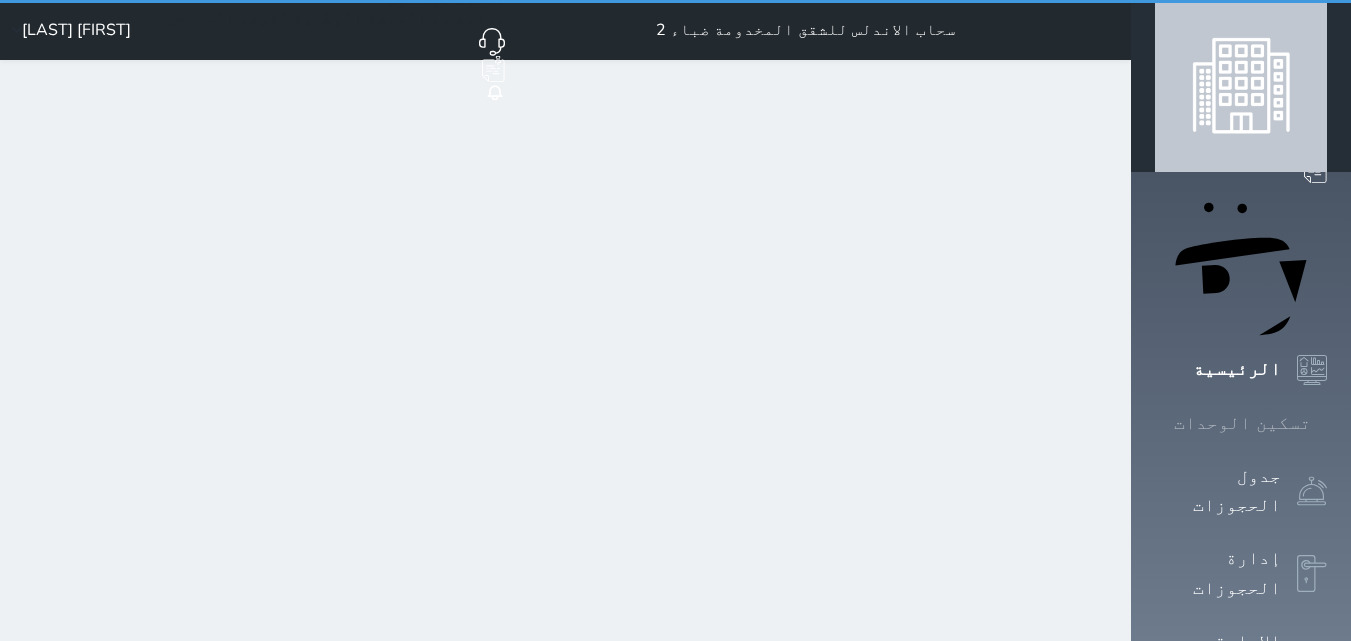 click at bounding box center [1327, 423] 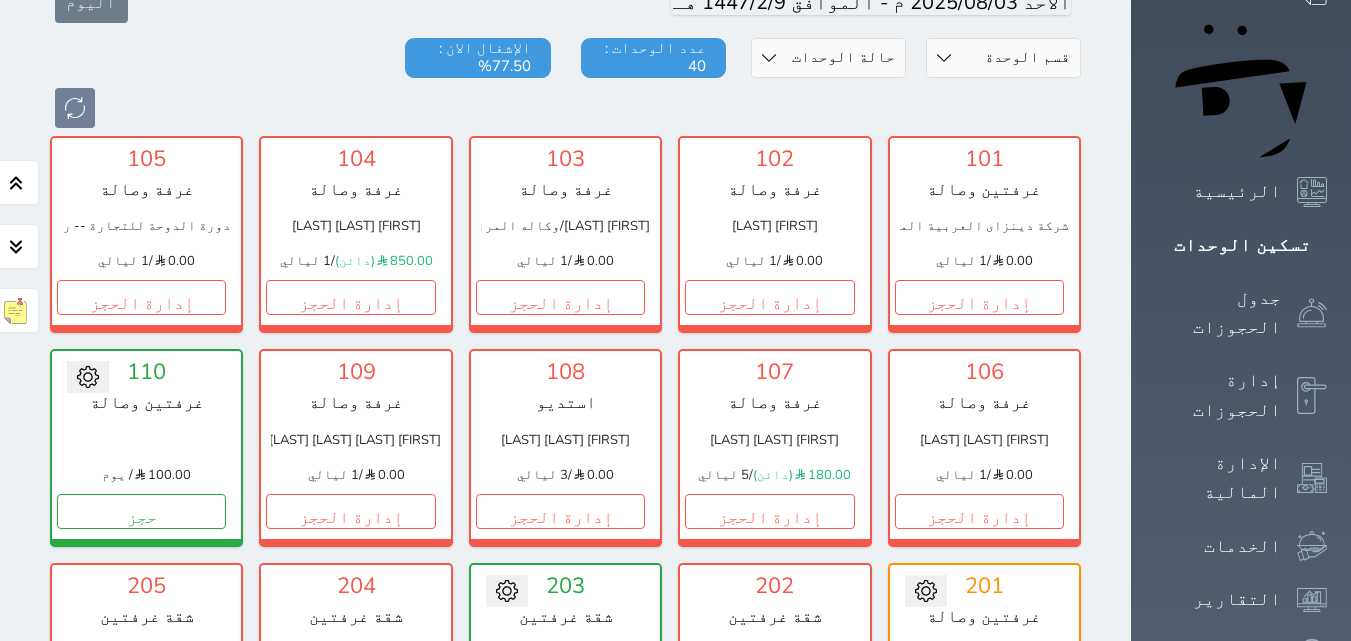 scroll, scrollTop: 478, scrollLeft: 0, axis: vertical 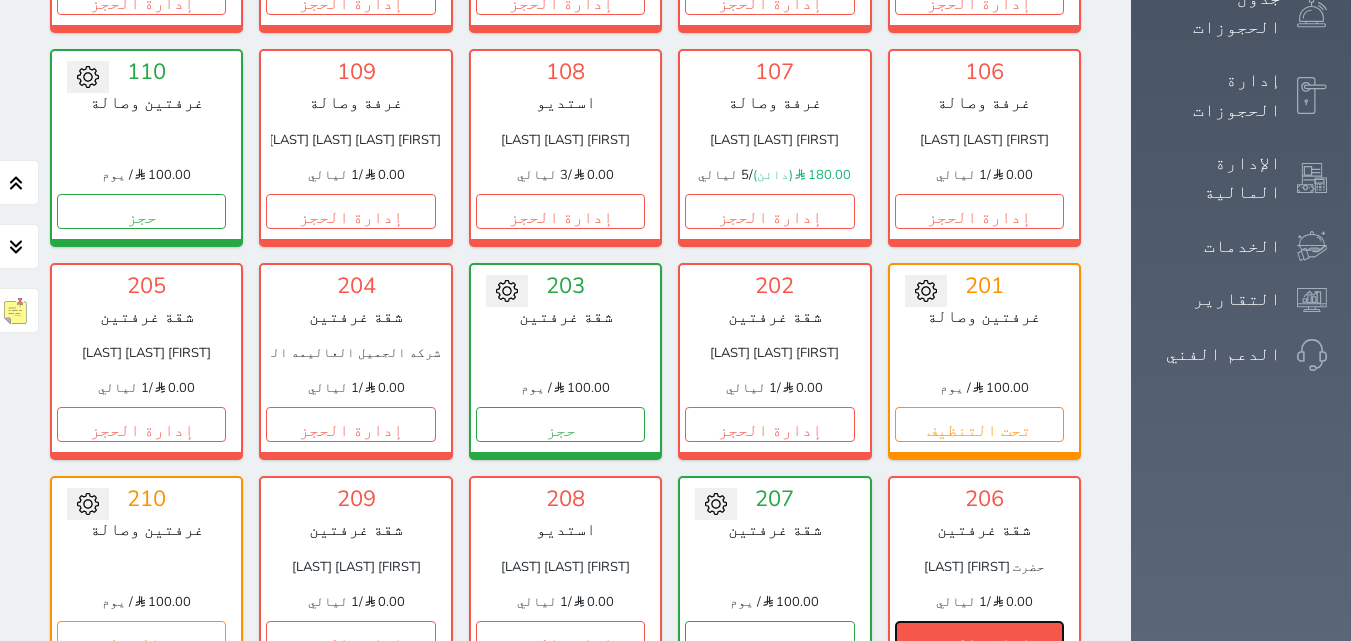 click on "إدارة الحجز" at bounding box center (979, 638) 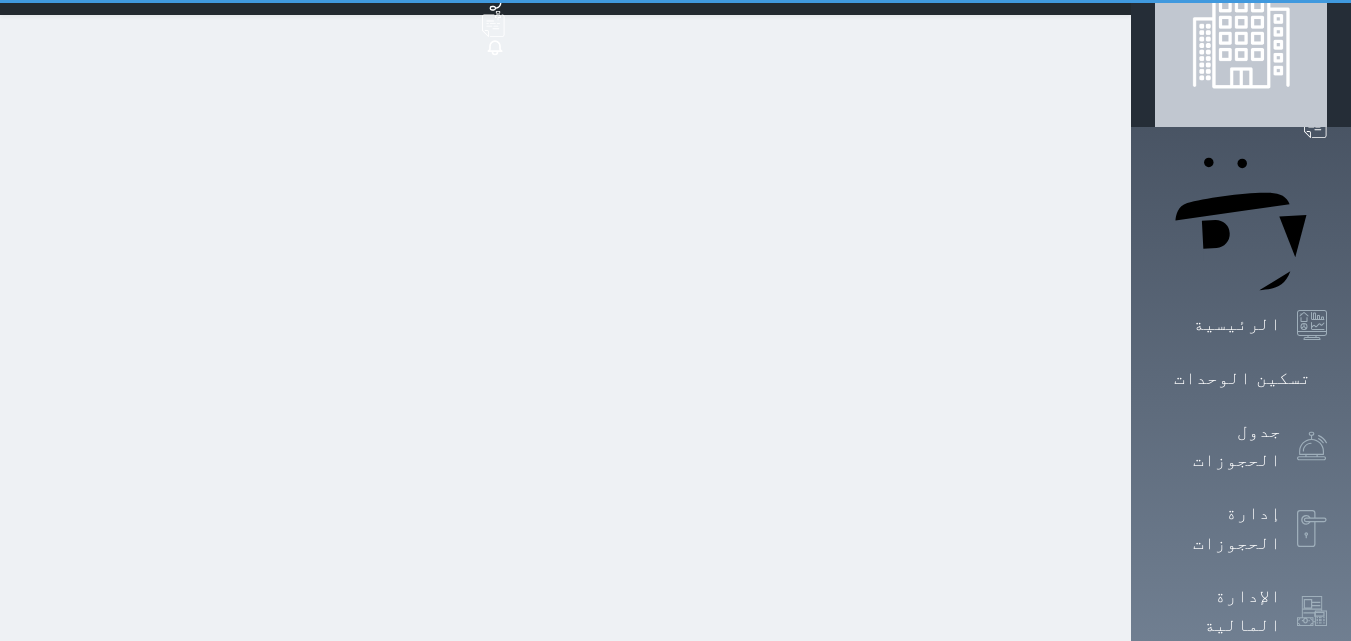 scroll, scrollTop: 0, scrollLeft: 0, axis: both 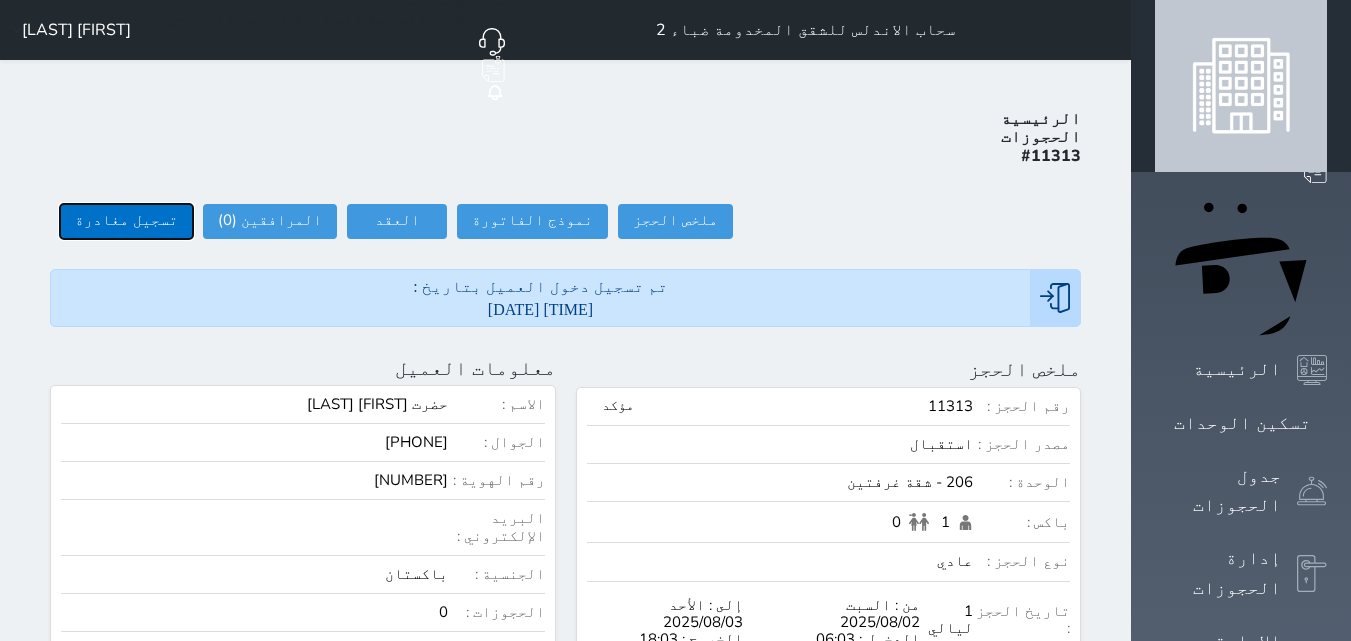 click on "تسجيل مغادرة" at bounding box center (126, 221) 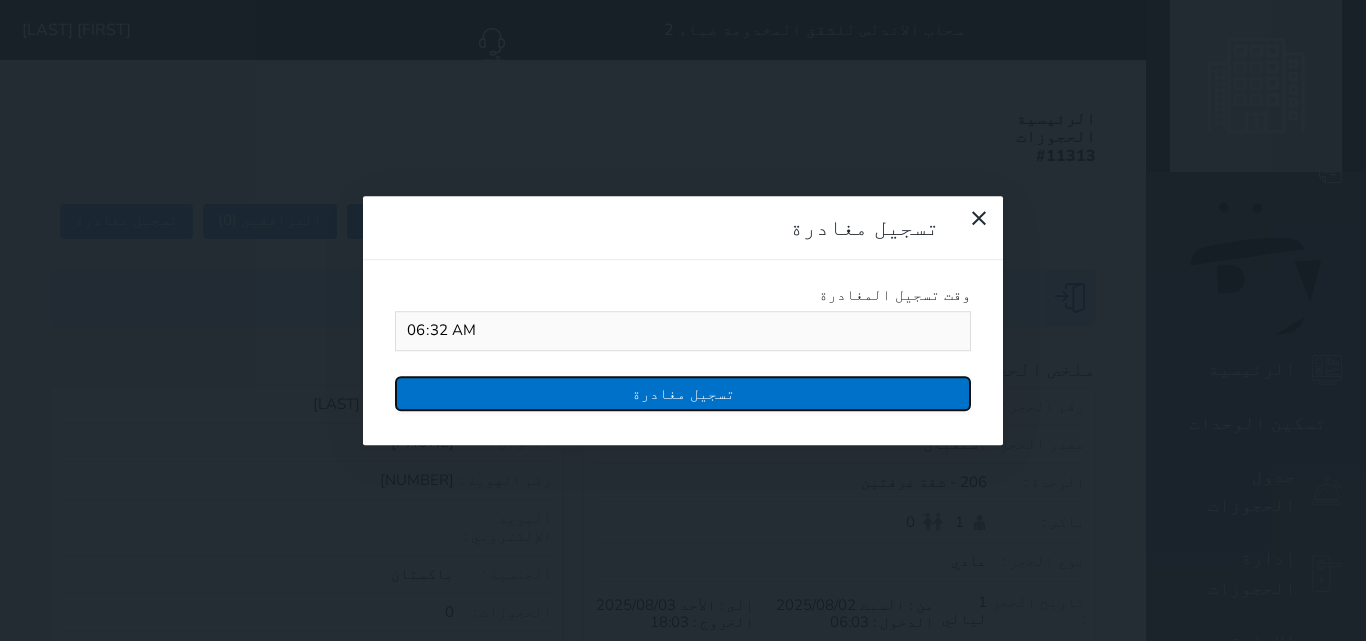 click on "تسجيل مغادرة" at bounding box center (683, 393) 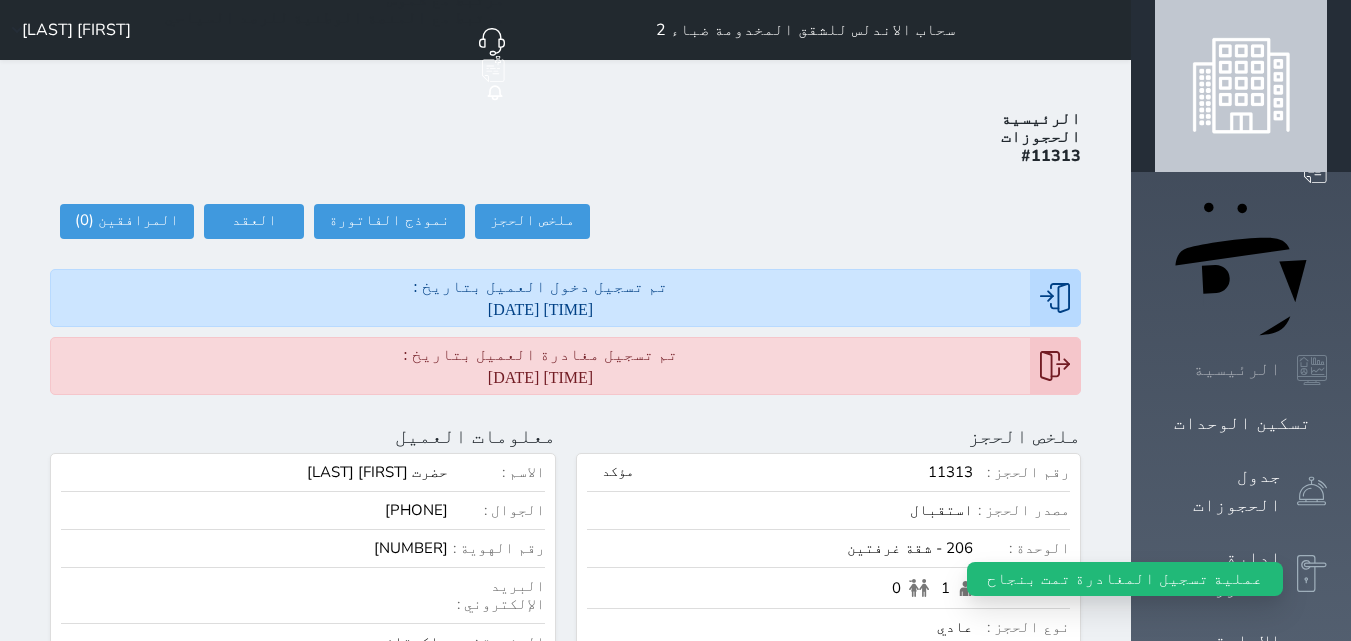 click 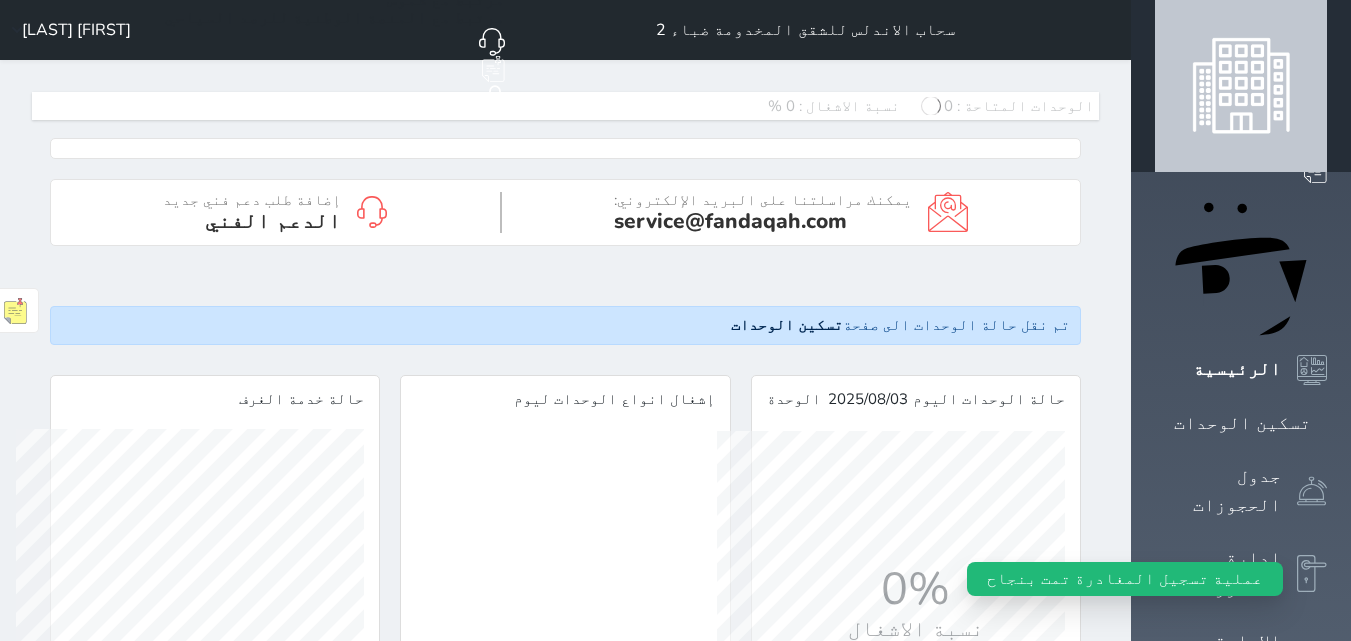 scroll, scrollTop: 999652, scrollLeft: 999652, axis: both 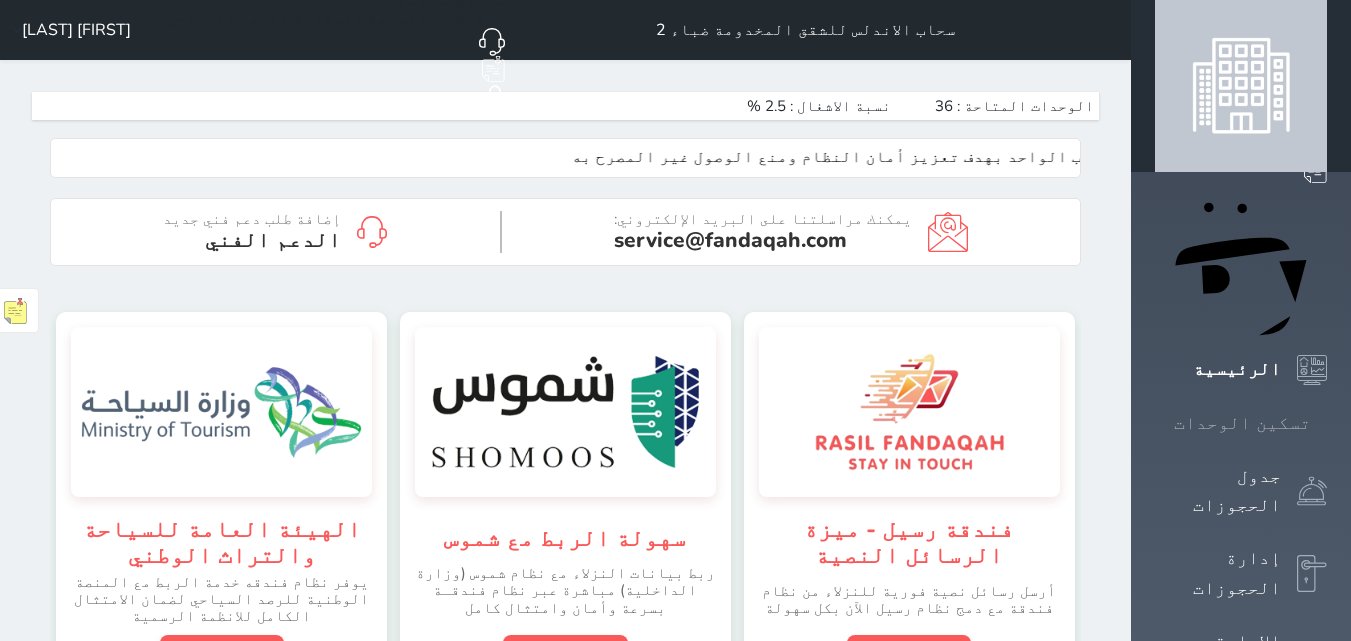 click on "الرئيسية" at bounding box center (1237, 369) 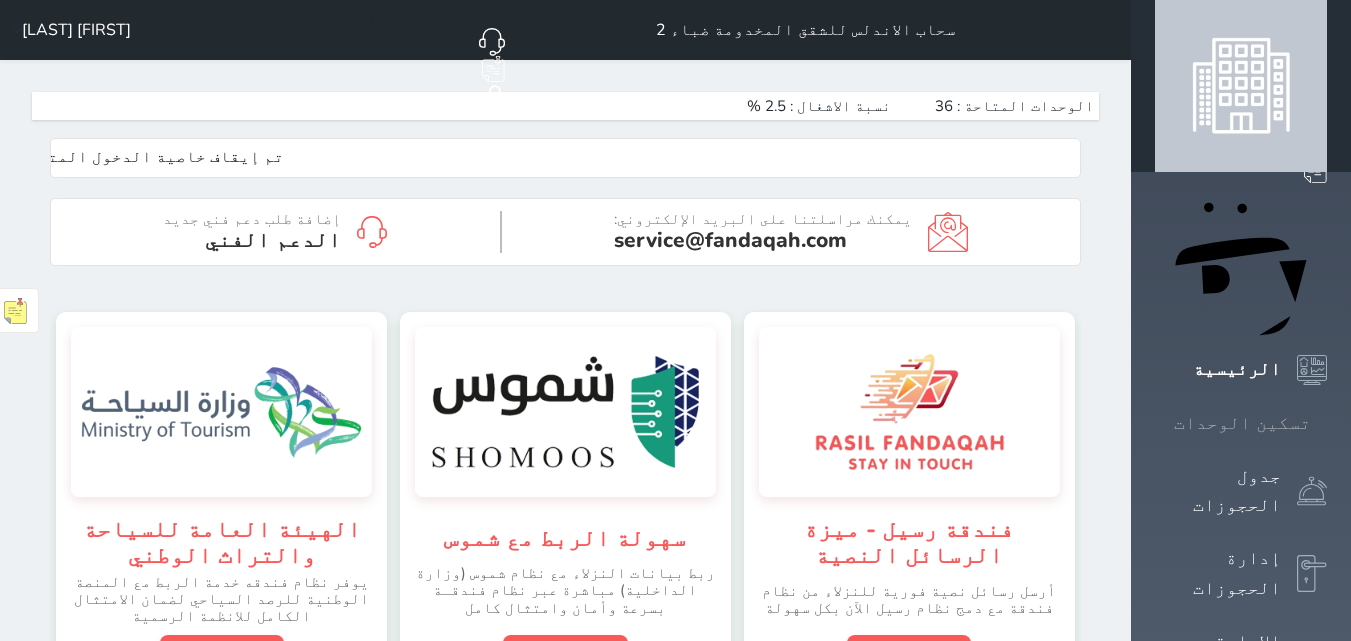 click 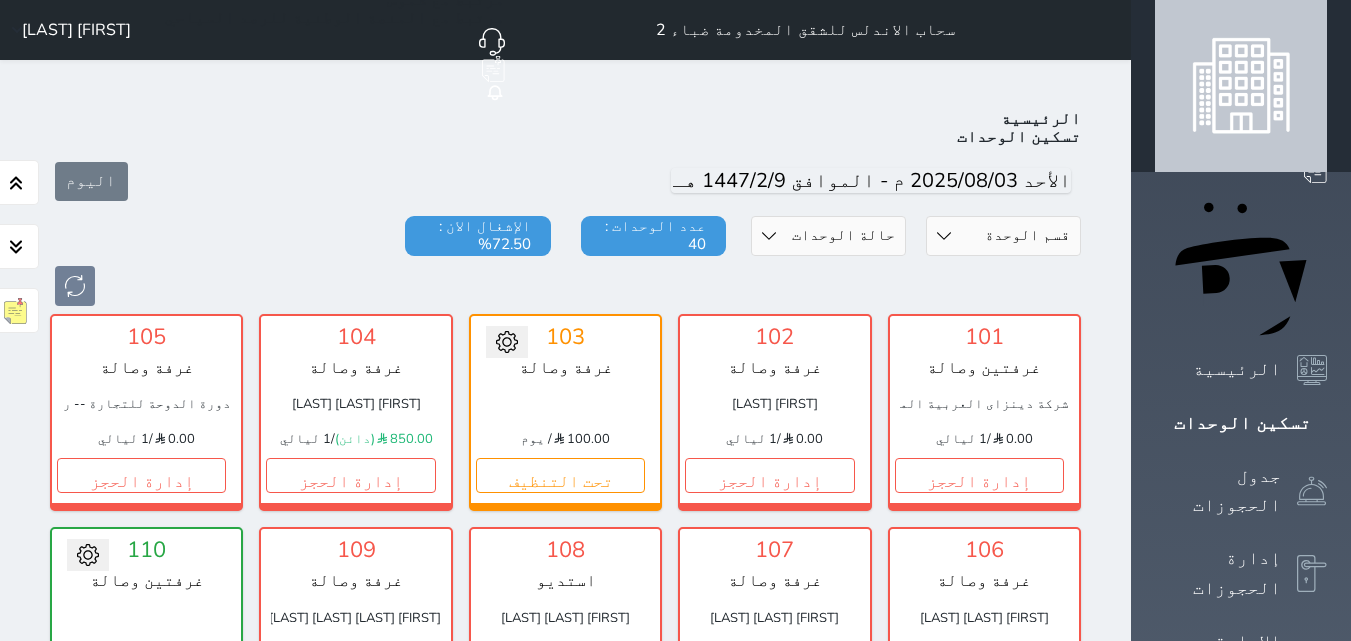 scroll, scrollTop: 78, scrollLeft: 0, axis: vertical 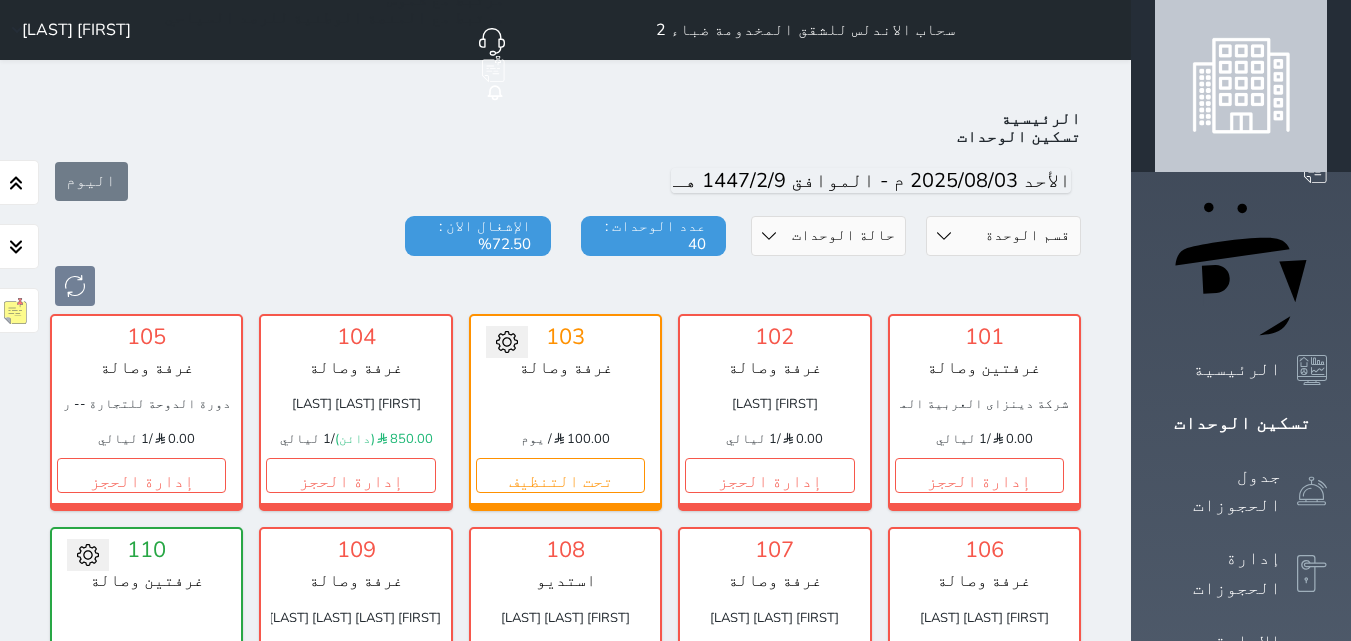 click on "حجز جماعي جديد   حجز جديد             الرئيسية     تسكين الوحدات     جدول الحجوزات     إدارة الحجوزات       الإدارة المالية           الخدمات     التقارير       الدعم الفني" at bounding box center (1241, 1237) 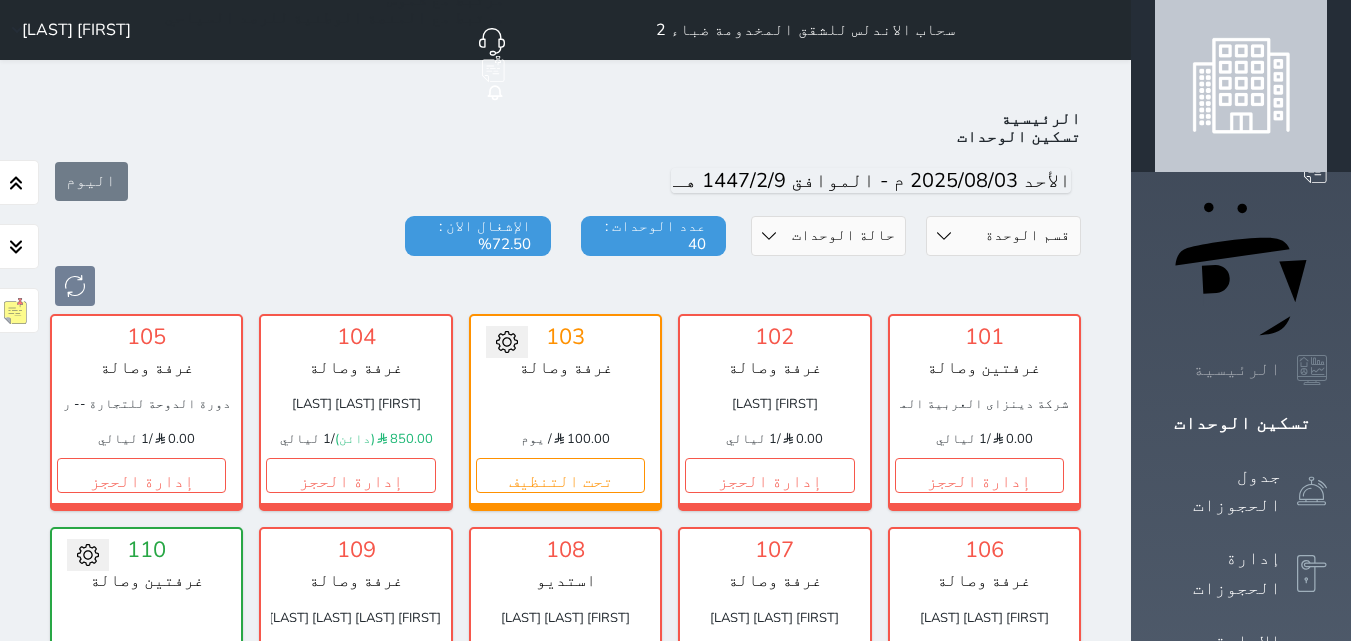 click on "الرئيسية" at bounding box center (1241, 370) 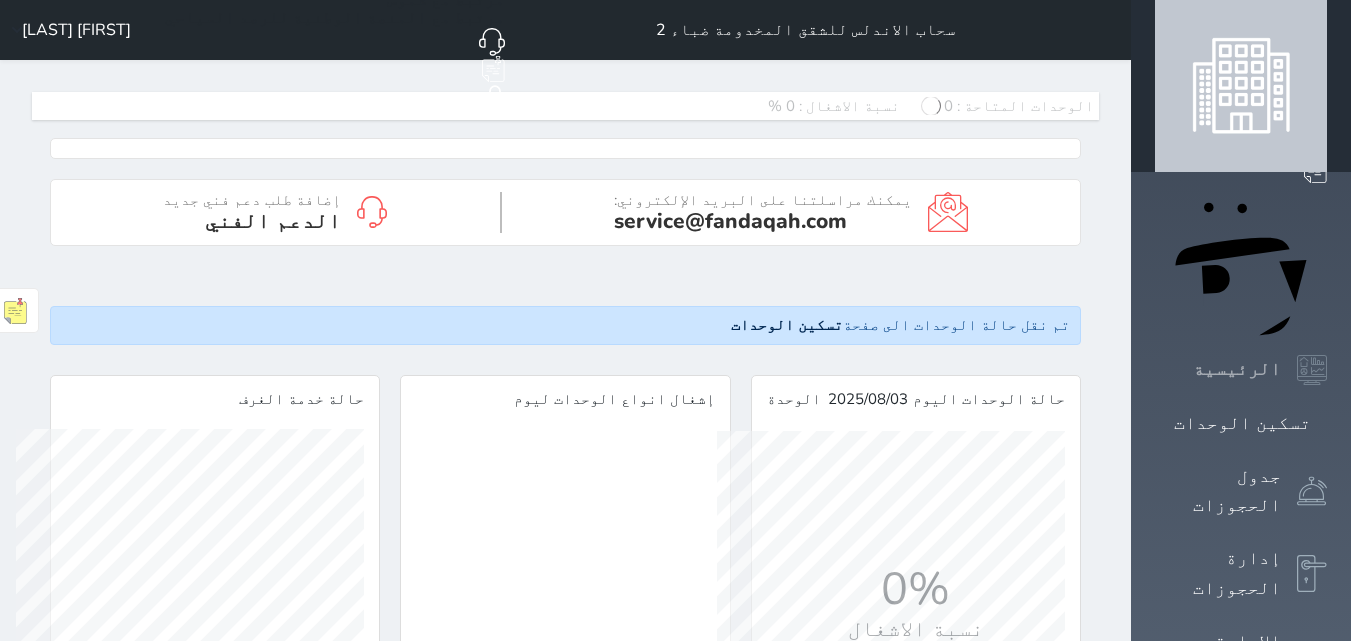 scroll, scrollTop: 999652, scrollLeft: 999652, axis: both 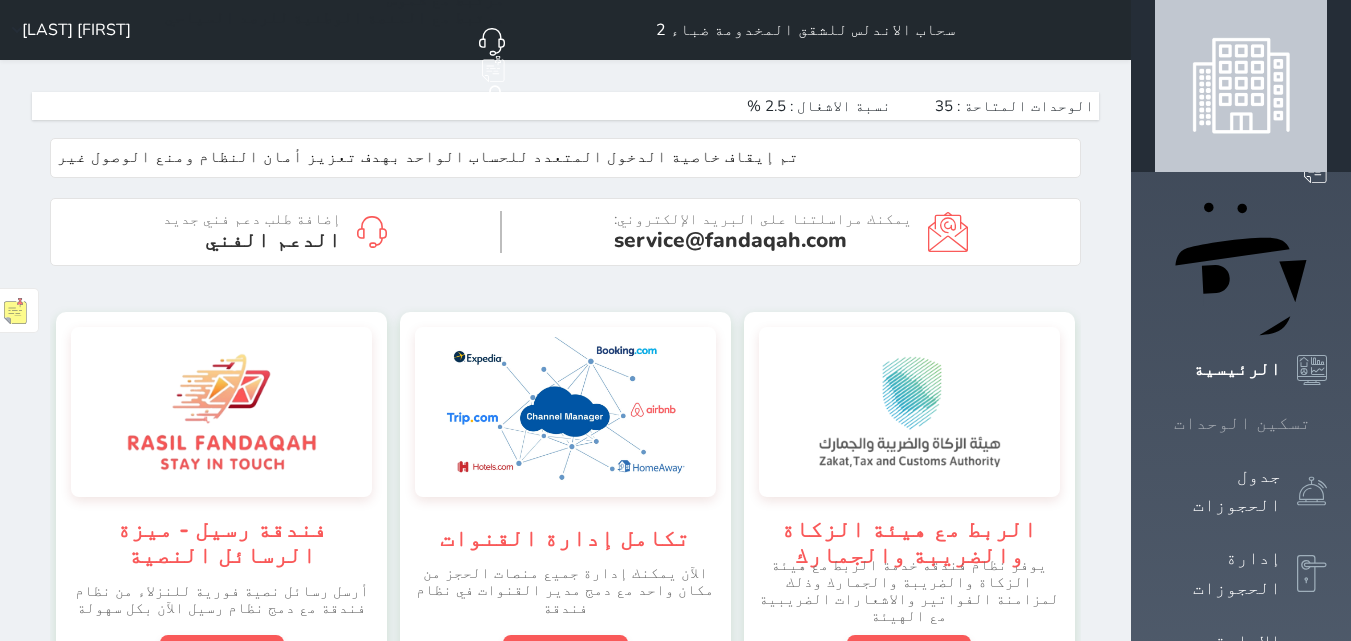 click on "تسكين الوحدات" at bounding box center (1242, 423) 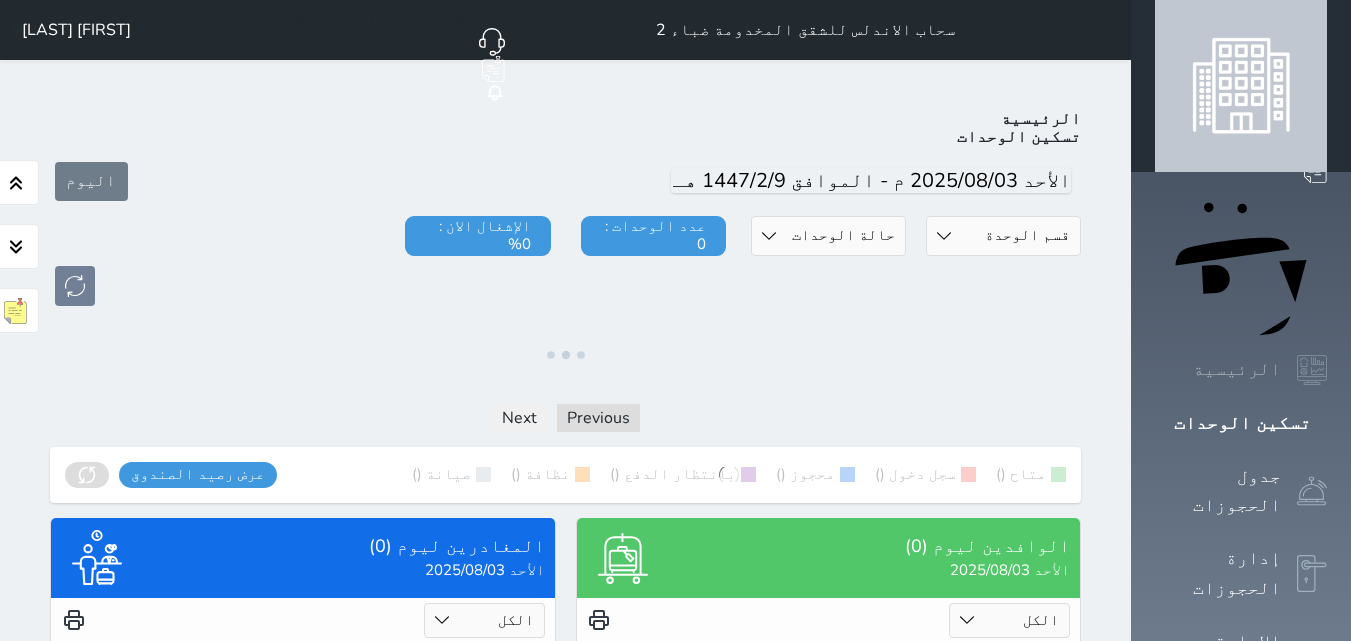 click on "الرئيسية" at bounding box center (1237, 369) 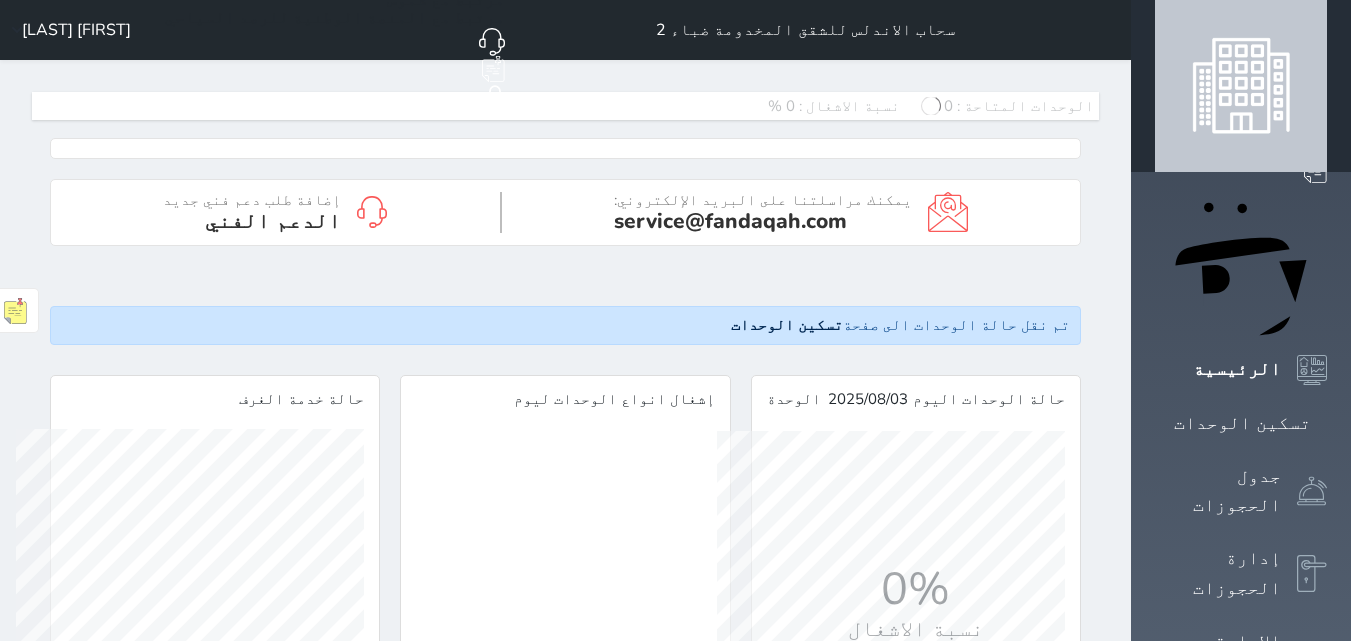scroll, scrollTop: 999652, scrollLeft: 999652, axis: both 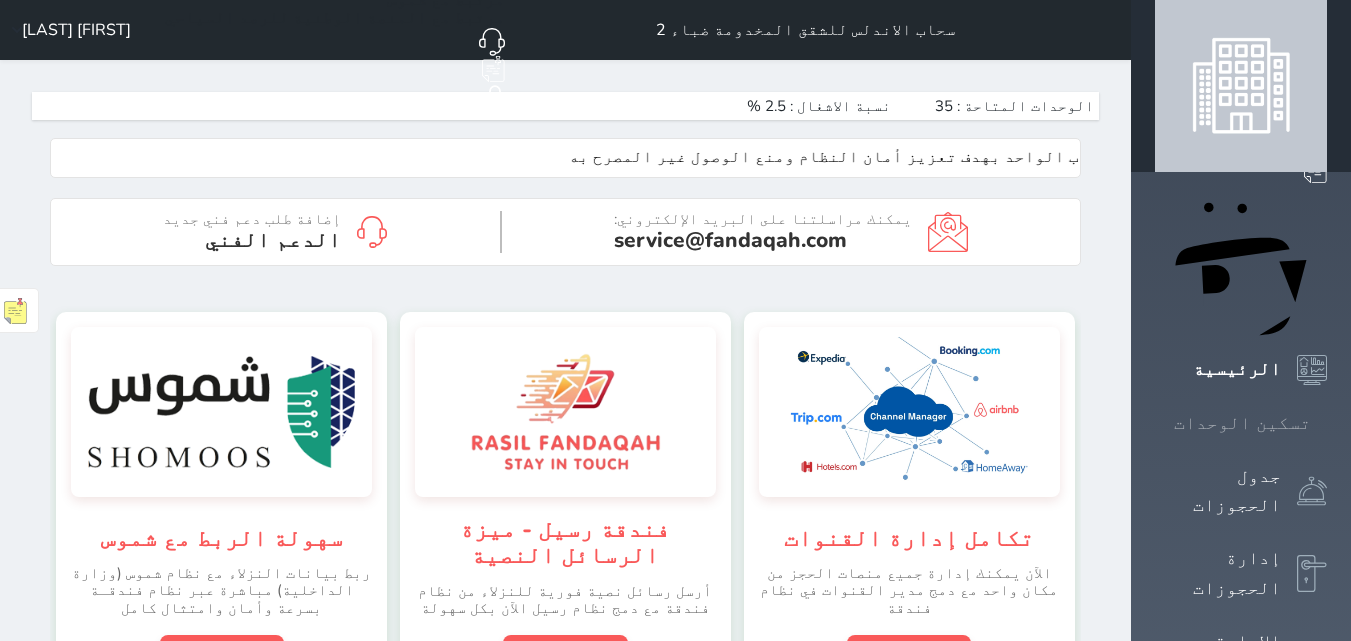 click 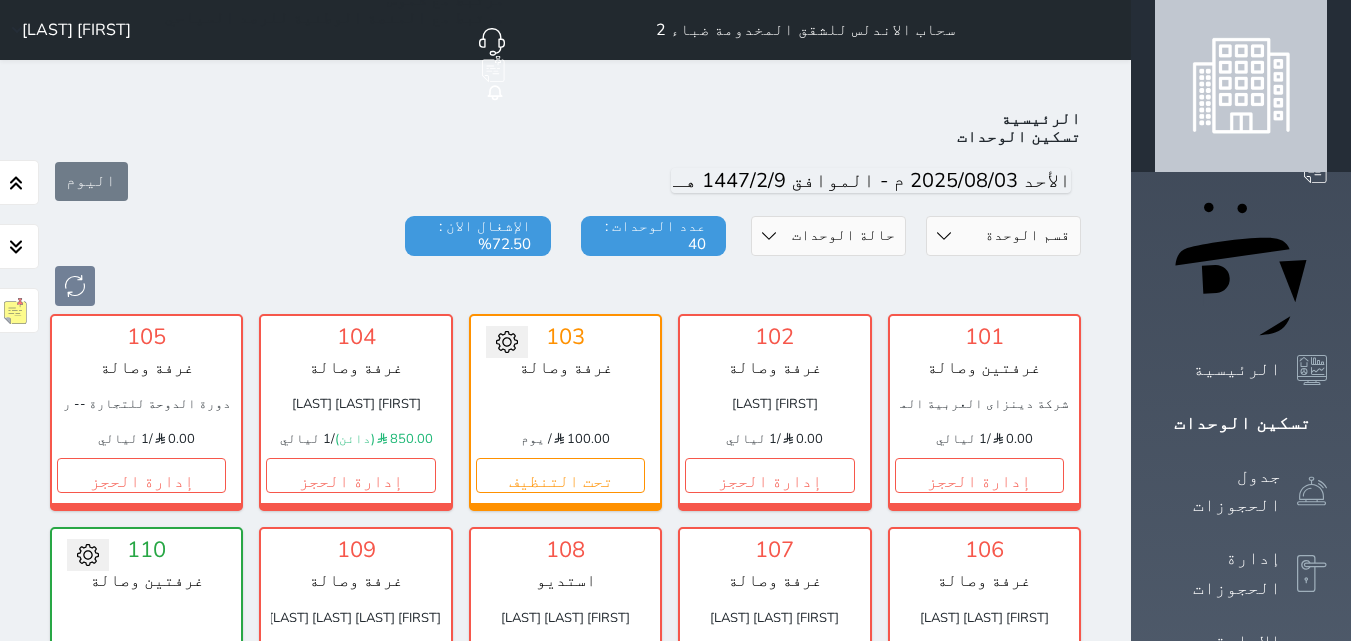 scroll, scrollTop: 78, scrollLeft: 0, axis: vertical 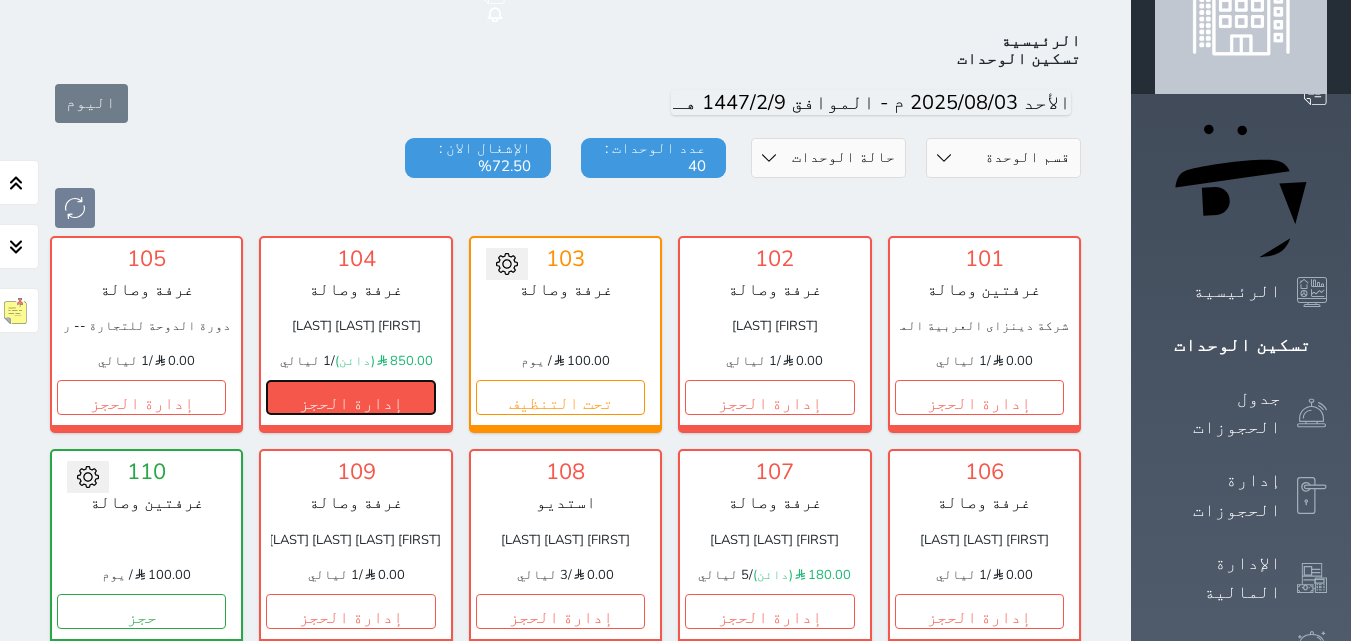 click on "إدارة الحجز" at bounding box center (350, 397) 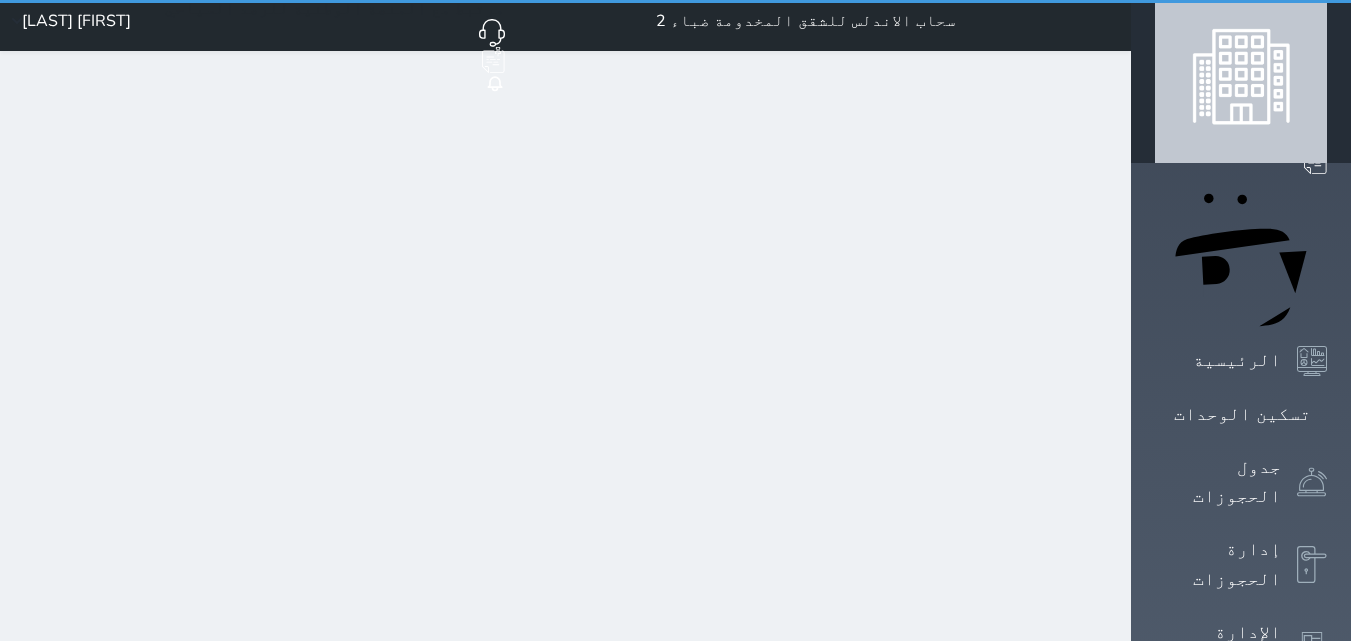 scroll, scrollTop: 0, scrollLeft: 0, axis: both 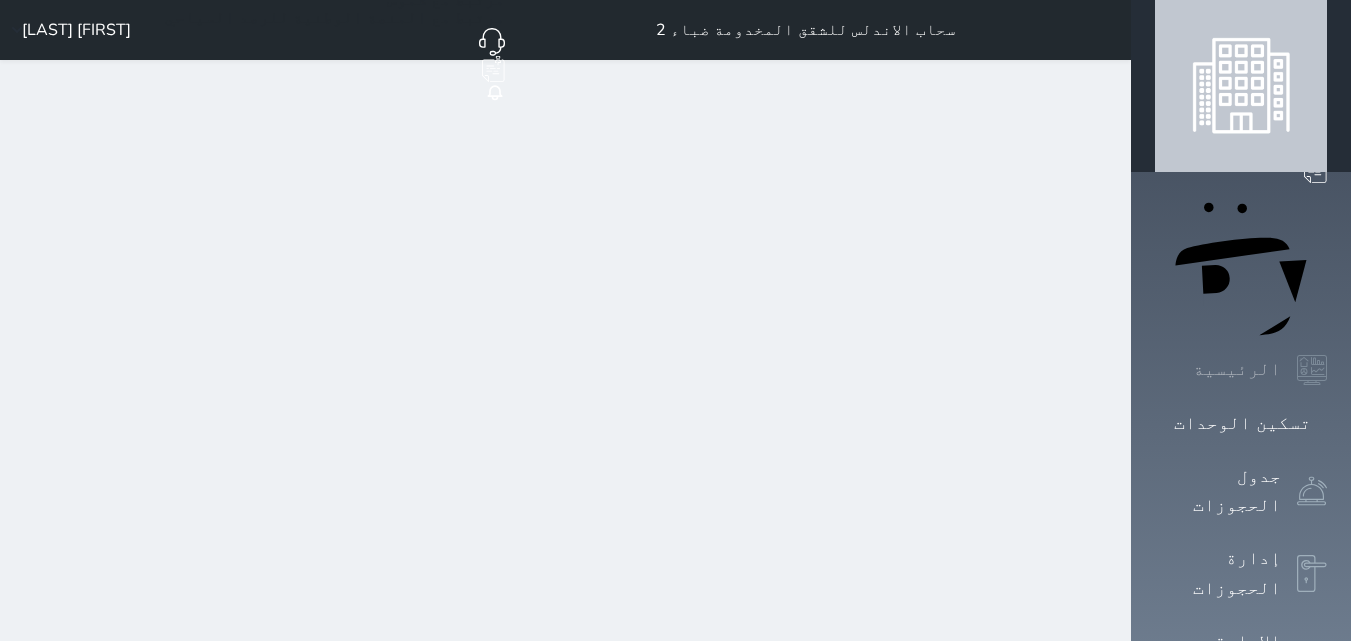 click on "الرئيسية" at bounding box center [1237, 369] 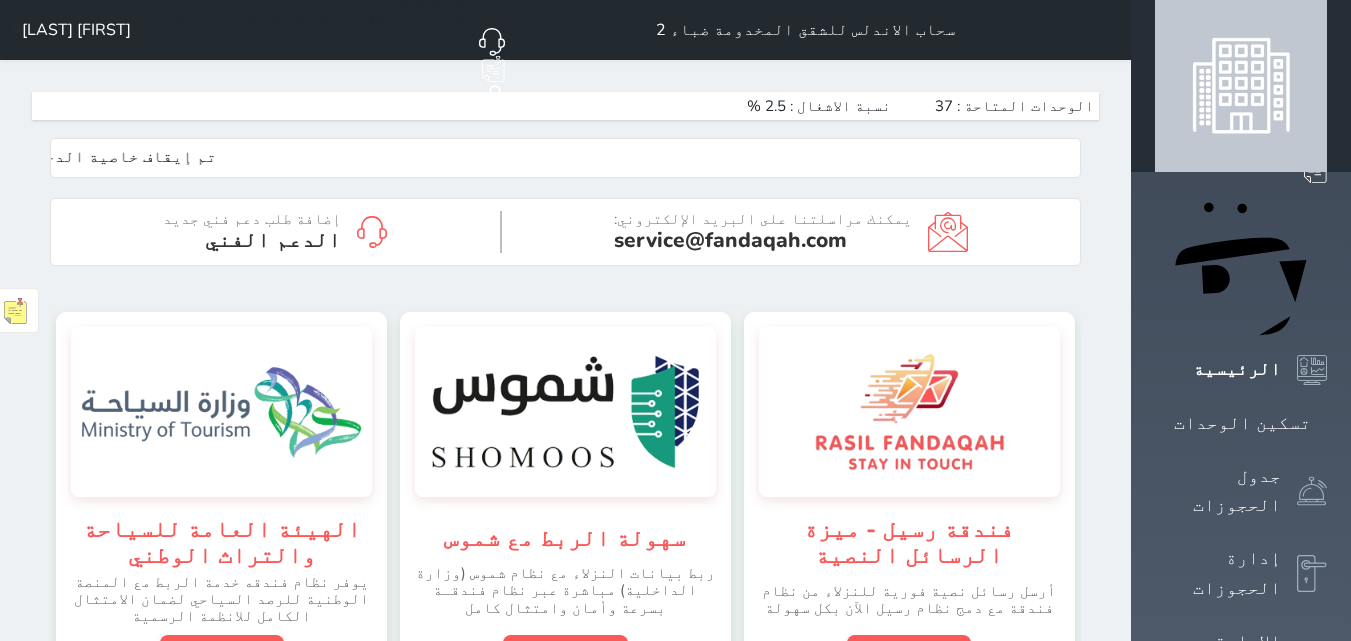 scroll, scrollTop: 0, scrollLeft: 0, axis: both 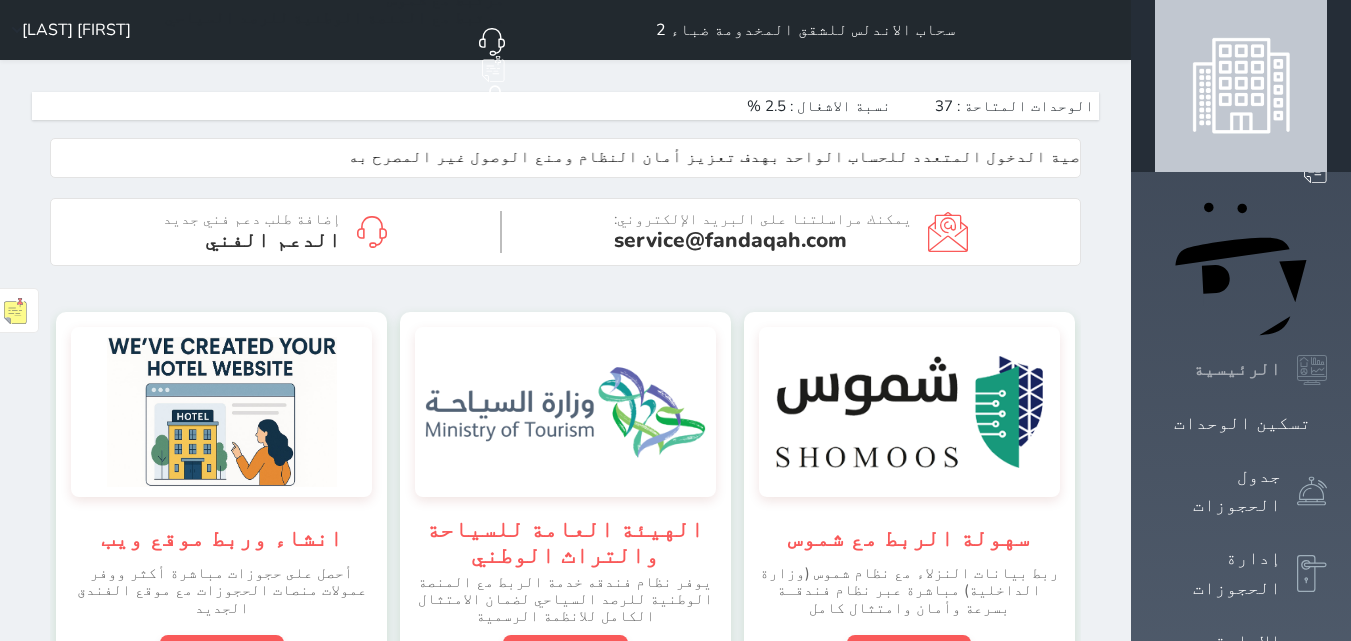 click on "الرئيسية" at bounding box center (1241, 370) 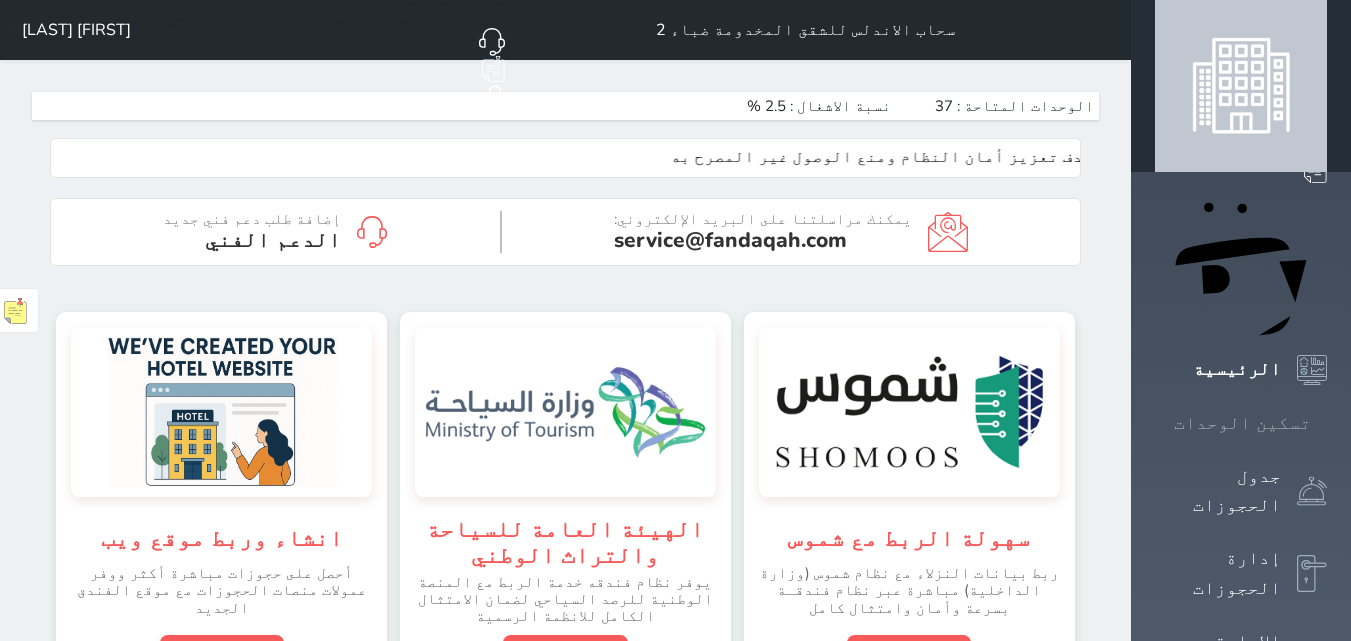 click 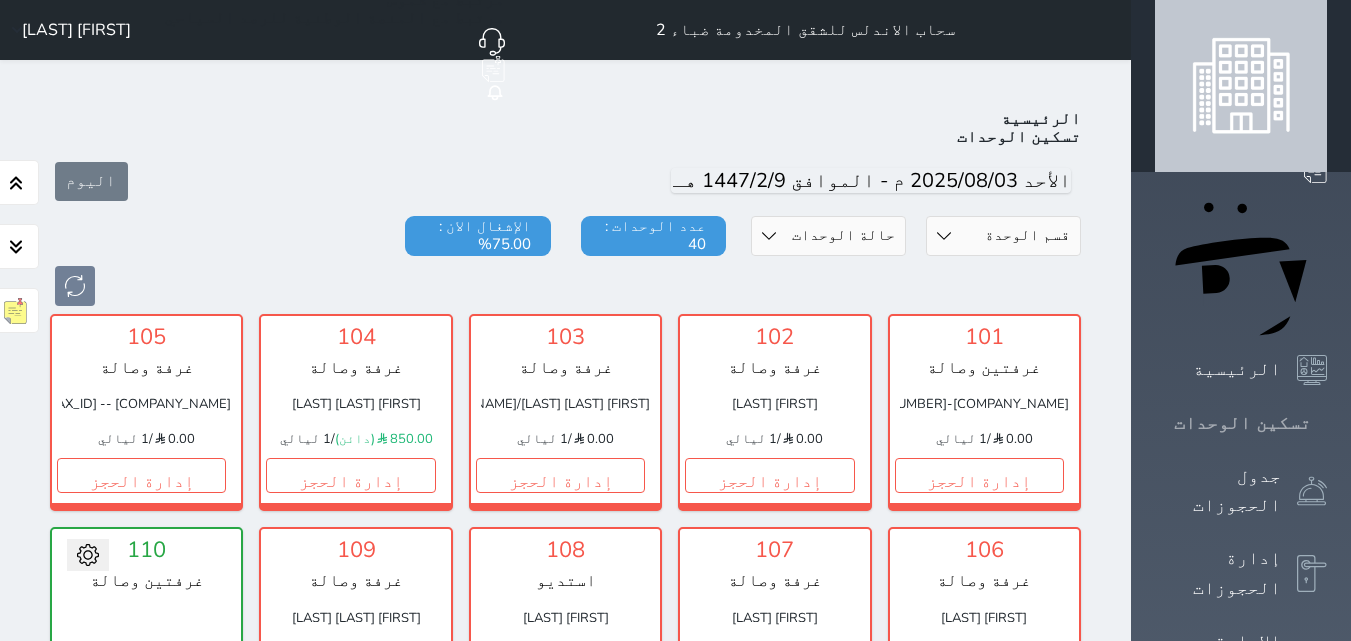 scroll, scrollTop: 78, scrollLeft: 0, axis: vertical 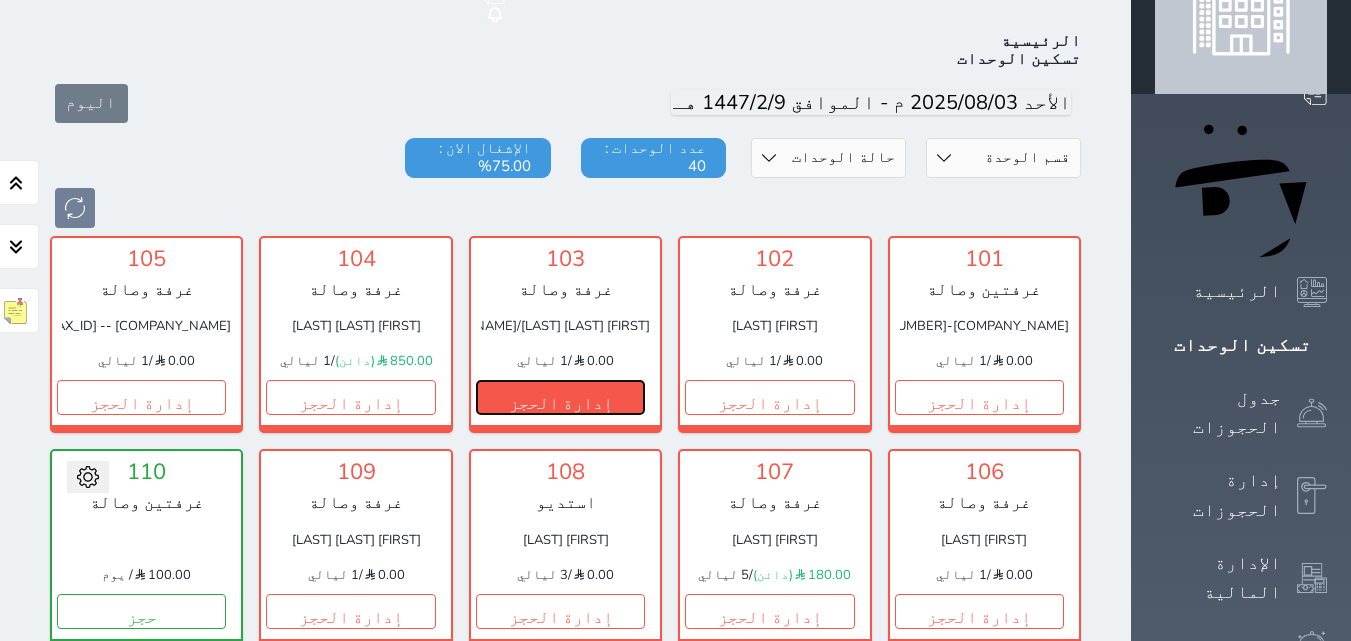 click on "إدارة الحجز" at bounding box center (560, 397) 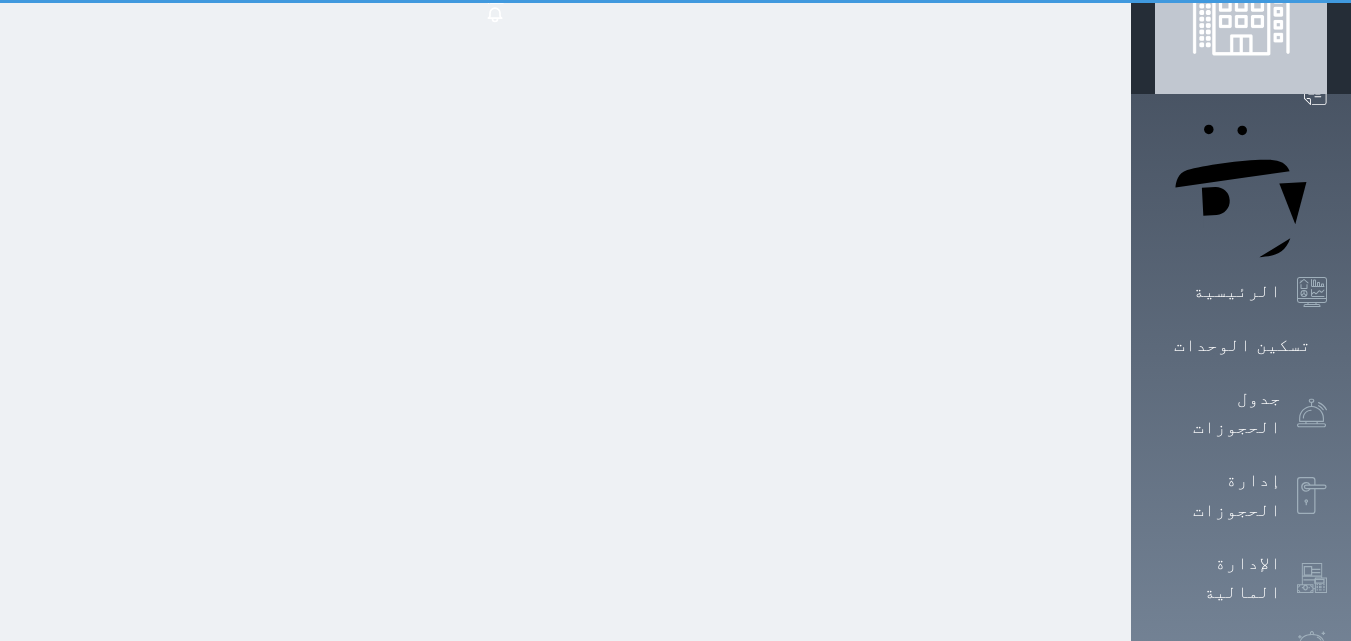 scroll, scrollTop: 0, scrollLeft: 0, axis: both 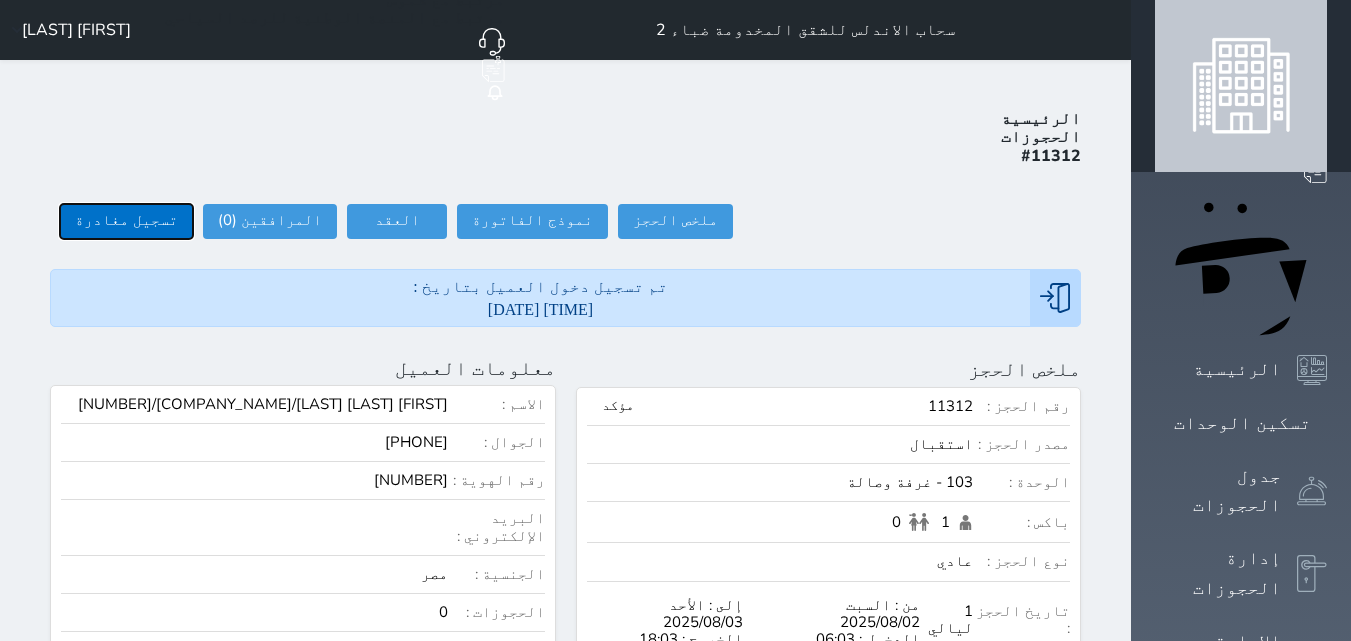 click on "تسجيل مغادرة" at bounding box center [126, 221] 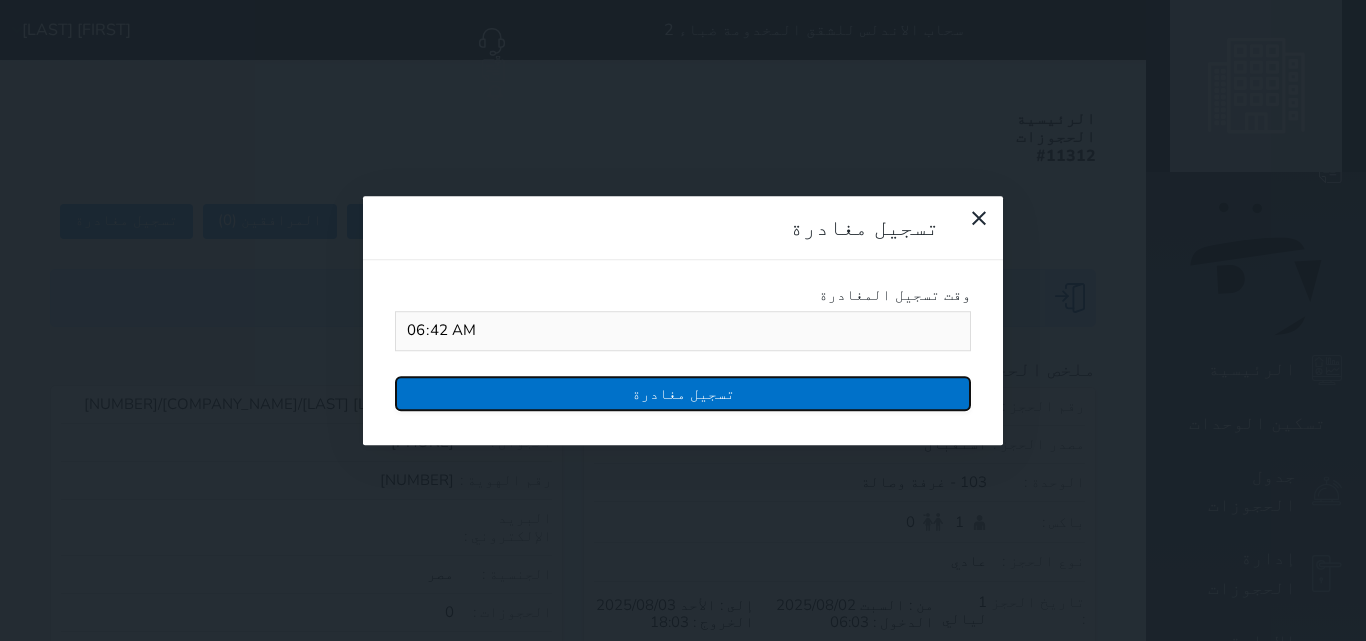 click on "تسجيل مغادرة" at bounding box center (683, 393) 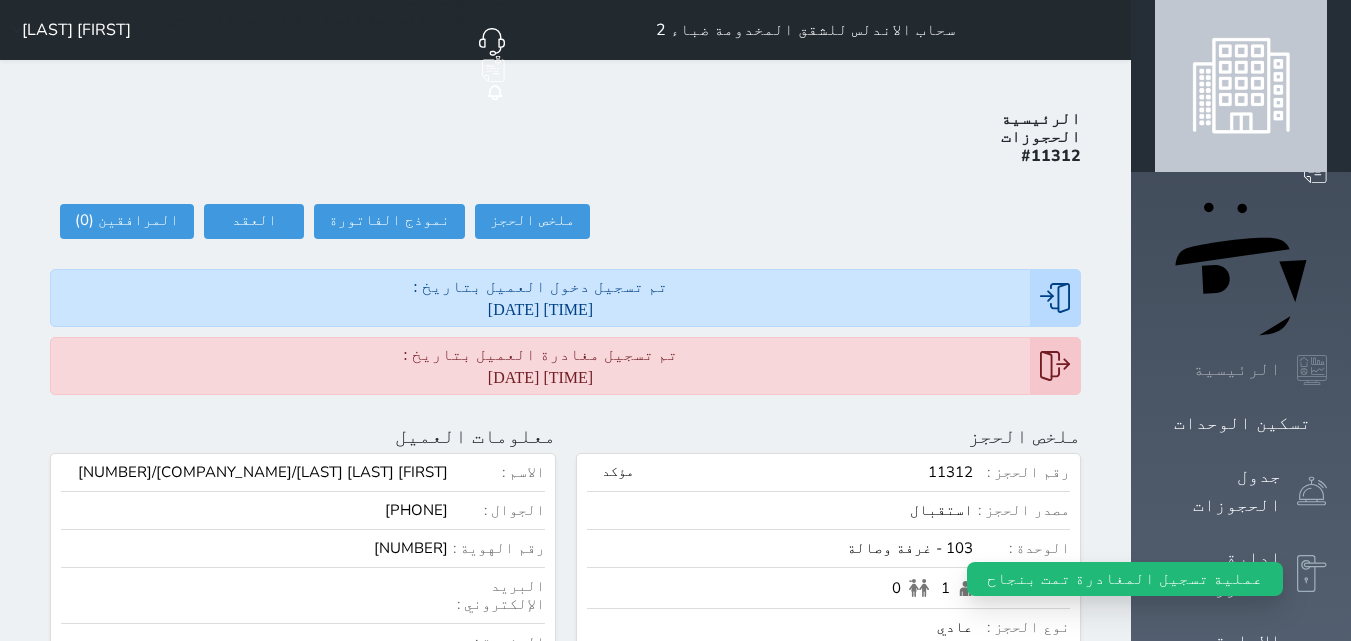 click on "الرئيسية" at bounding box center (1237, 369) 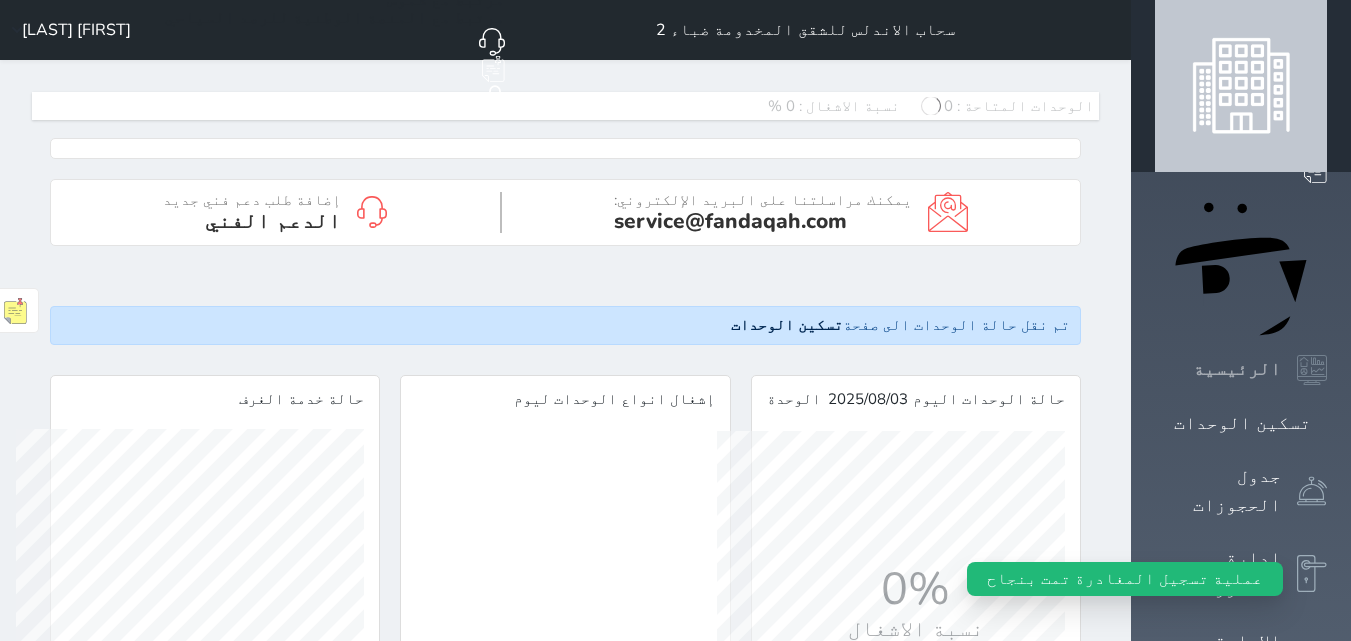 scroll, scrollTop: 999652, scrollLeft: 999652, axis: both 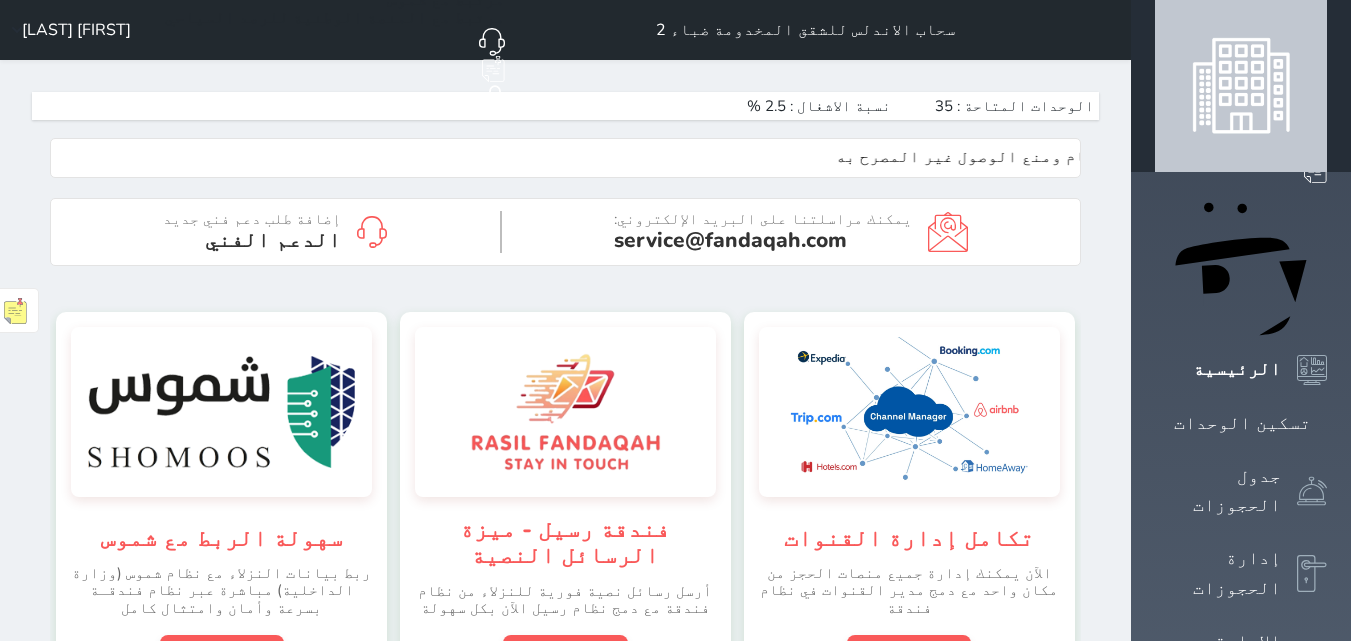 click on "الرئيسية" at bounding box center (1241, 370) 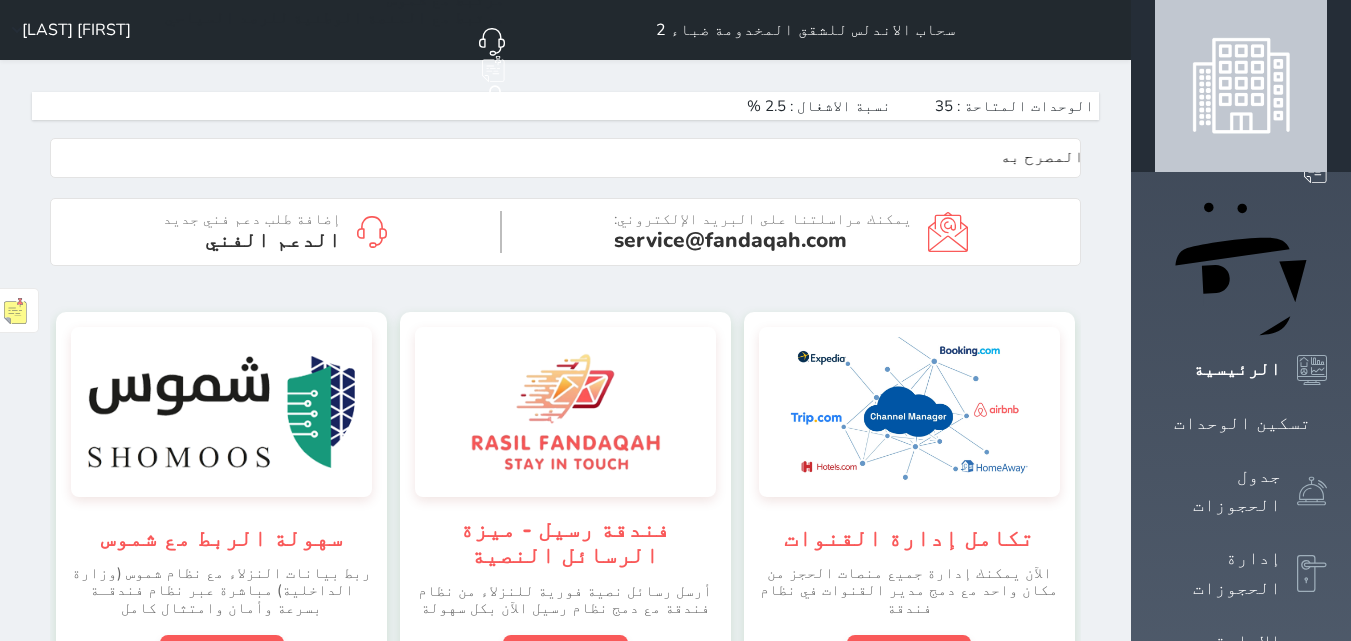 click on "الرئيسية" at bounding box center (1241, 370) 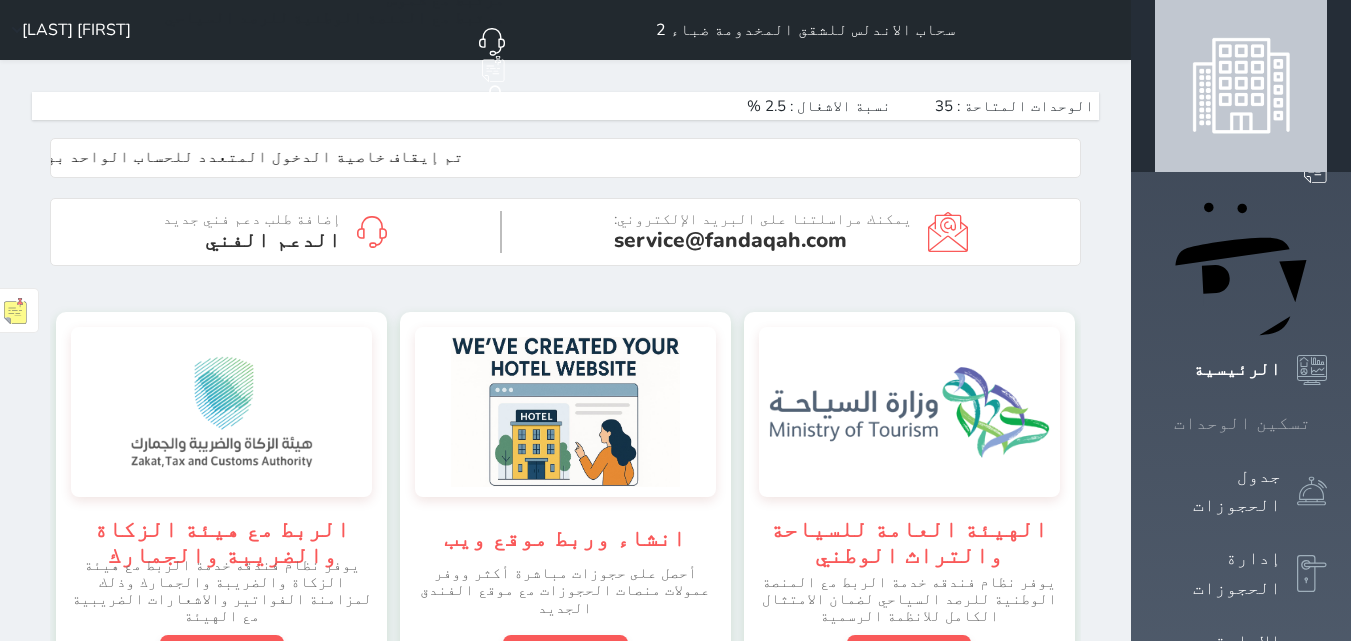 click on "تسكين الوحدات" at bounding box center (1241, 423) 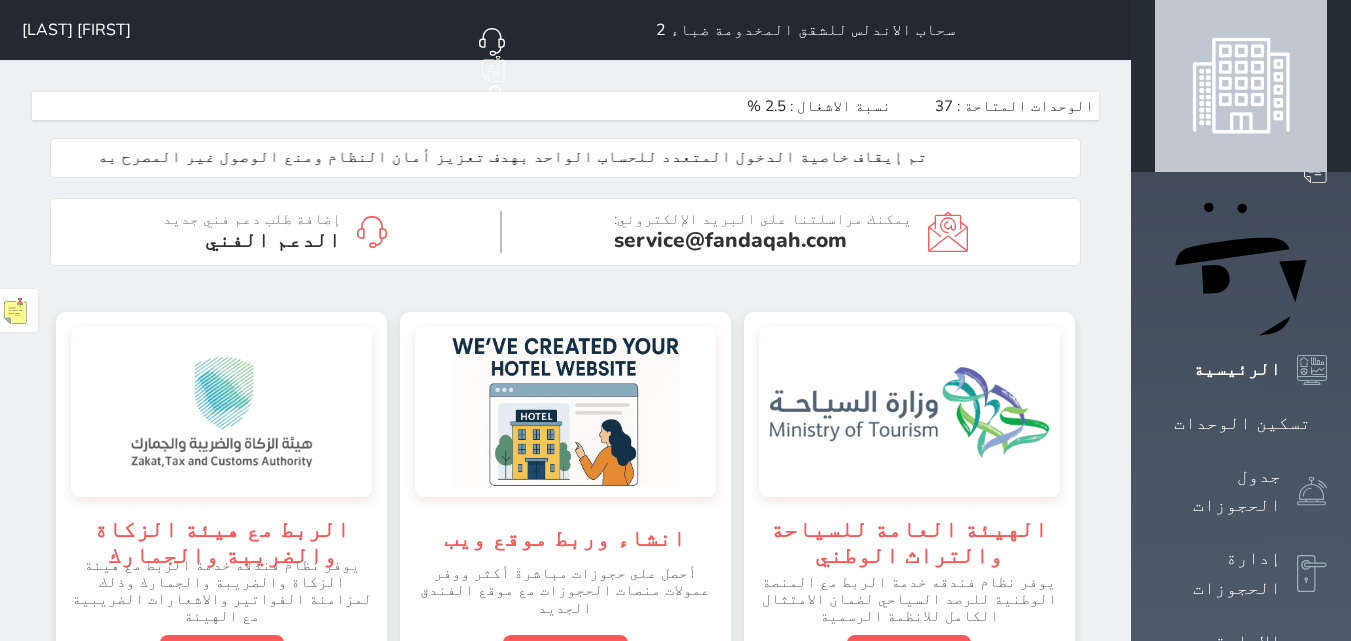 scroll, scrollTop: 0, scrollLeft: 0, axis: both 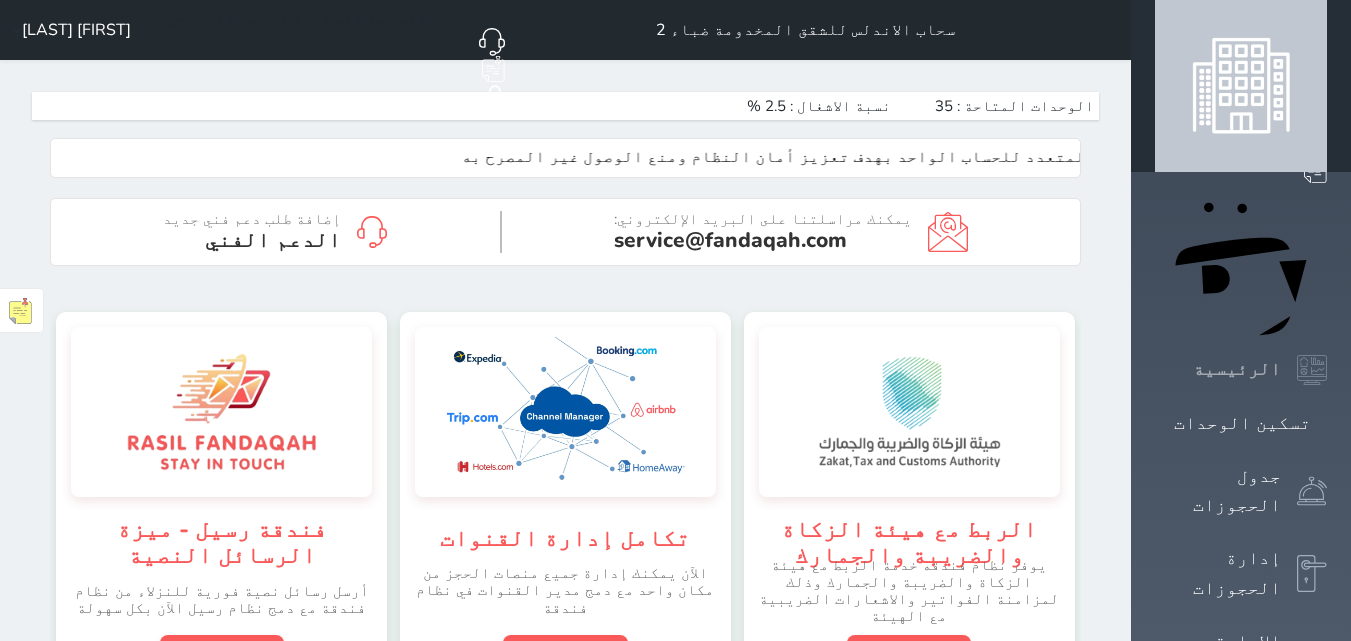 click 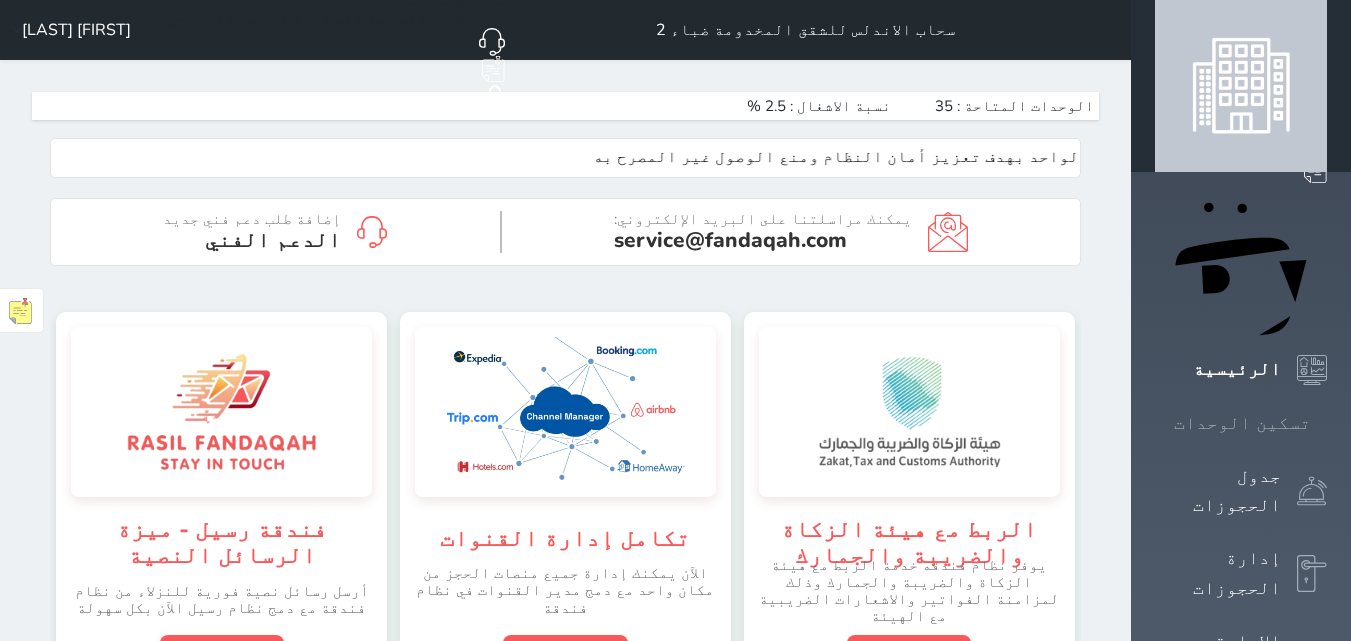 click 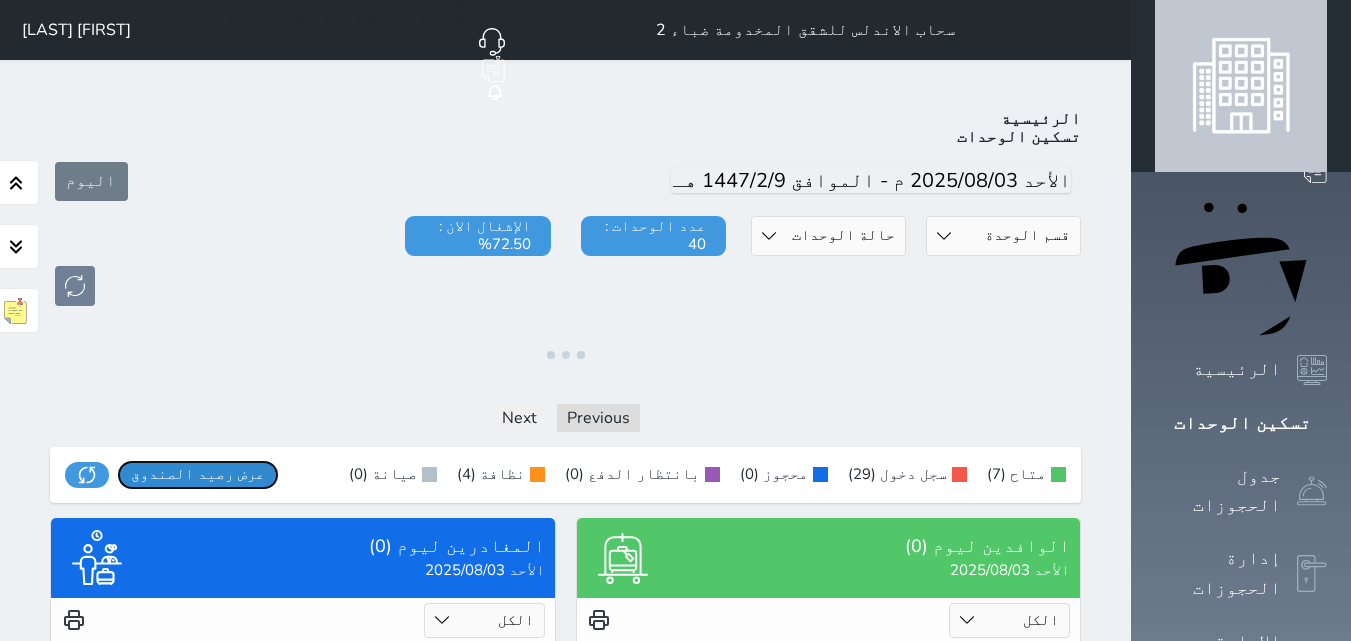 click on "عرض رصيد الصندوق" at bounding box center (198, 474) 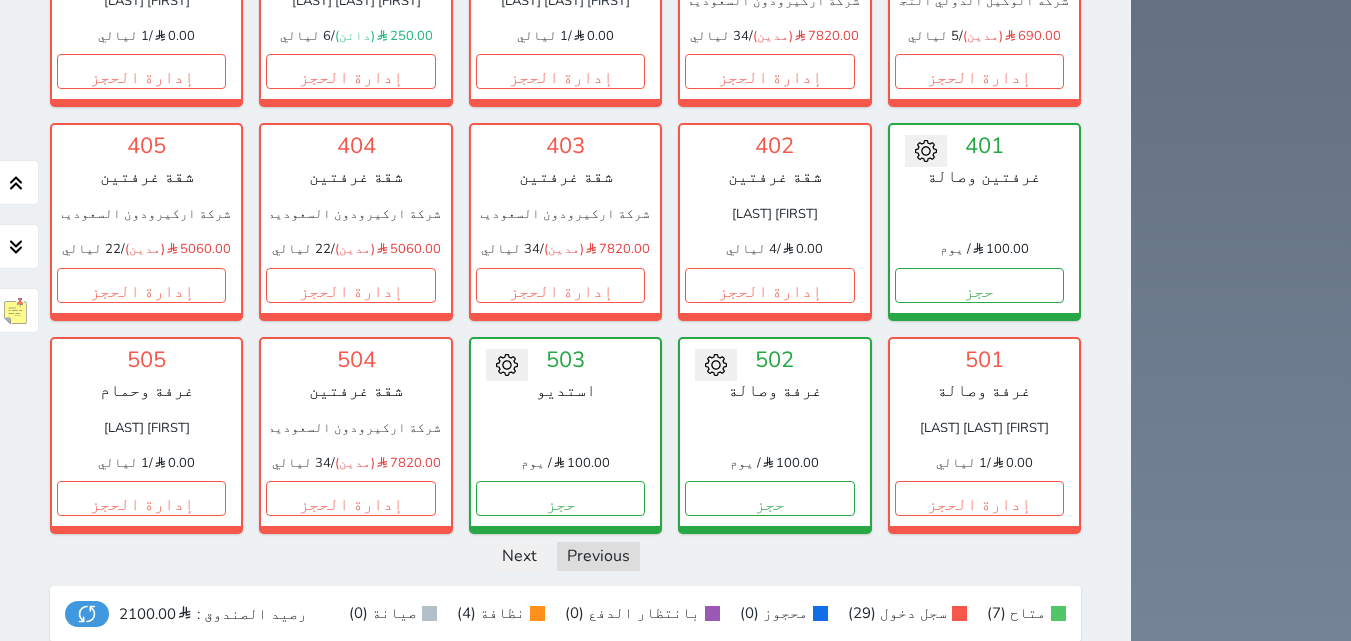 scroll, scrollTop: 1553, scrollLeft: 0, axis: vertical 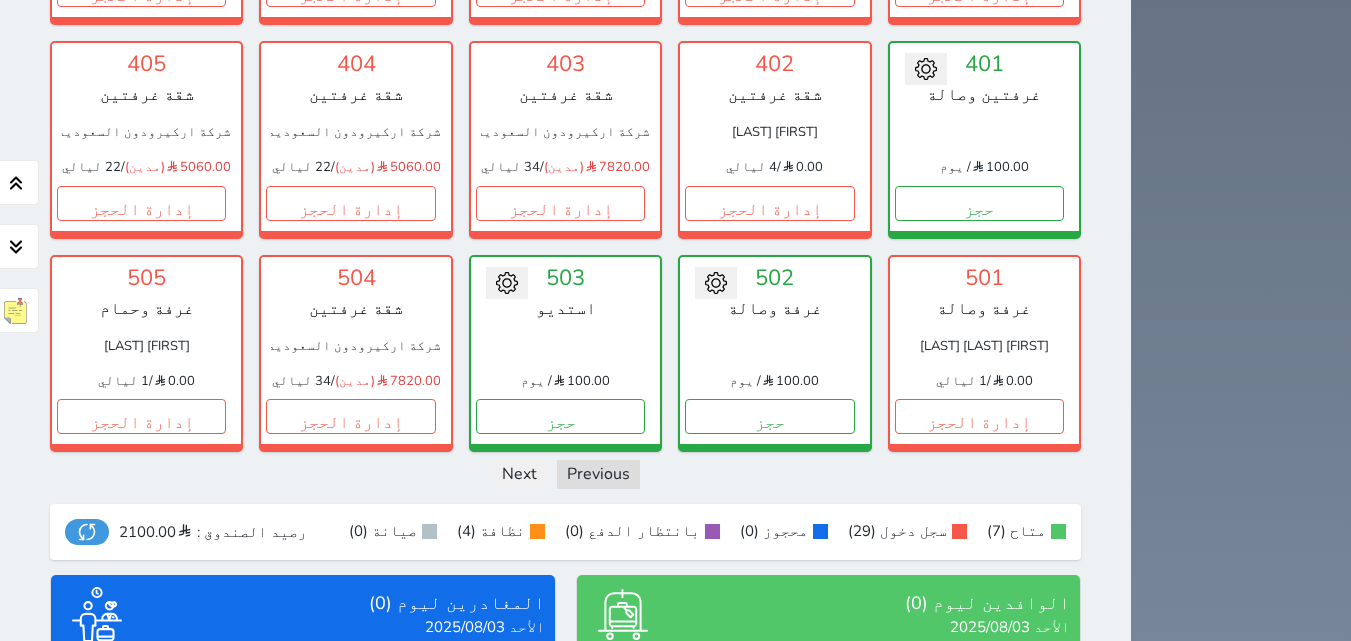 click on "عرض الوافدين" at bounding box center (828, 794) 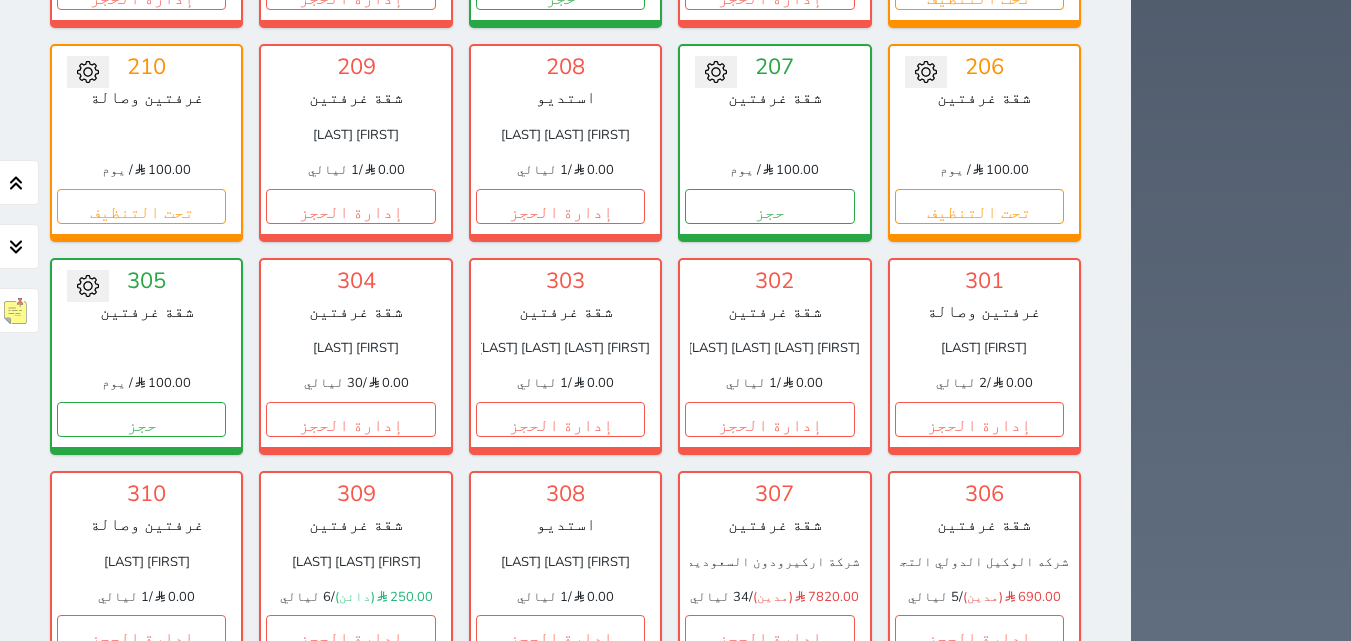 scroll, scrollTop: 853, scrollLeft: 0, axis: vertical 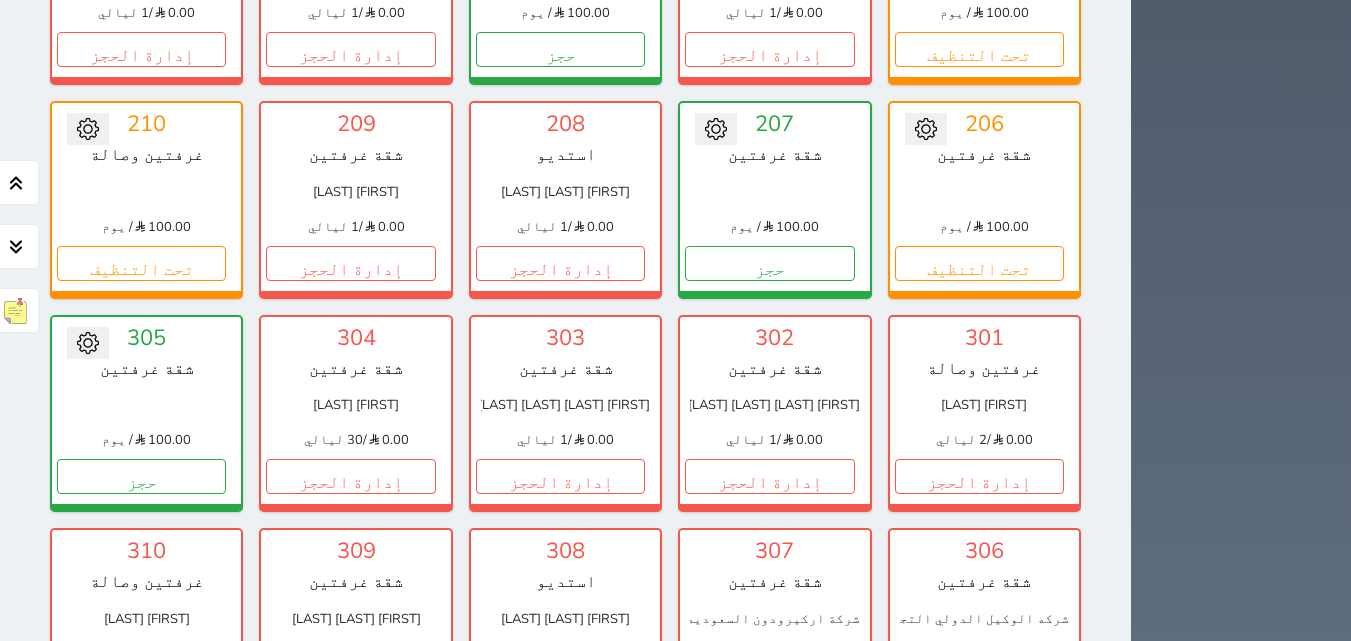 click on "إدارة الحجز" at bounding box center (560, 689) 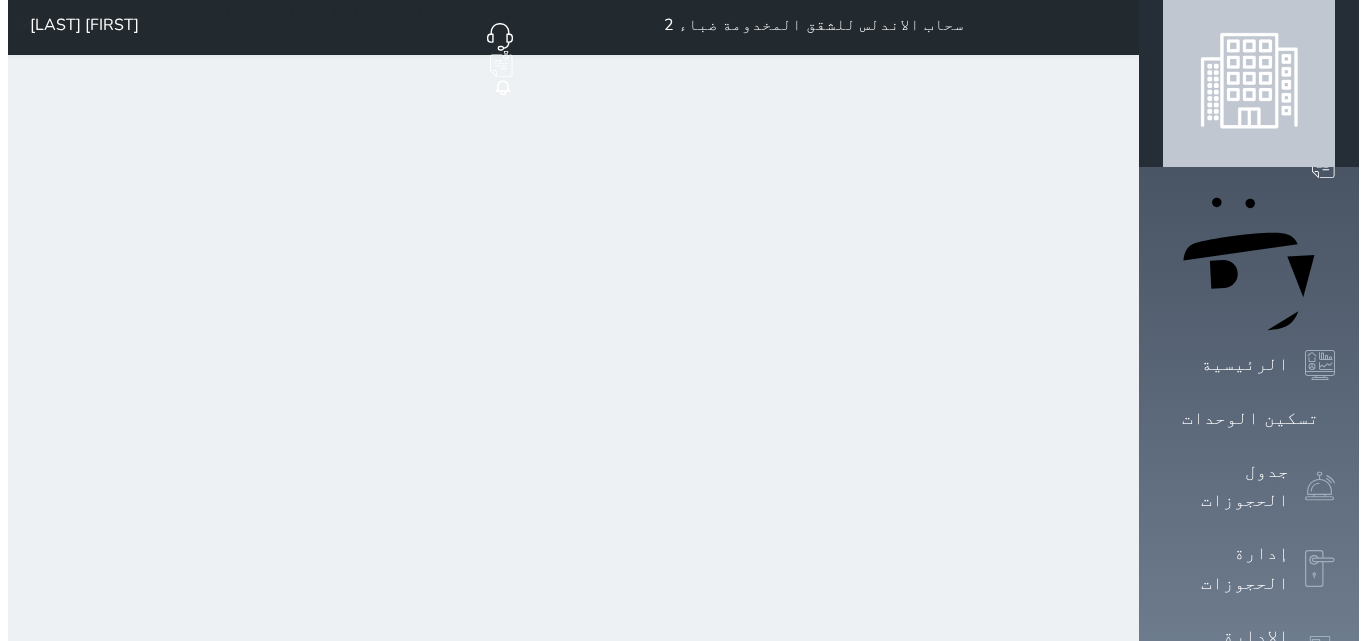scroll, scrollTop: 0, scrollLeft: 0, axis: both 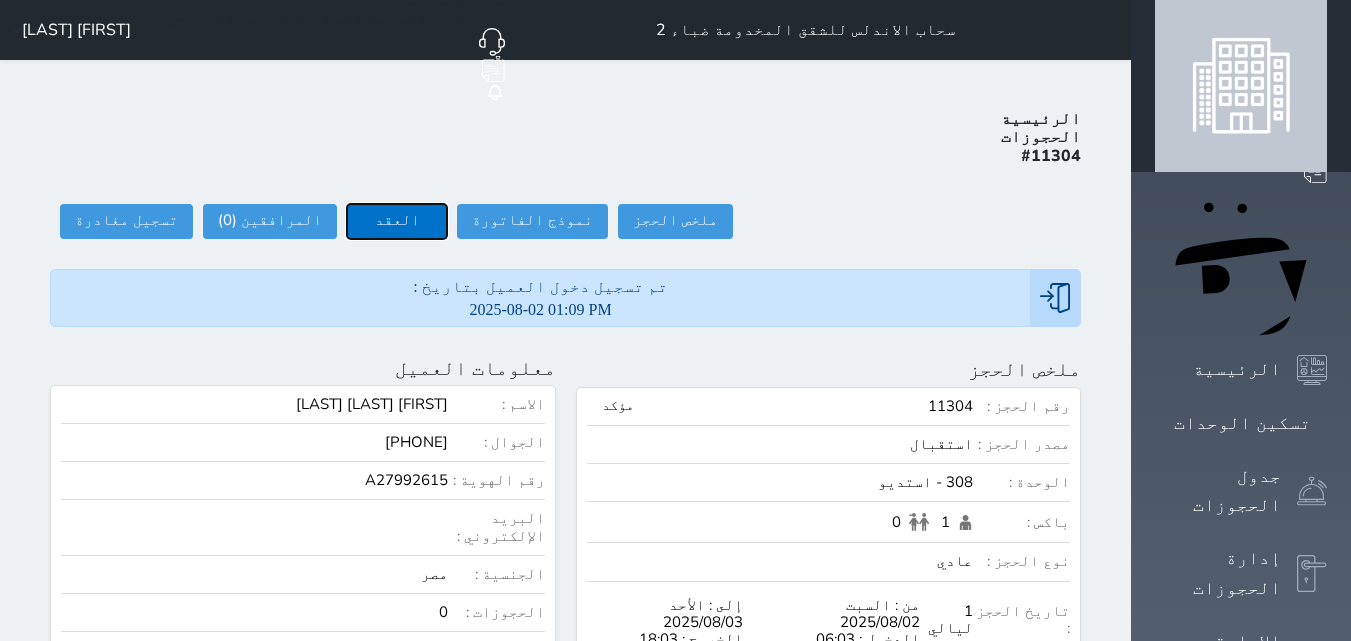 click on "العقد" at bounding box center [397, 221] 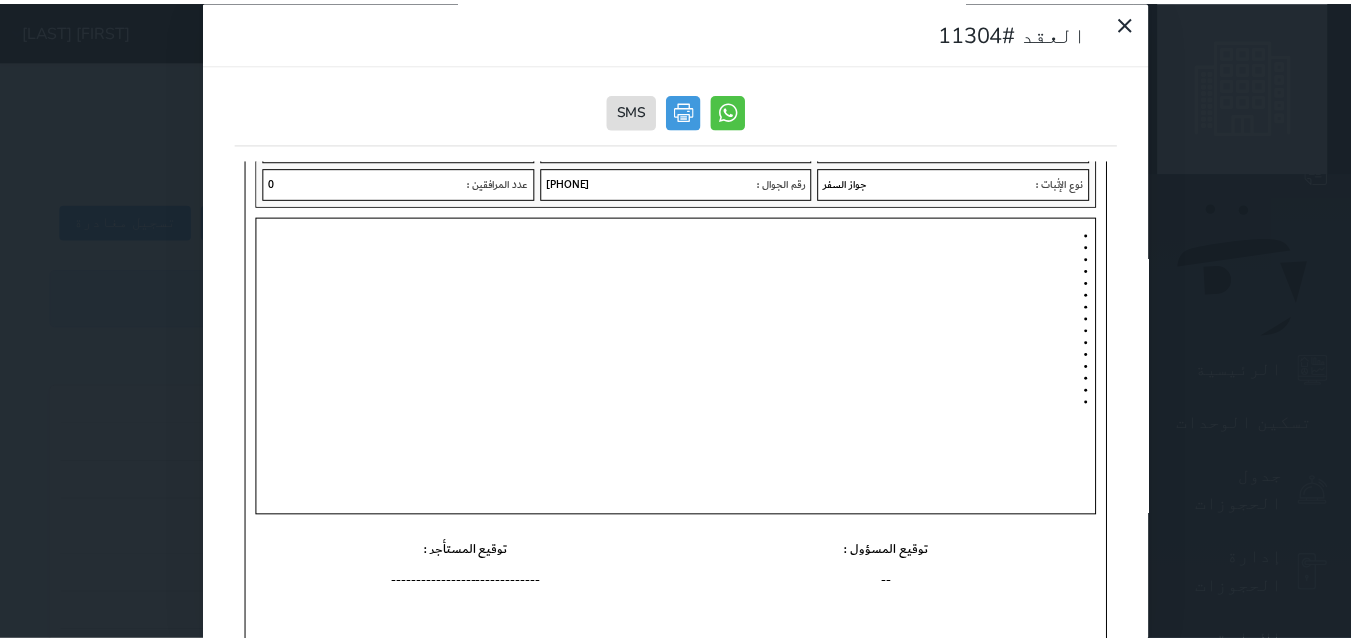 scroll, scrollTop: 648, scrollLeft: 0, axis: vertical 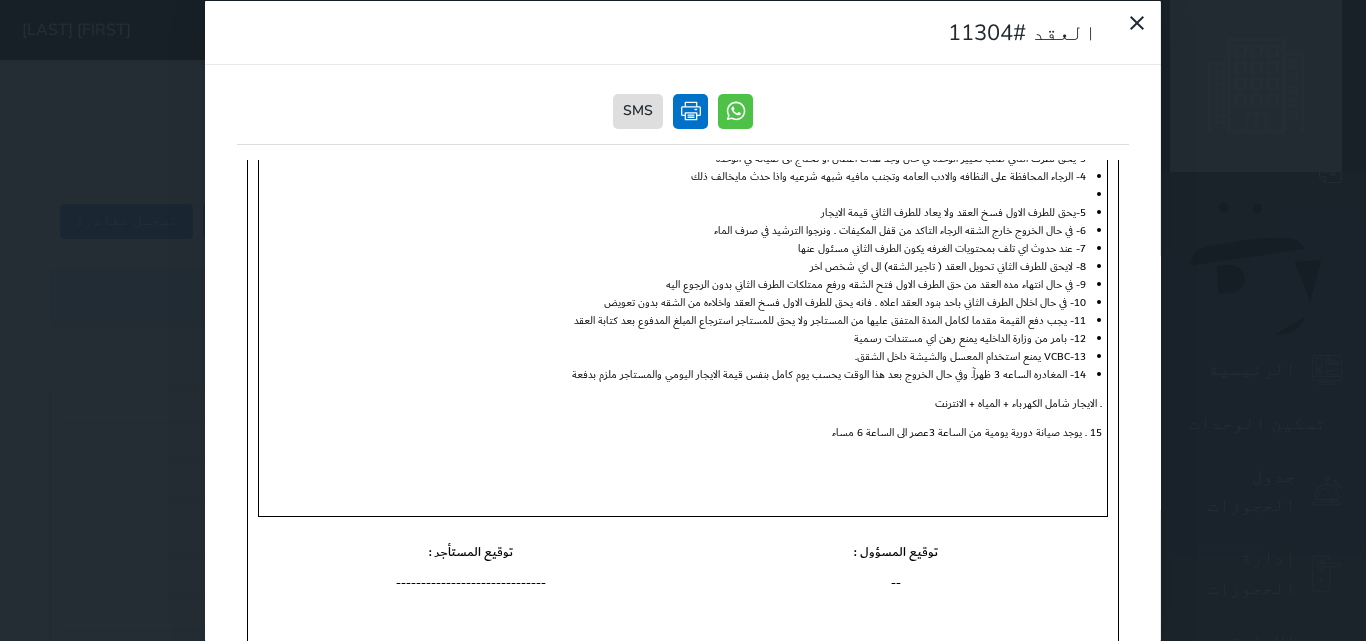 click at bounding box center (690, 110) 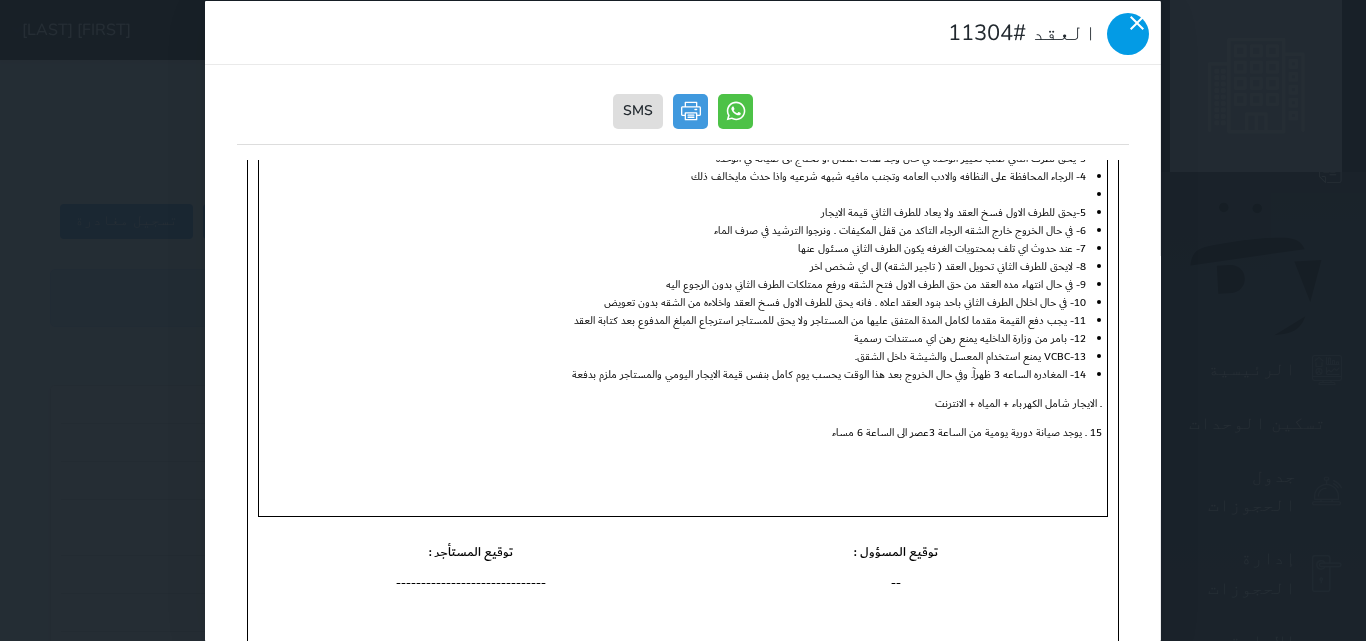 click 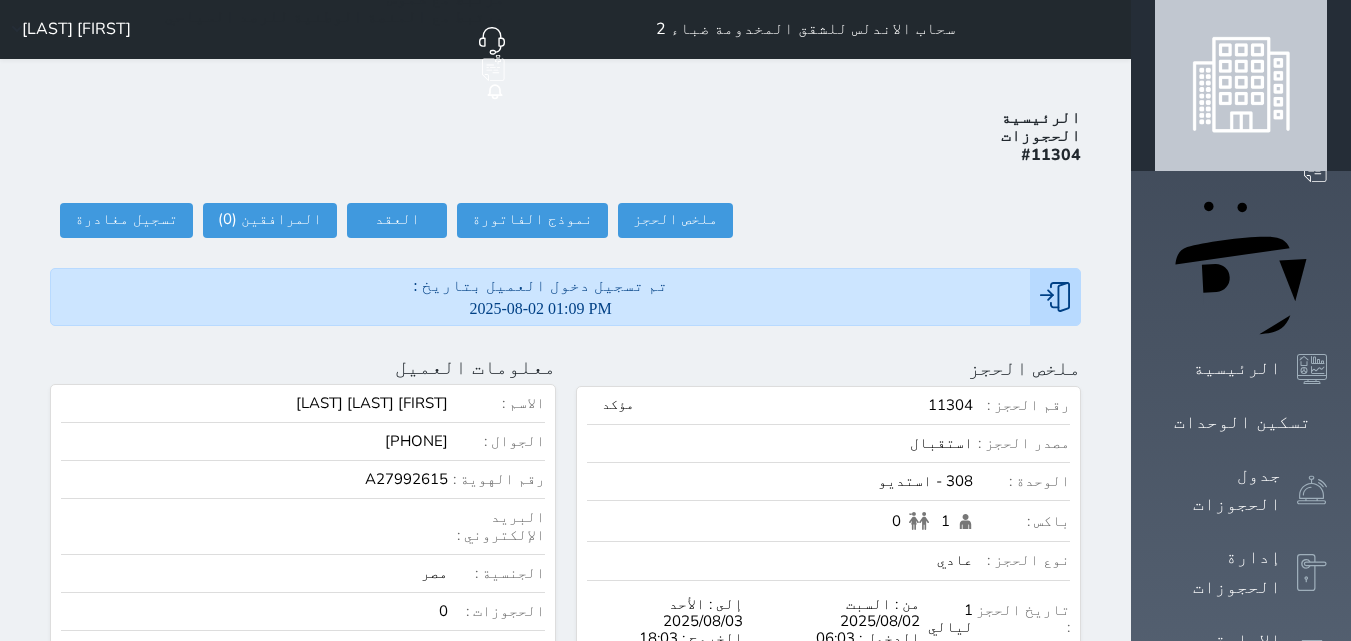 scroll, scrollTop: 0, scrollLeft: 0, axis: both 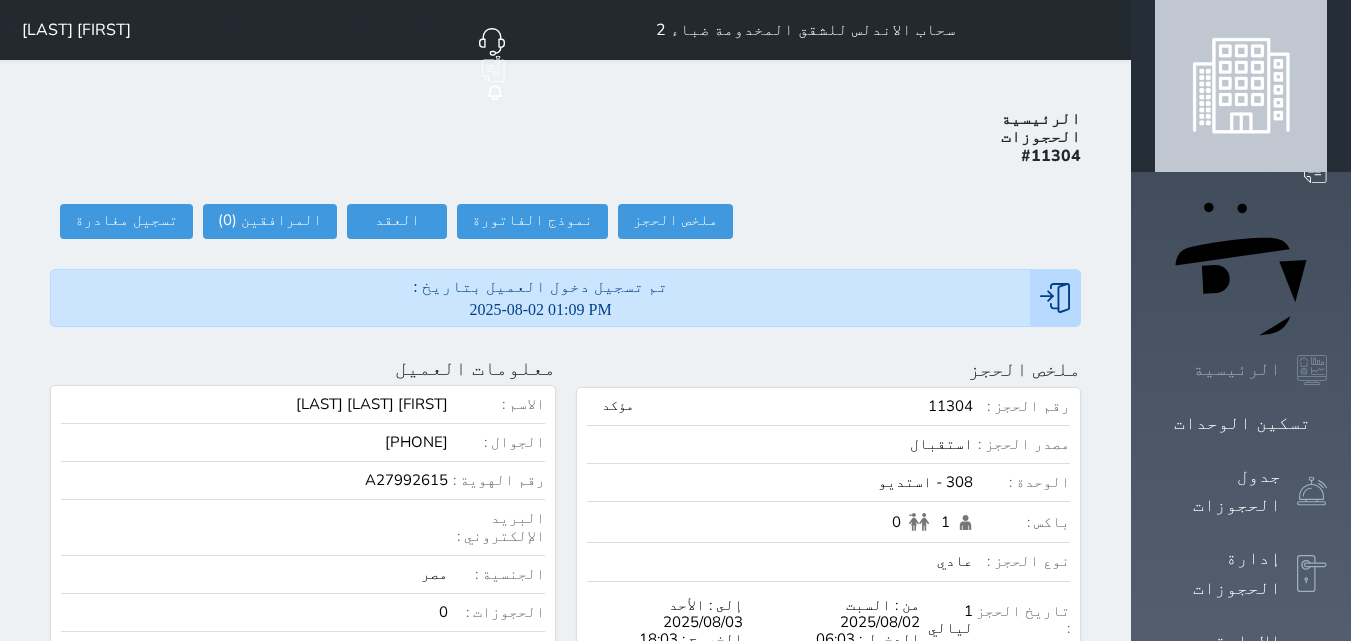 click on "الرئيسية" at bounding box center (1237, 369) 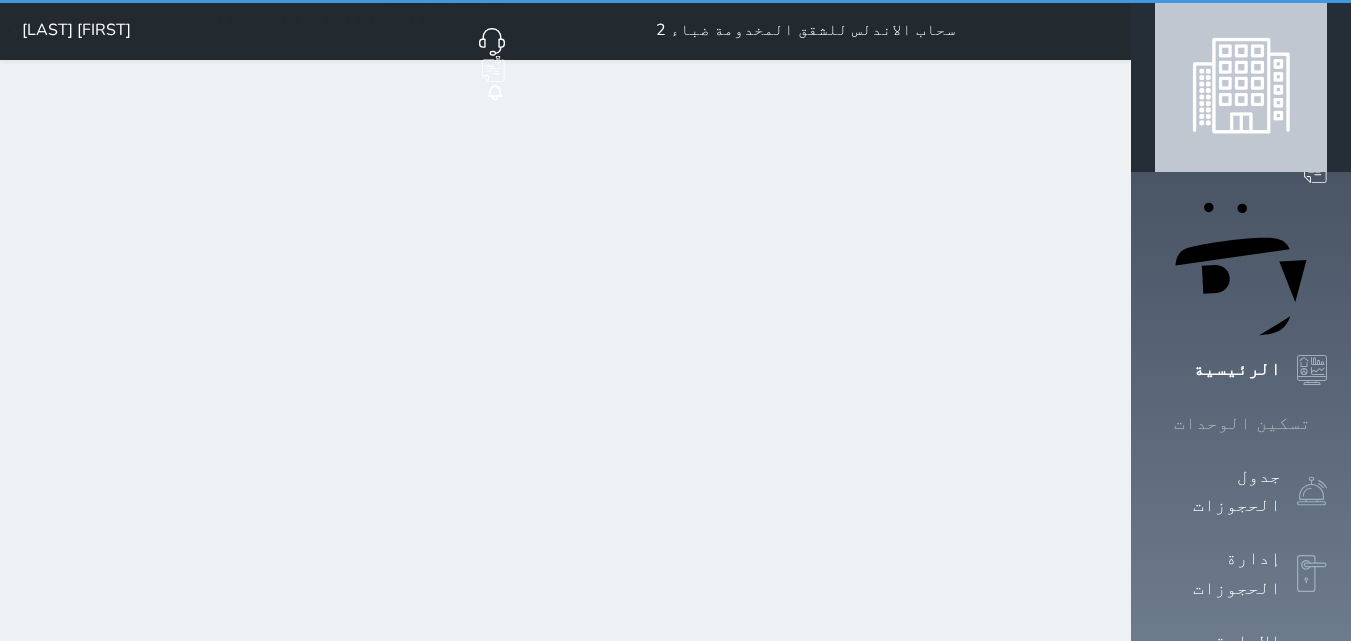 click on "تسكين الوحدات" at bounding box center (1242, 423) 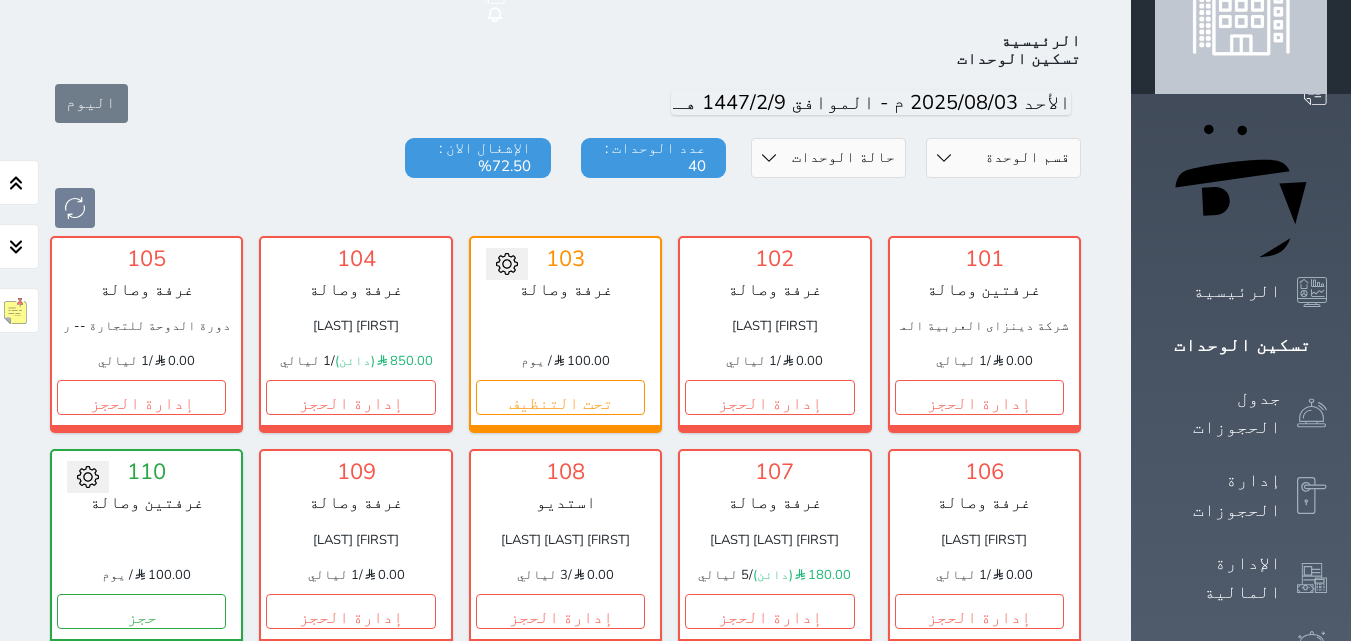 scroll, scrollTop: 178, scrollLeft: 0, axis: vertical 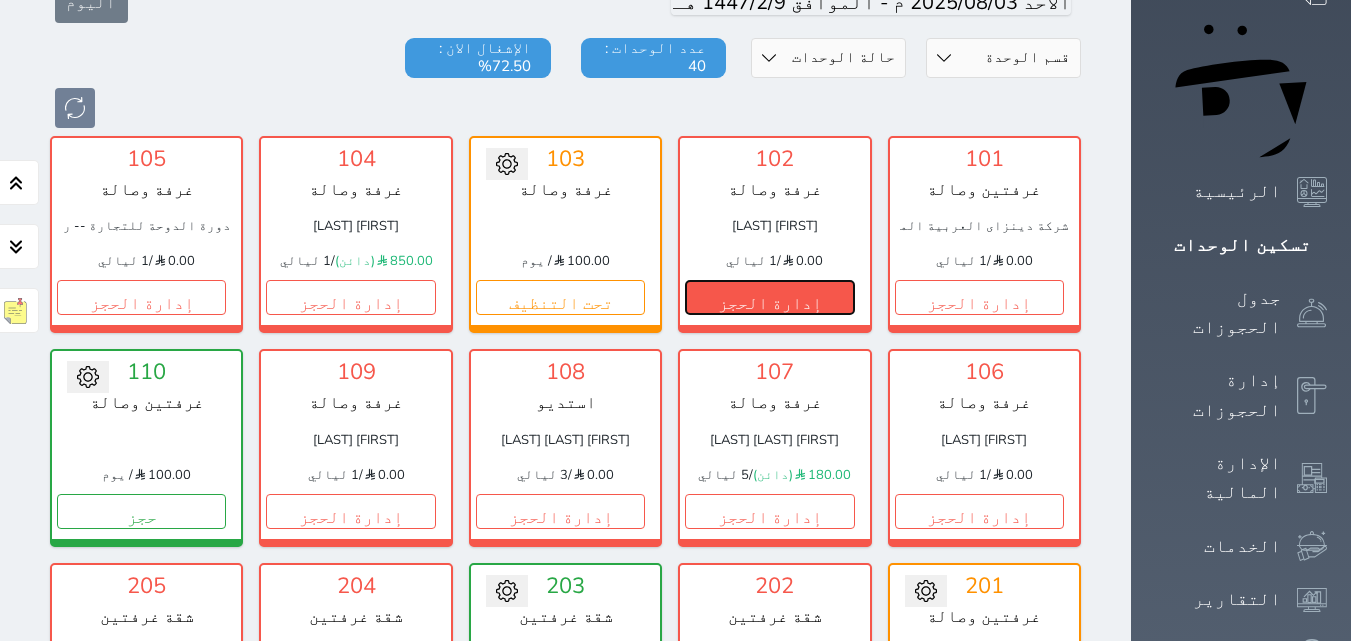 click on "إدارة الحجز" at bounding box center [769, 297] 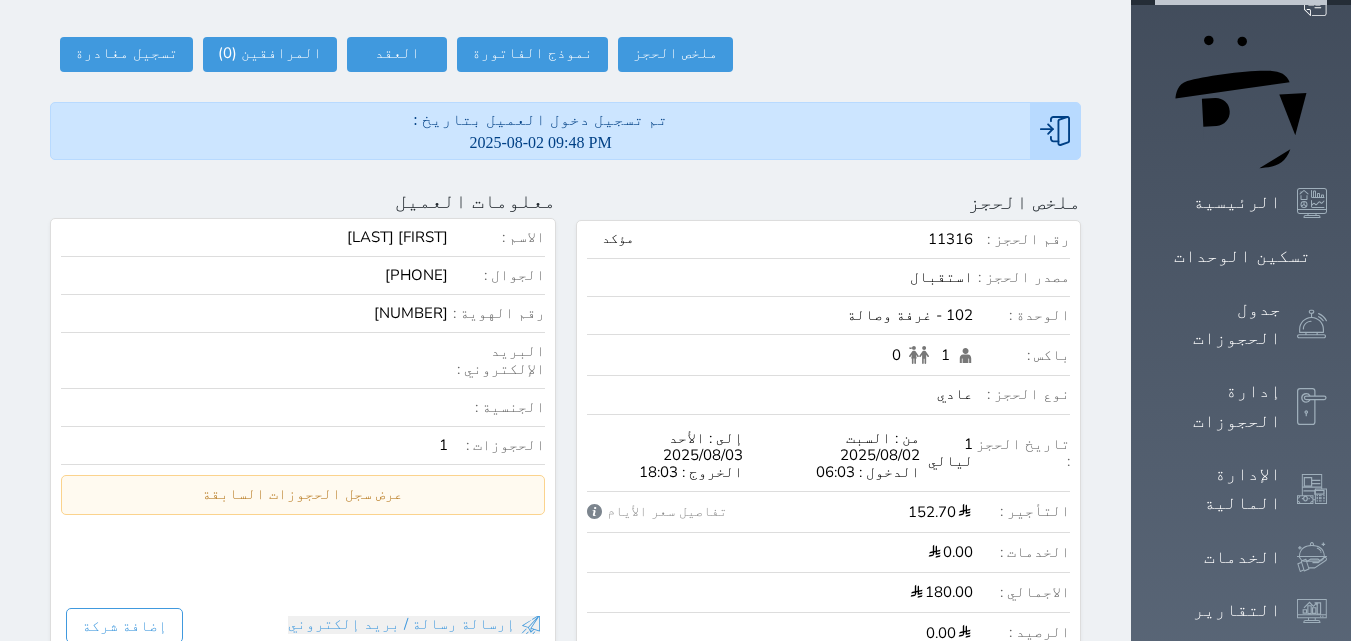 scroll, scrollTop: 0, scrollLeft: 0, axis: both 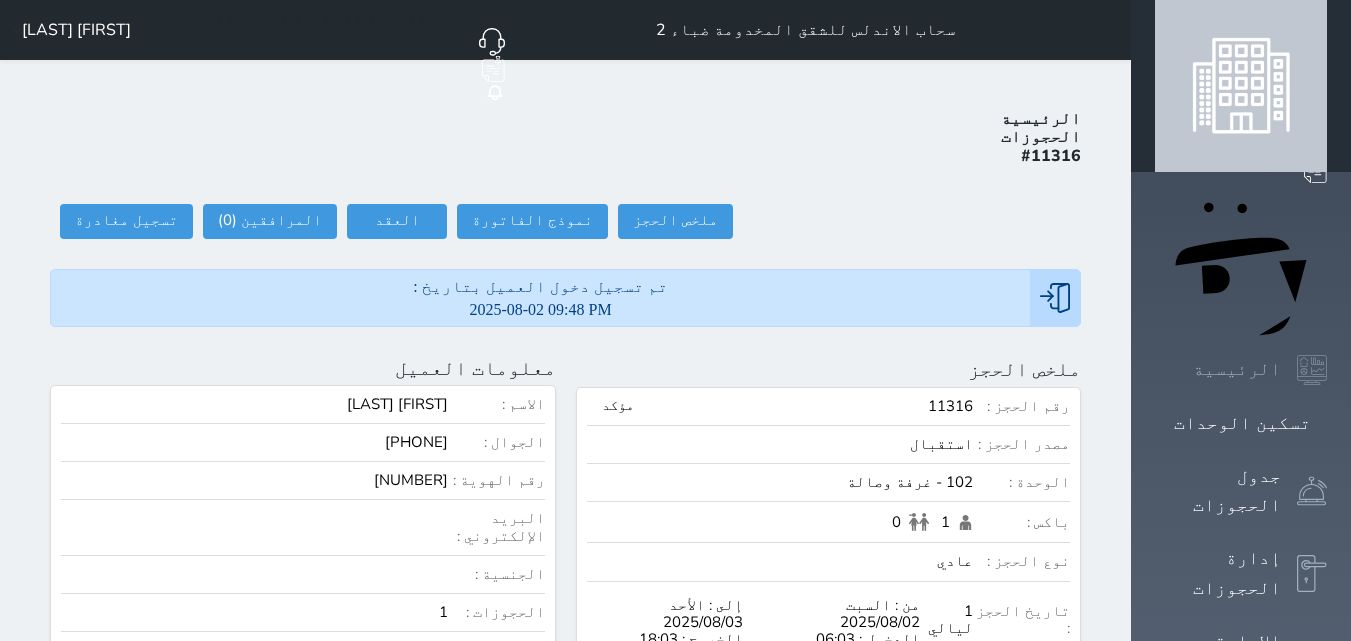 click at bounding box center [1312, 370] 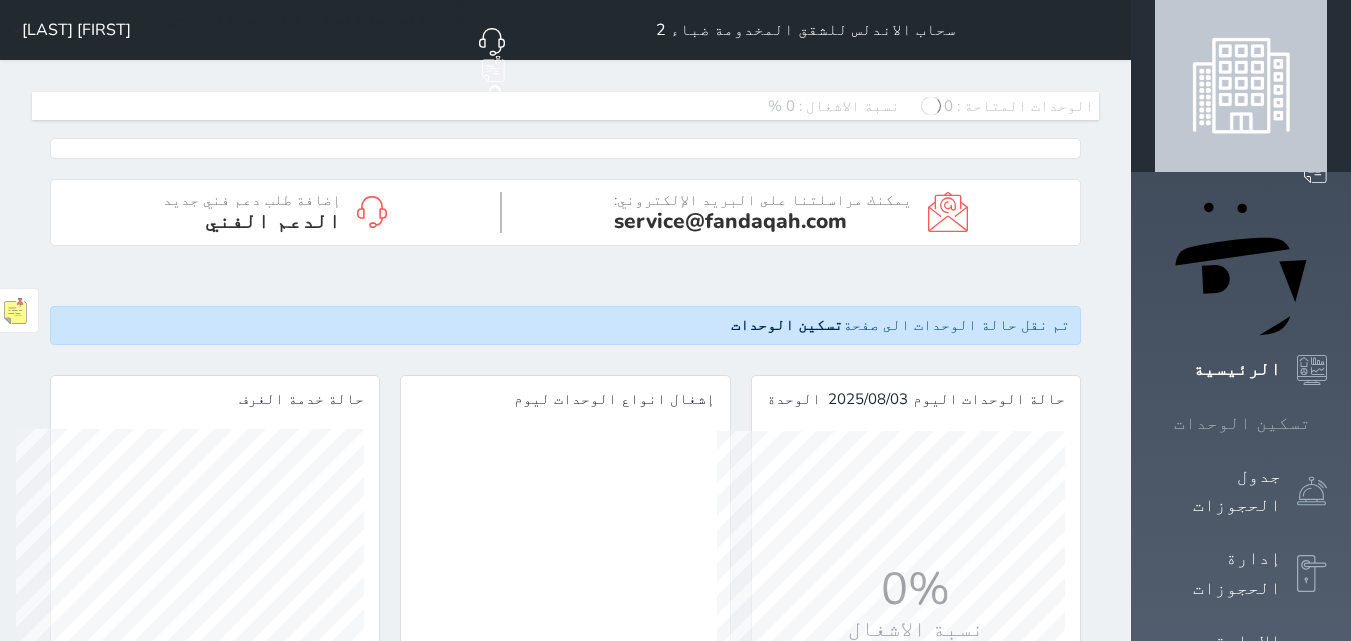 scroll, scrollTop: 999652, scrollLeft: 999652, axis: both 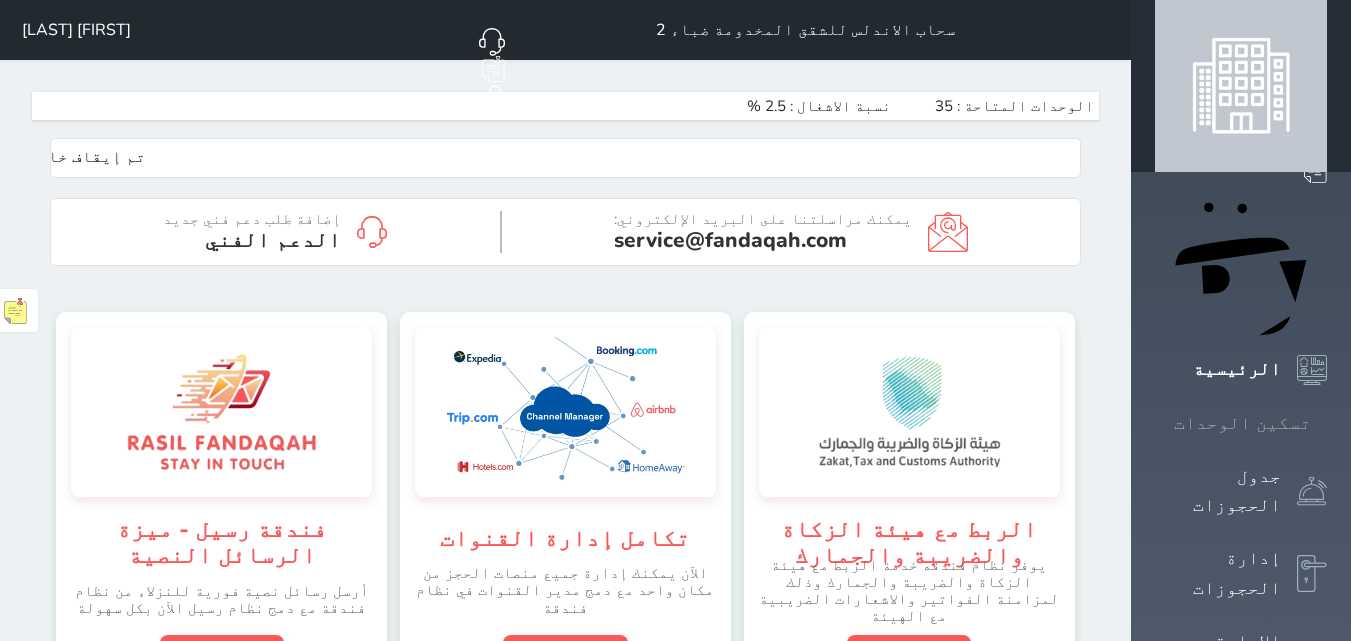 click on "تسكين الوحدات" at bounding box center (1242, 423) 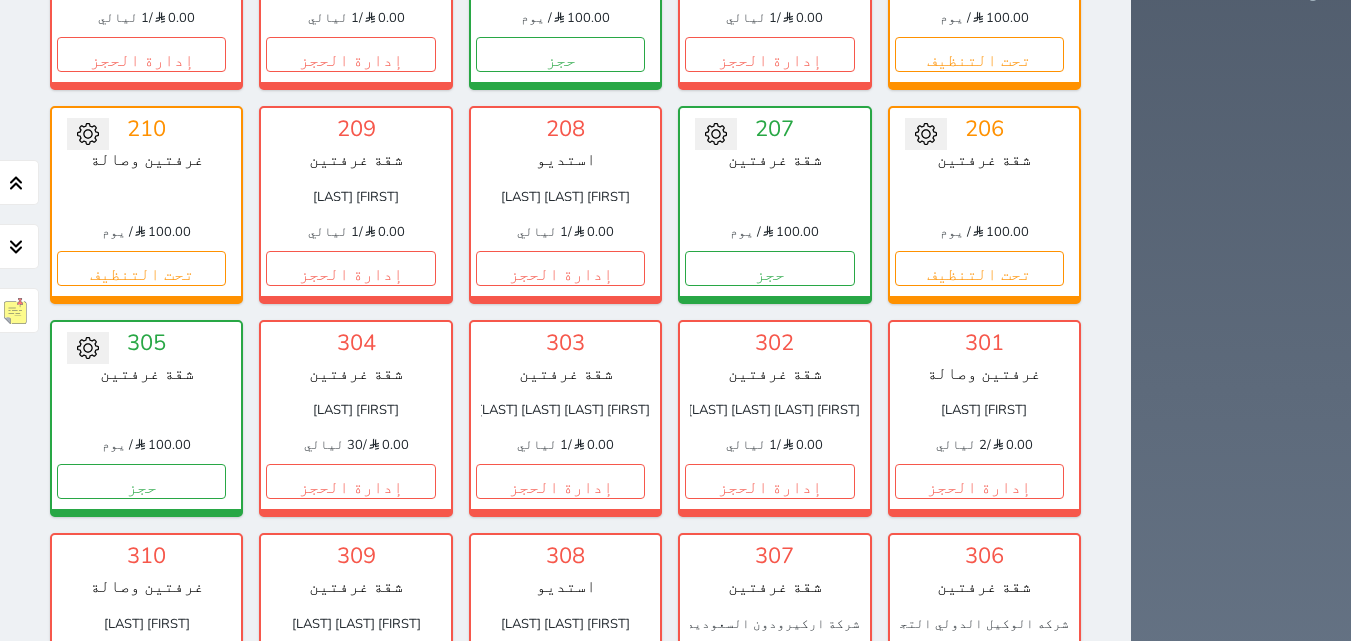 scroll, scrollTop: 878, scrollLeft: 0, axis: vertical 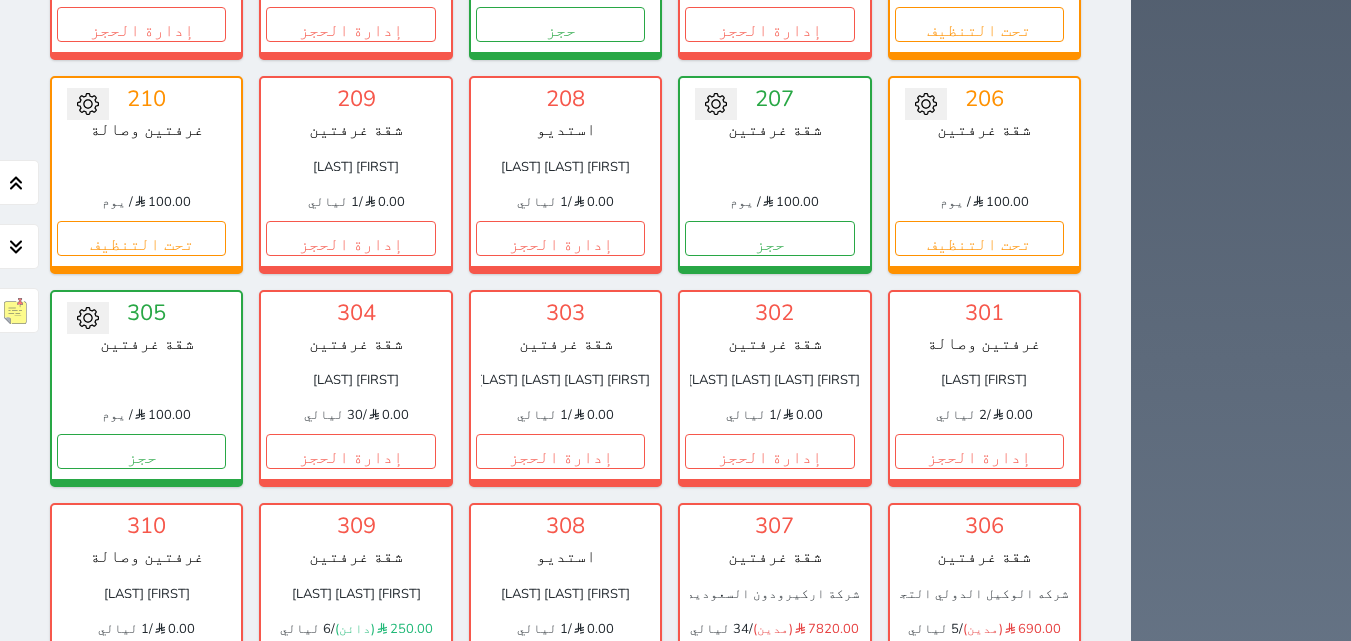 click on "إدارة الحجز" at bounding box center [769, 664] 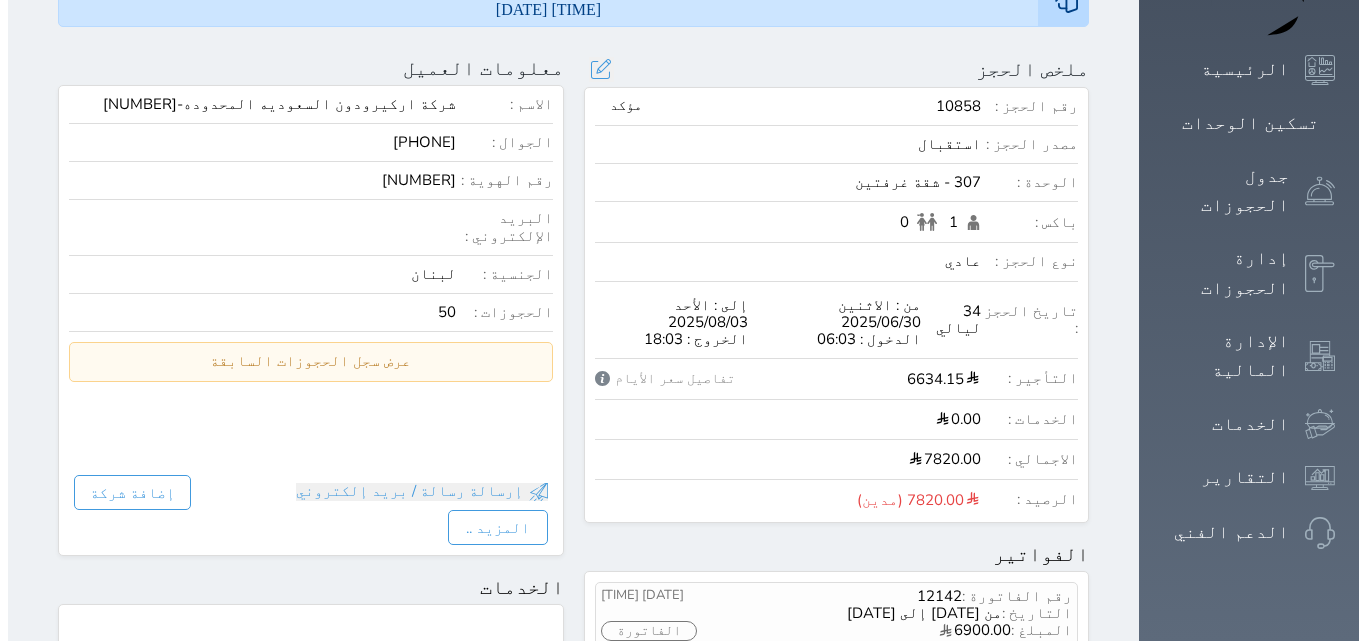 scroll, scrollTop: 500, scrollLeft: 0, axis: vertical 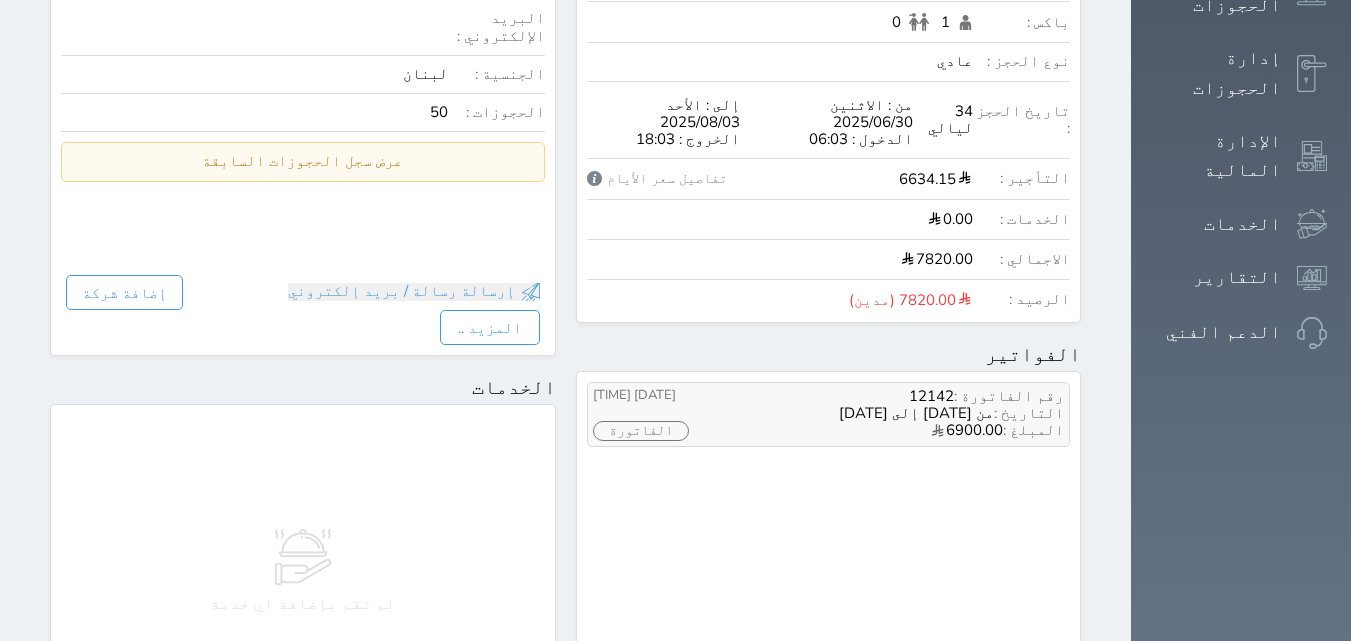 click on "الفاتورة" at bounding box center [641, 431] 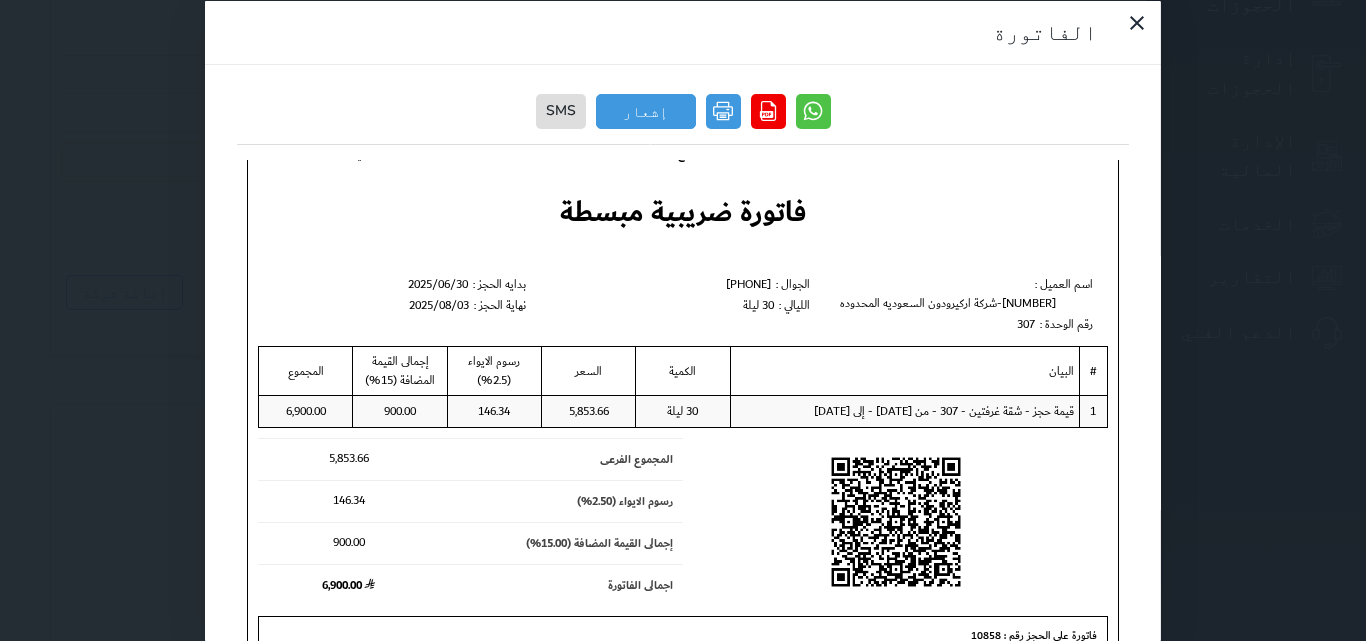 scroll, scrollTop: 151, scrollLeft: 0, axis: vertical 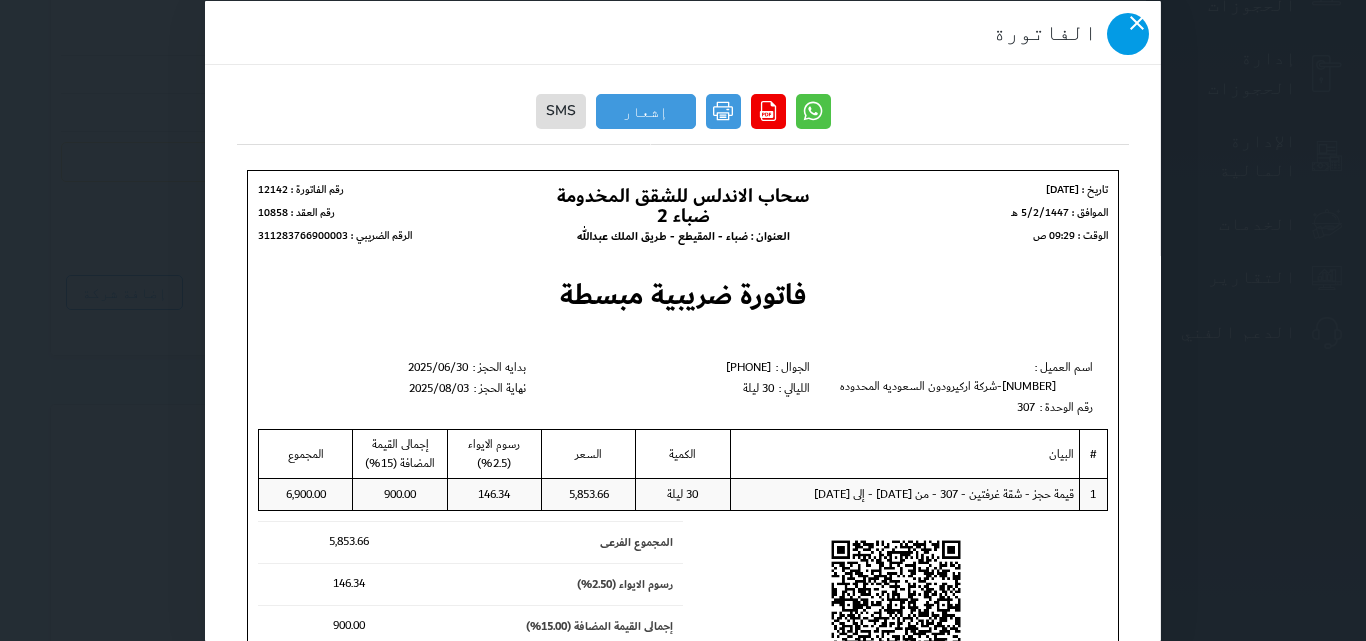 click 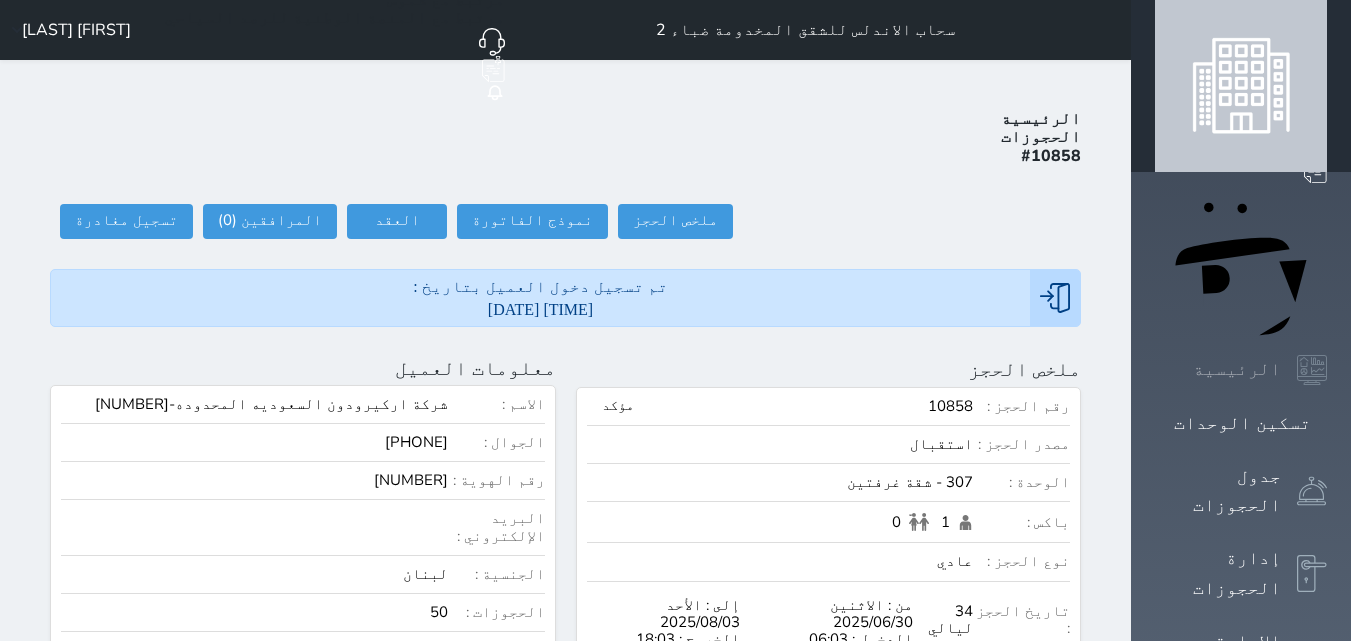 click on "الرئيسية" at bounding box center (1241, 370) 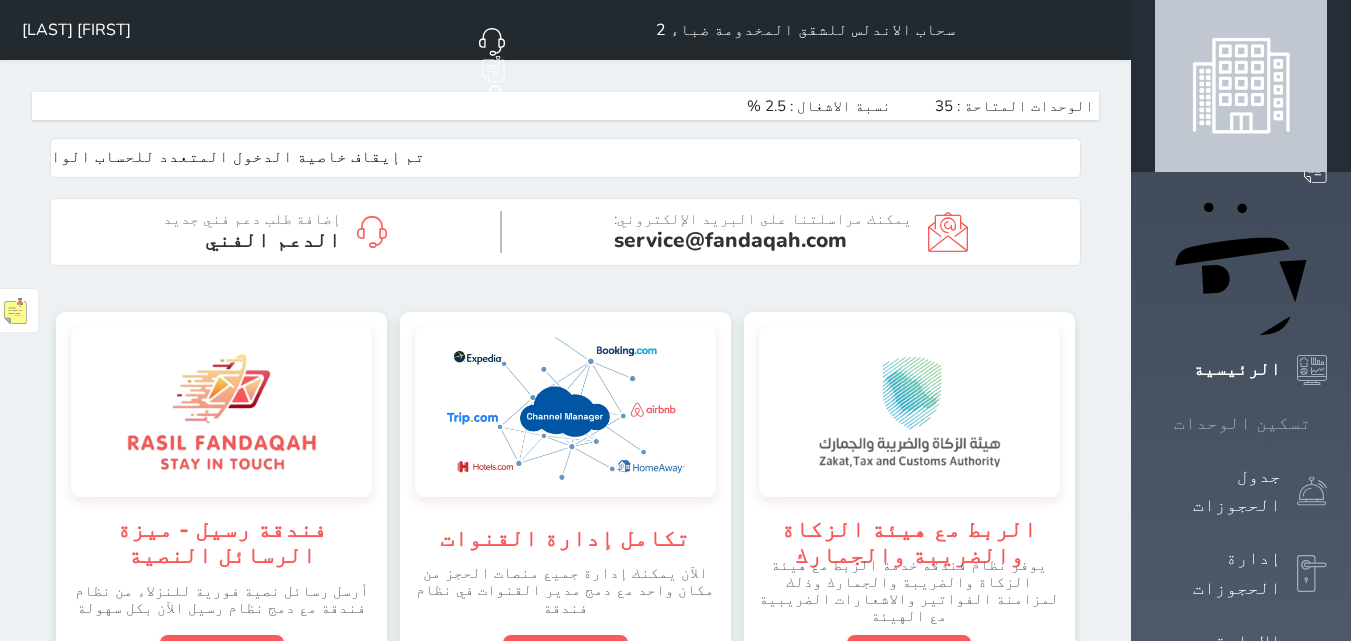 click on "تسكين الوحدات" at bounding box center (1241, 423) 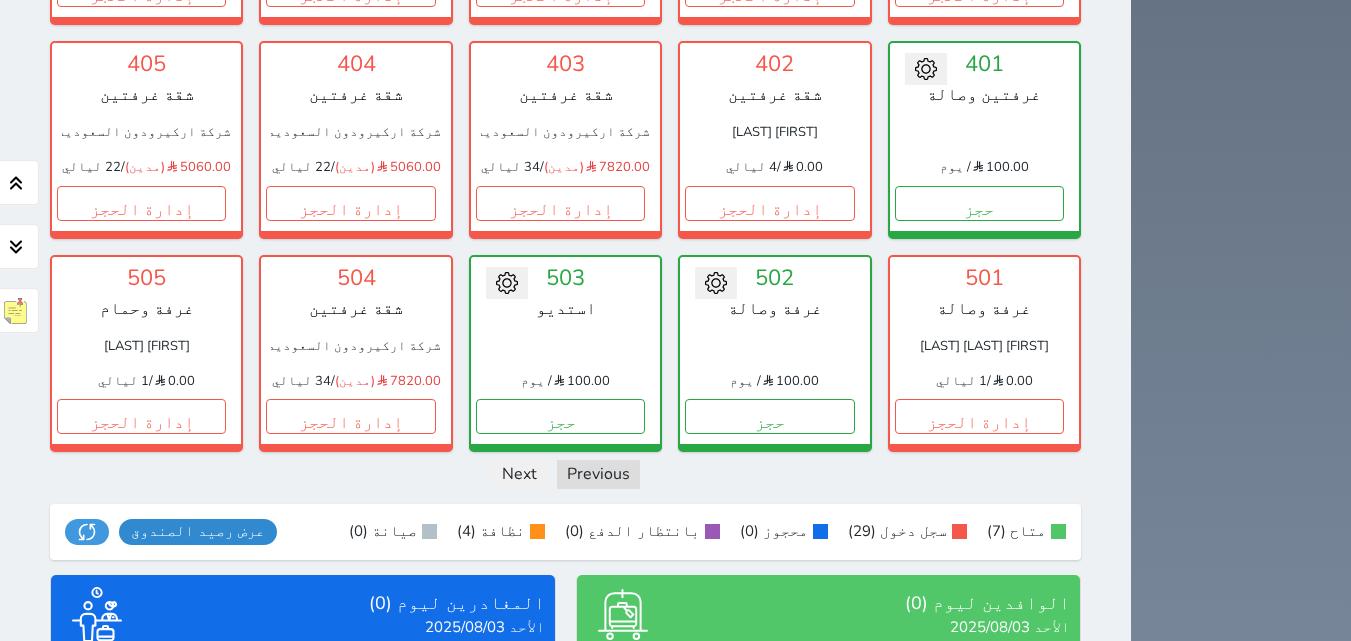 drag, startPoint x: 119, startPoint y: 267, endPoint x: 130, endPoint y: 278, distance: 15.556349 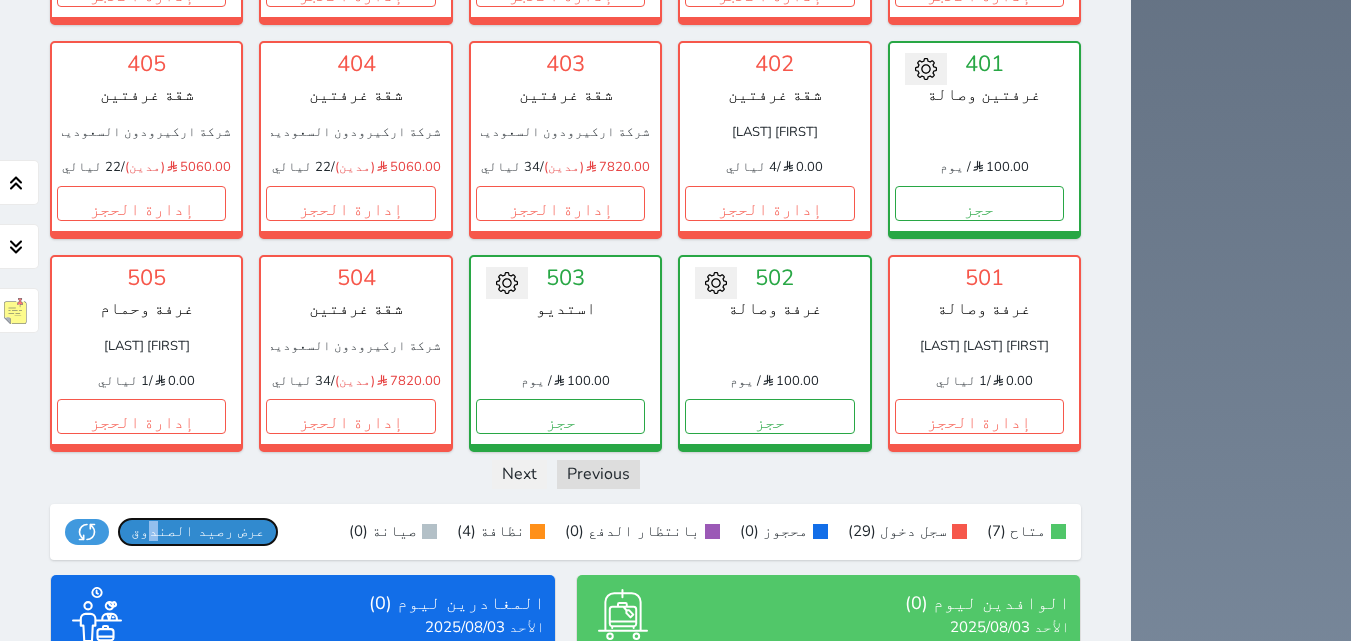 click on "عرض رصيد الصندوق" at bounding box center (198, 531) 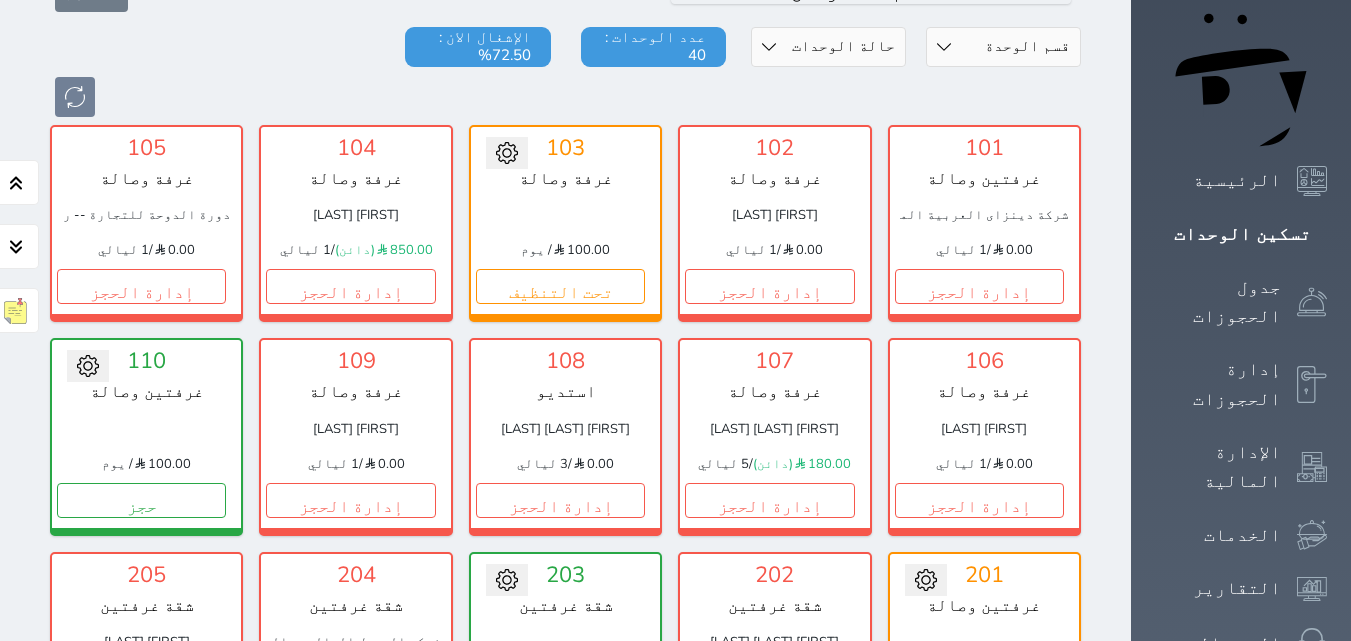 scroll, scrollTop: 153, scrollLeft: 0, axis: vertical 